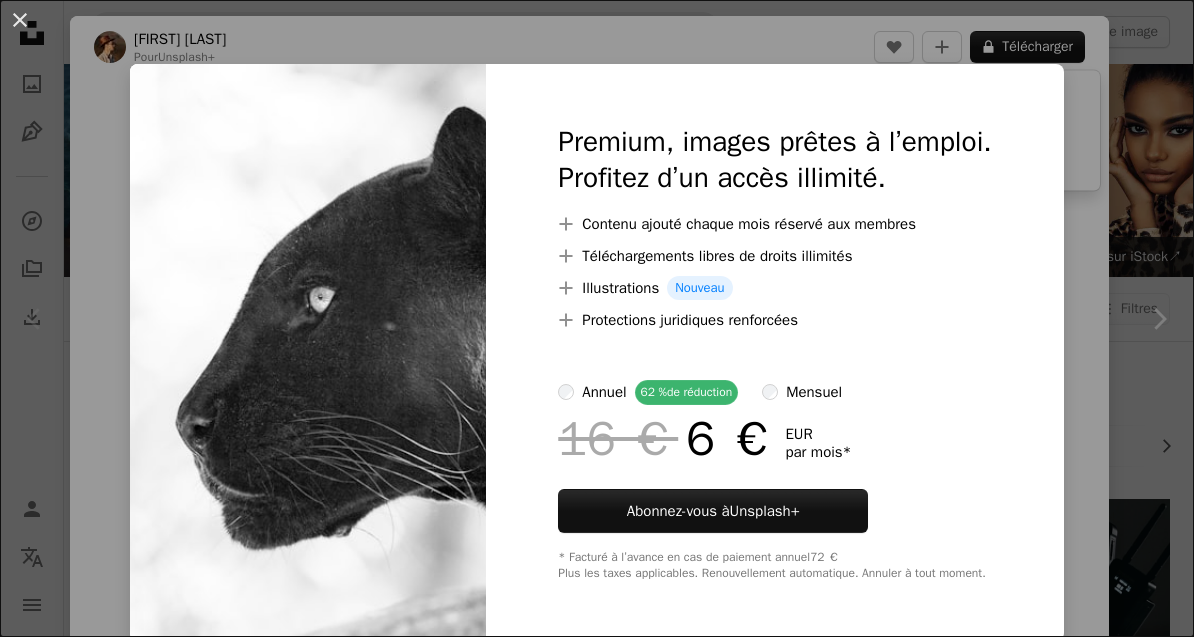 scroll, scrollTop: 512, scrollLeft: 0, axis: vertical 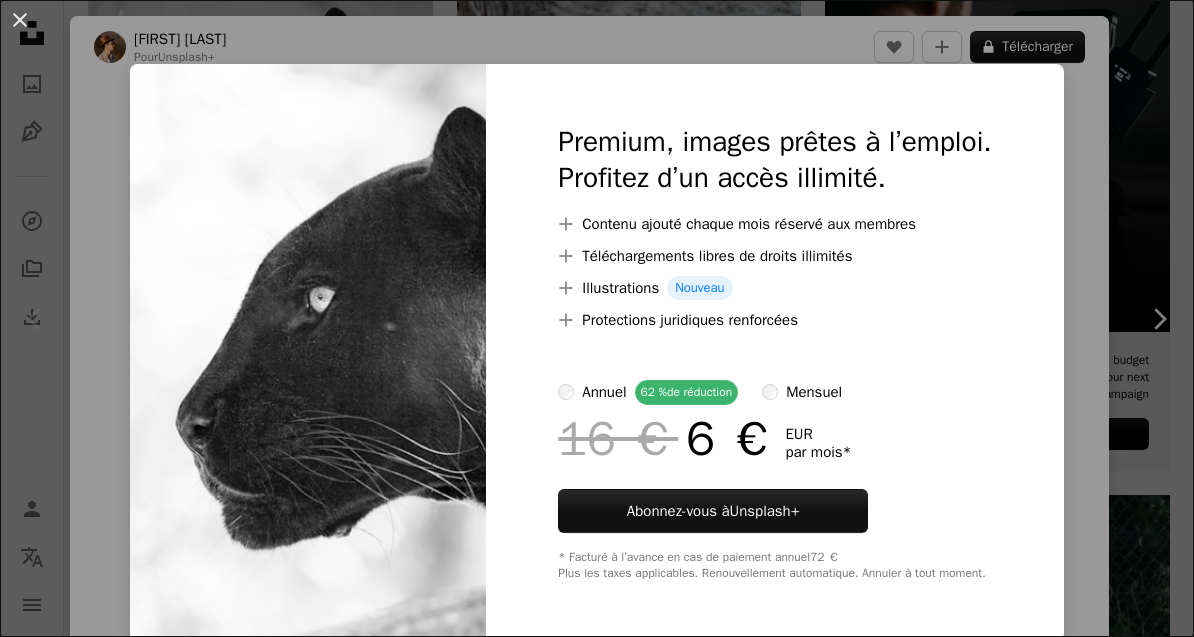 click on "An X shape Premium, images prêtes à l’emploi. Profitez d’un accès illimité. A plus sign Contenu ajouté chaque mois réservé aux membres A plus sign Téléchargements libres de droits illimités A plus sign Illustrations  Nouveau A plus sign Protections juridiques renforcées annuel 62 %  de réduction mensuel 16 €   6 € EUR par mois * Abonnez-vous à  Unsplash+ * Facturé à l’avance en cas de paiement annuel  72 € Plus les taxes applicables. Renouvellement automatique. Annuler à tout moment." at bounding box center [597, 318] 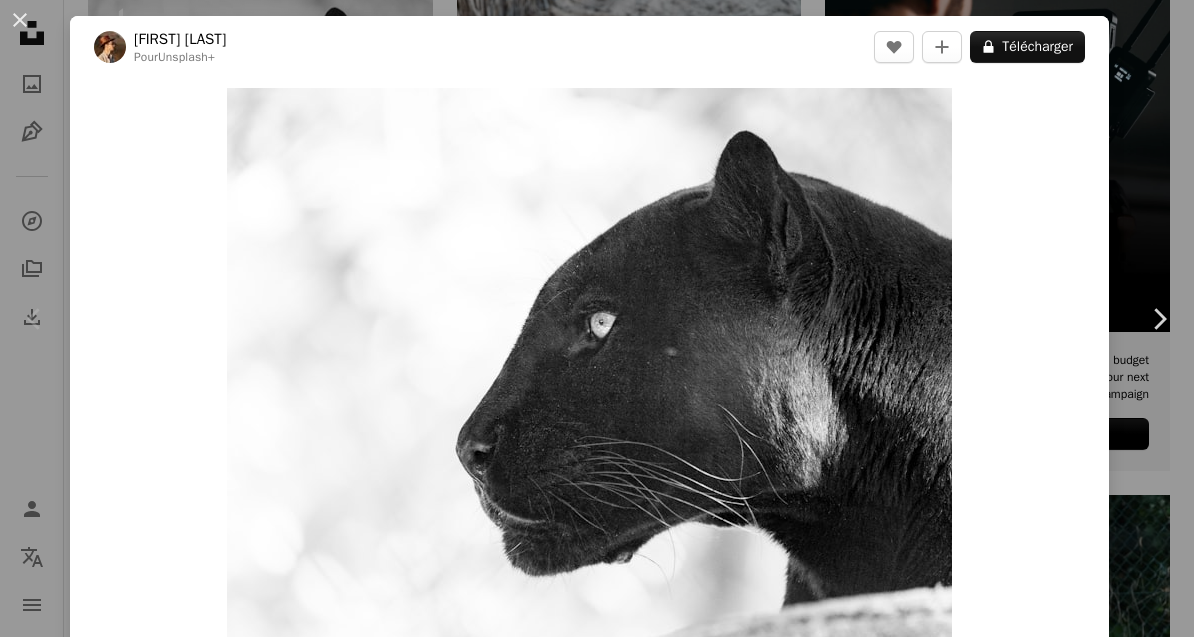 click on "[FIRST] [LAST] Pour Unsplash+ A heart A plus sign A lock Télécharger Zoom in A forward-right arrow Partager More Actions Calendar outlined Publiée le  [DATE] Camera Canon, EOS RP Safety Contenu cédé sous Licence Unsplash+ animal animaux faune mammifère Panthère noire fauve Images Creative Commons De cette série Chevron right Plus sign for Unsplash+ Plus sign for Unsplash+ Plus sign for Unsplash+ Plus sign for Unsplash+ Plus sign for Unsplash+ Plus sign for Unsplash+ Plus sign for Unsplash+ Images associées Plus sign for Unsplash+ A heart A plus sign Getty Images Pour Unsplash+ A lock Télécharger Plus sign for Unsplash+ A heart A plus sign Point Normal Pour Unsplash+ A lock Télécharger Plus sign for Unsplash+ A heart A plus sign [FIRST] [LAST] Pour Unsplash+ A lock Télécharger Plus sign for Unsplash+ A heart A plus sign [FIRST] [LAST] Pour Unsplash+ A lock Télécharger Plus sign for Unsplash+ A heart A plus sign [FIRST] [LAST] Pour Unsplash+ A lock Télécharger" at bounding box center [597, 318] 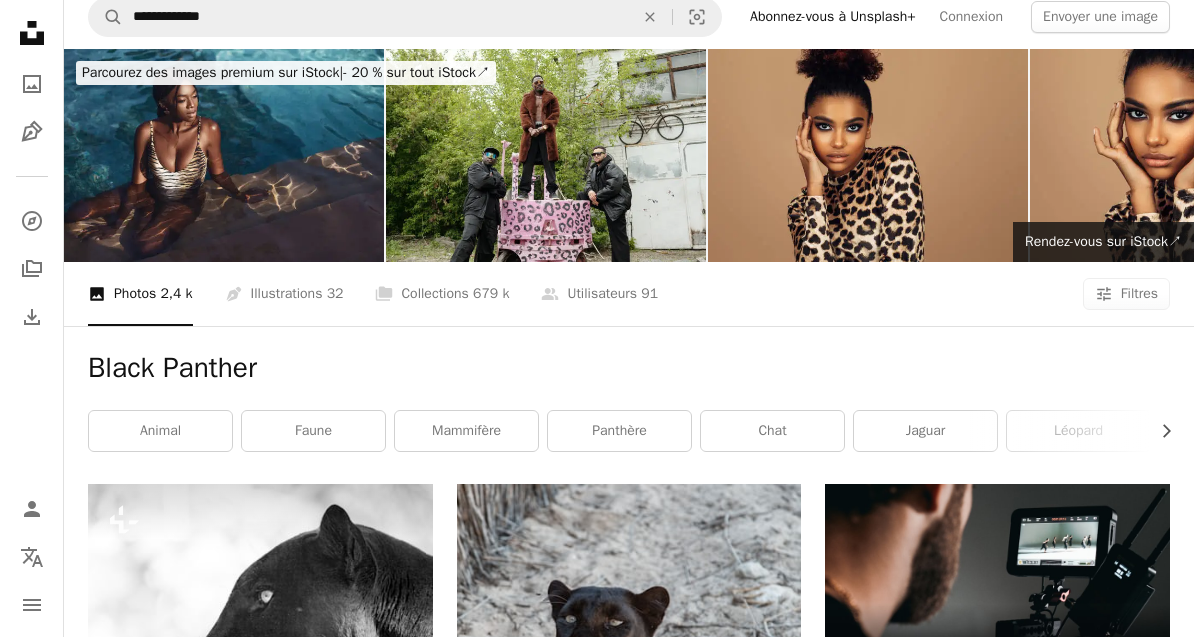 scroll, scrollTop: 0, scrollLeft: 0, axis: both 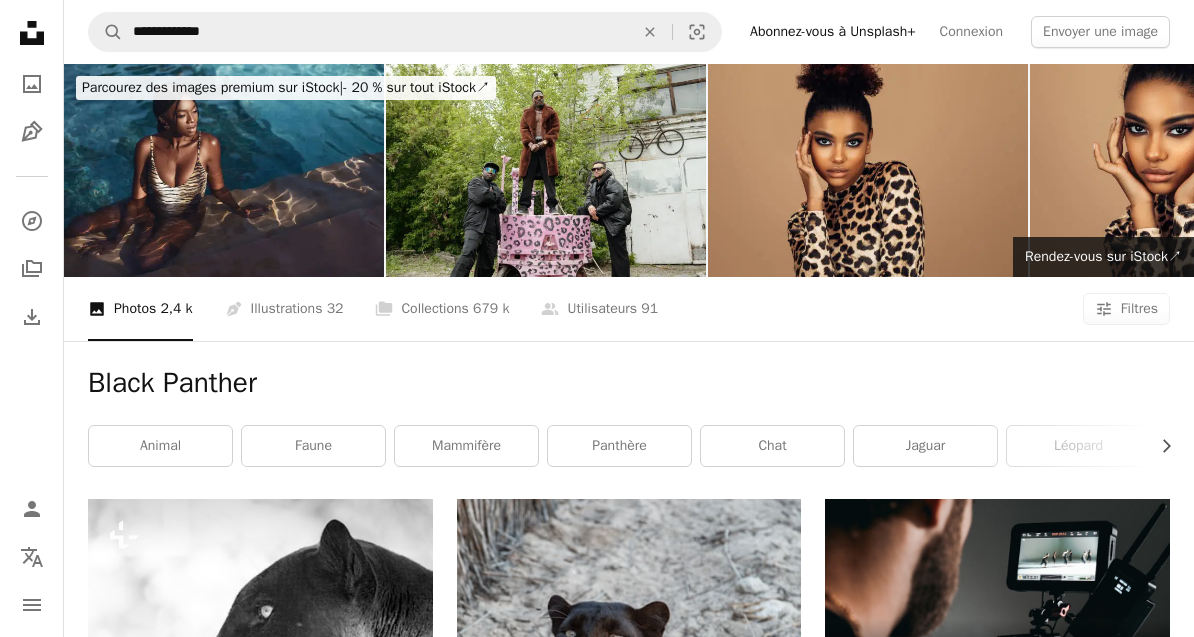 click on "An X shape" at bounding box center (650, 32) 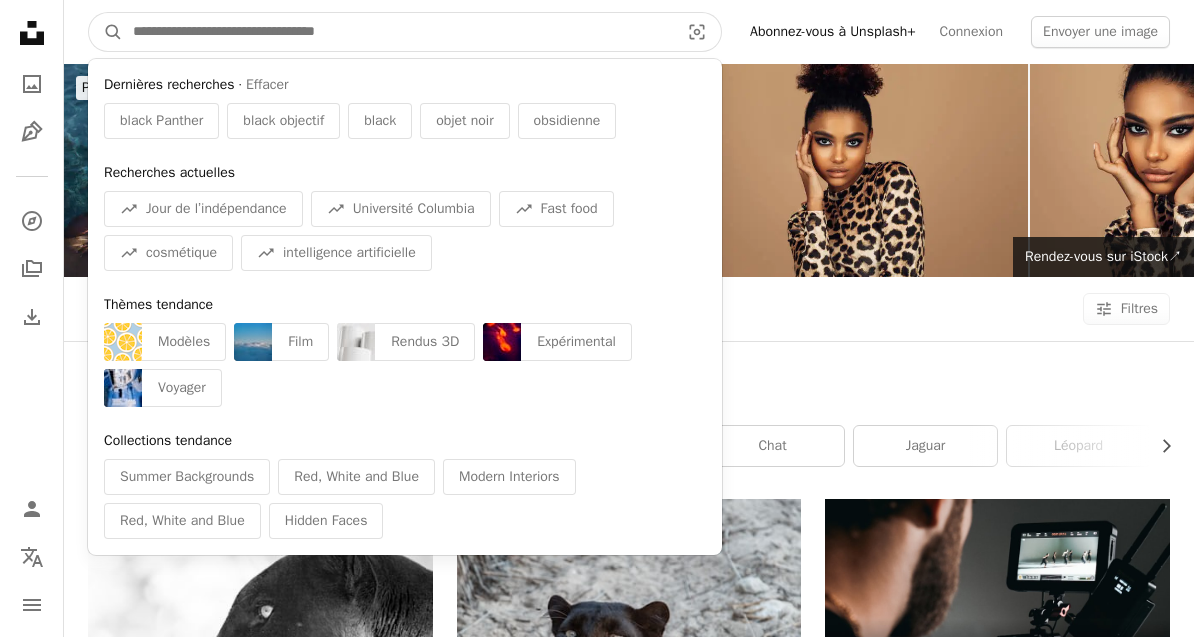 click at bounding box center [398, 32] 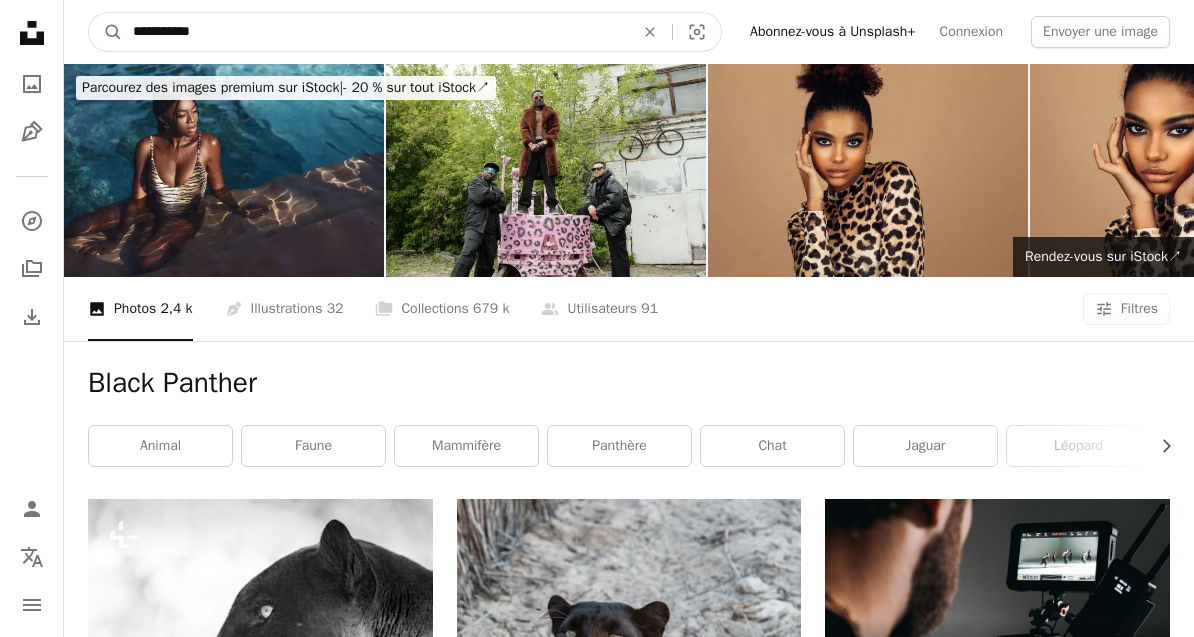 type on "**********" 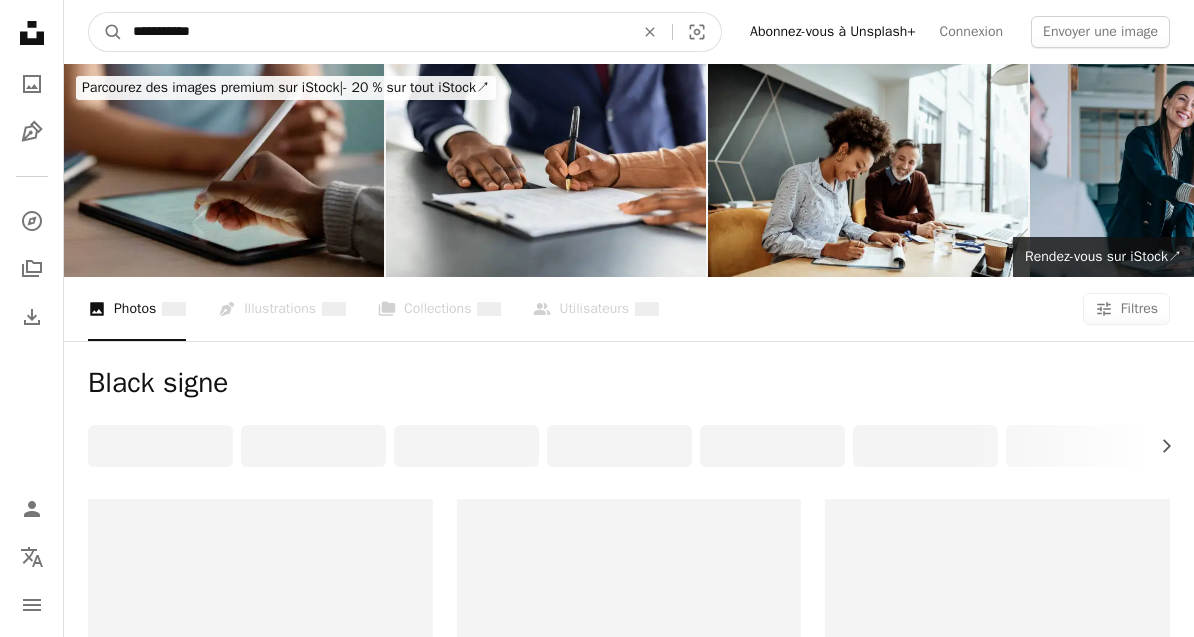 click on "**********" at bounding box center [375, 32] 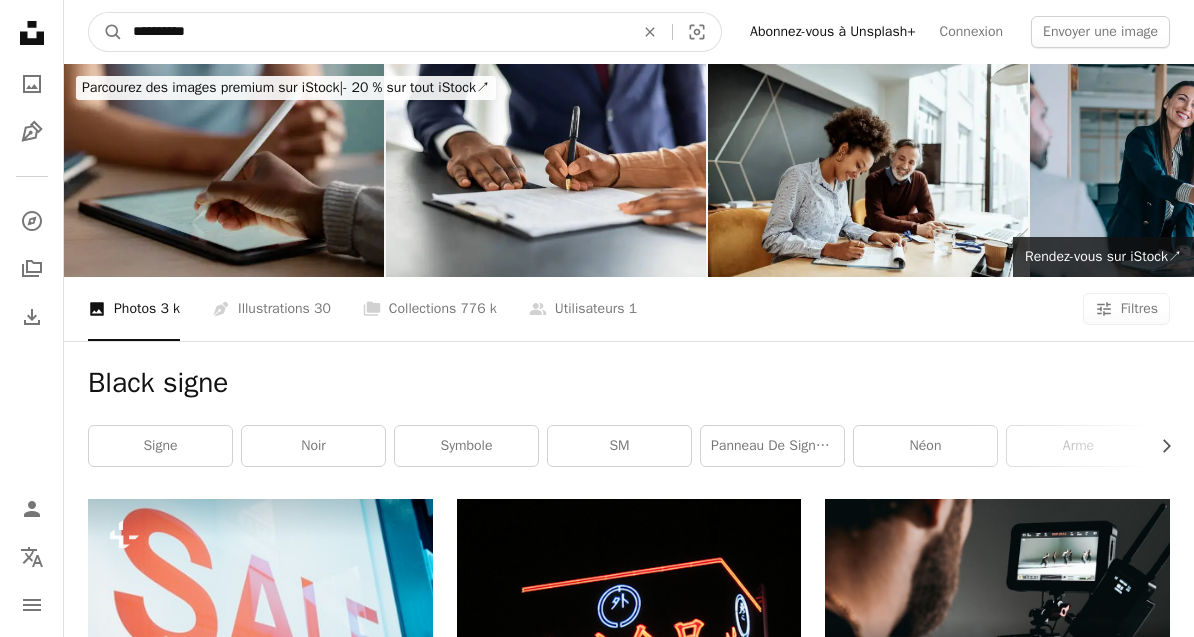 type on "**********" 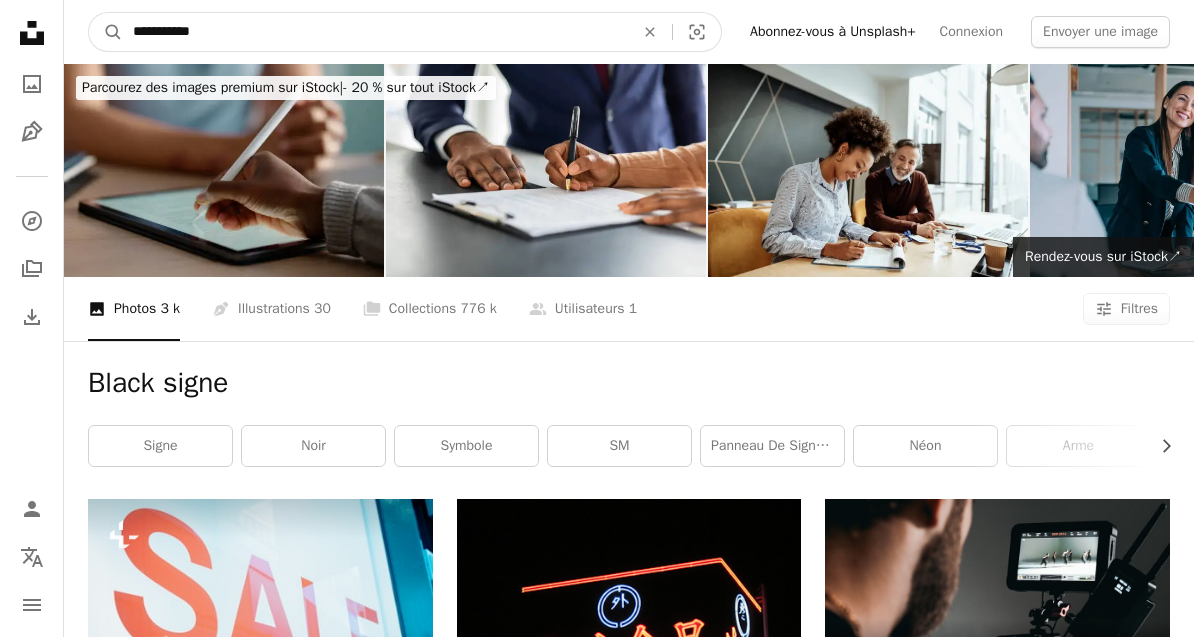 click on "A magnifying glass" at bounding box center (106, 32) 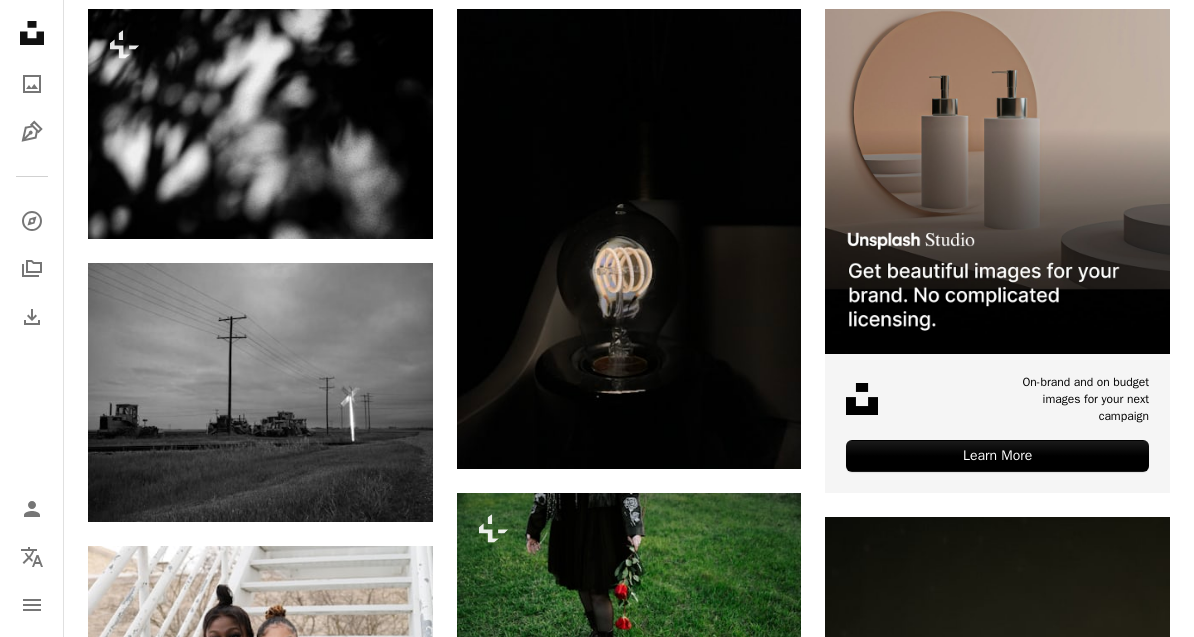 scroll, scrollTop: 0, scrollLeft: 0, axis: both 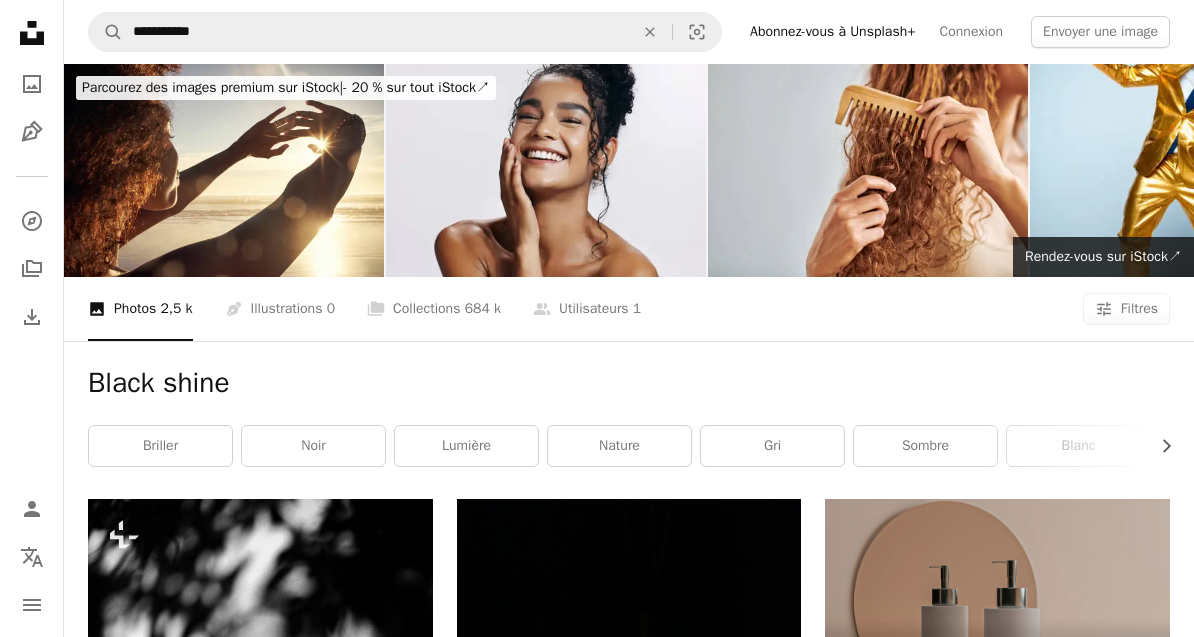 click on "An X shape" 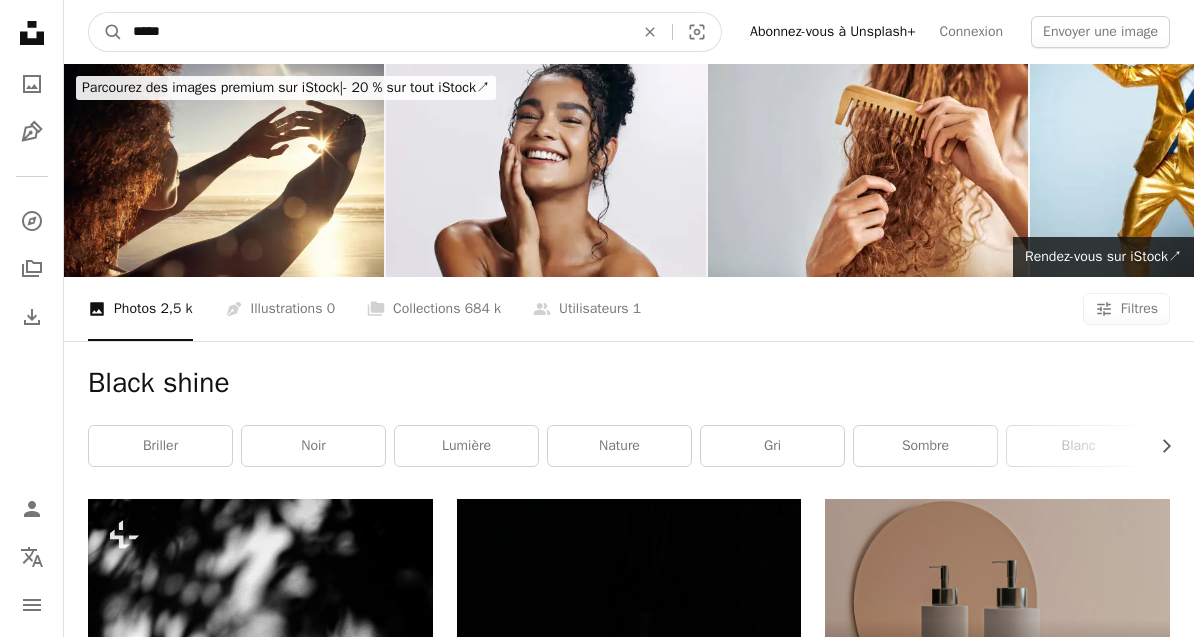type on "*****" 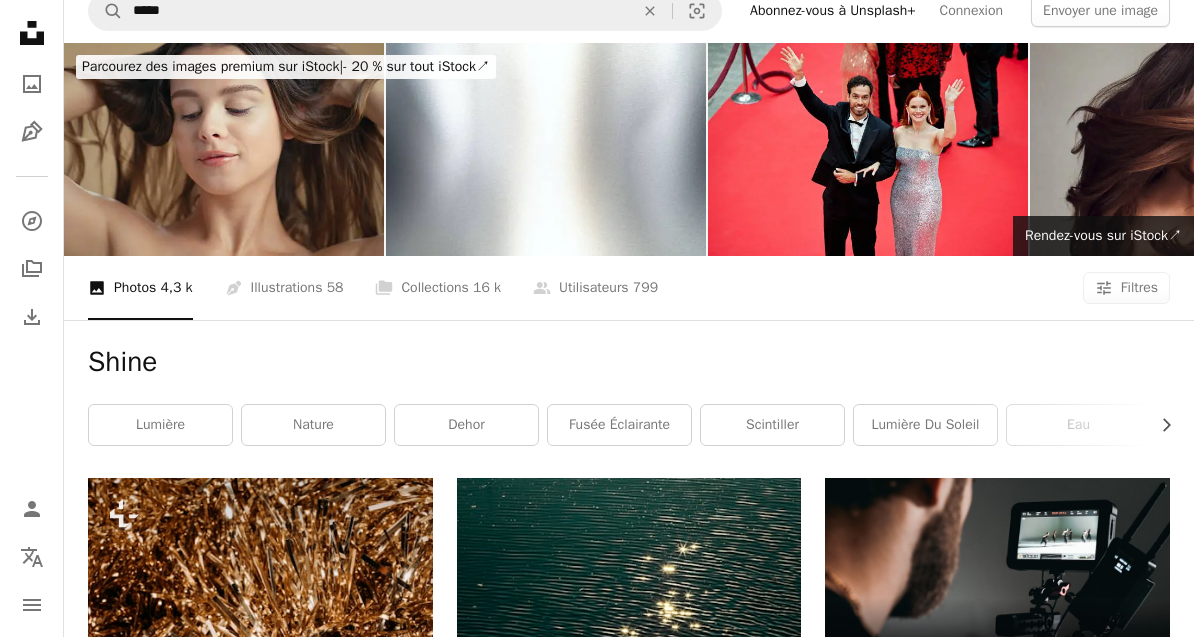 scroll, scrollTop: 0, scrollLeft: 0, axis: both 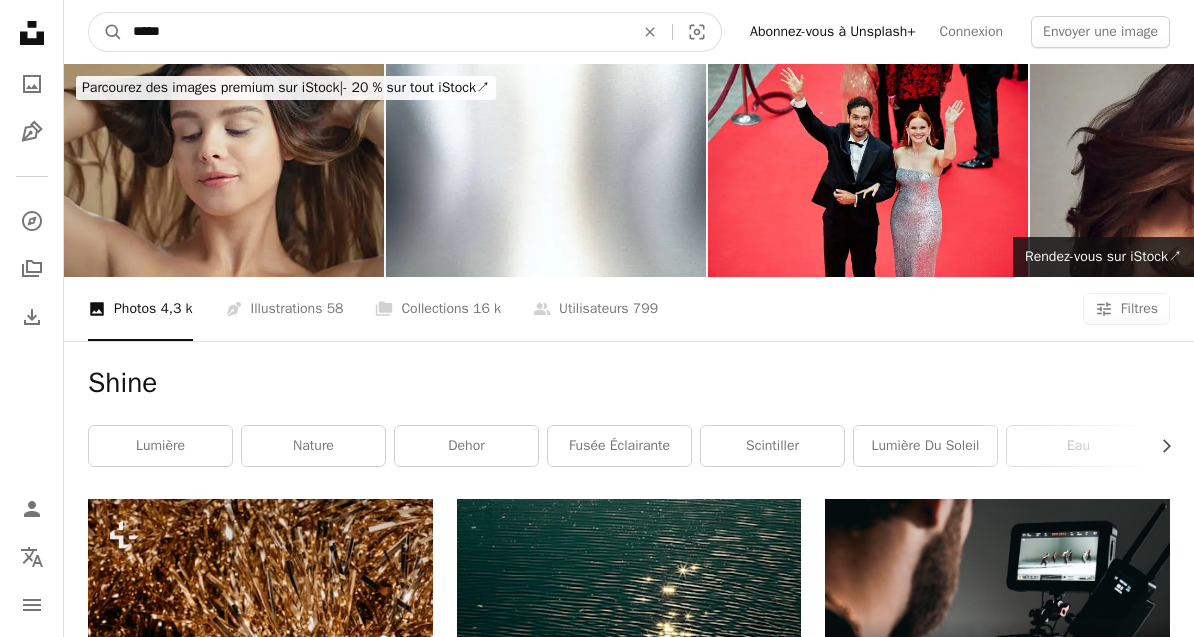 click on "*****" at bounding box center (375, 32) 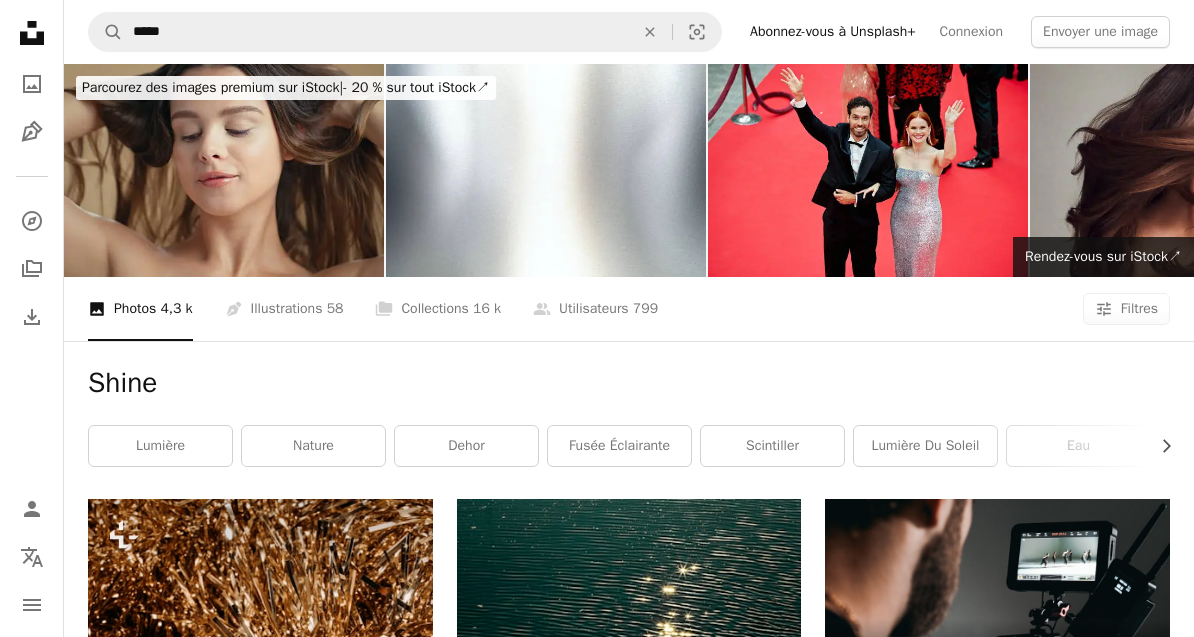 click on "An X shape" 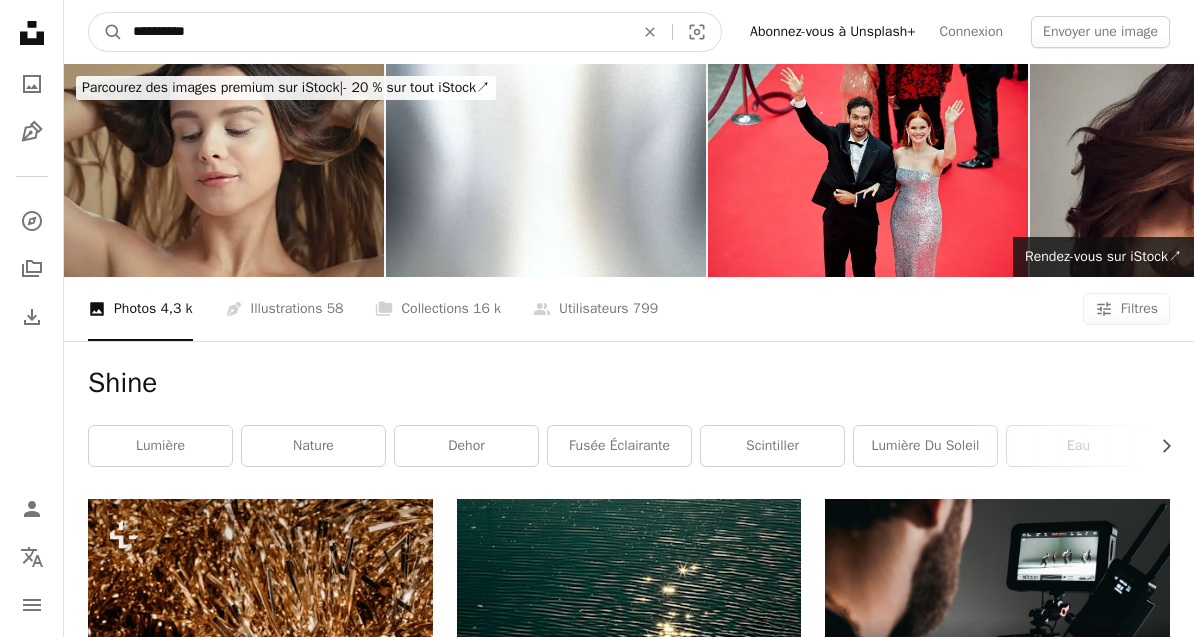 type on "**********" 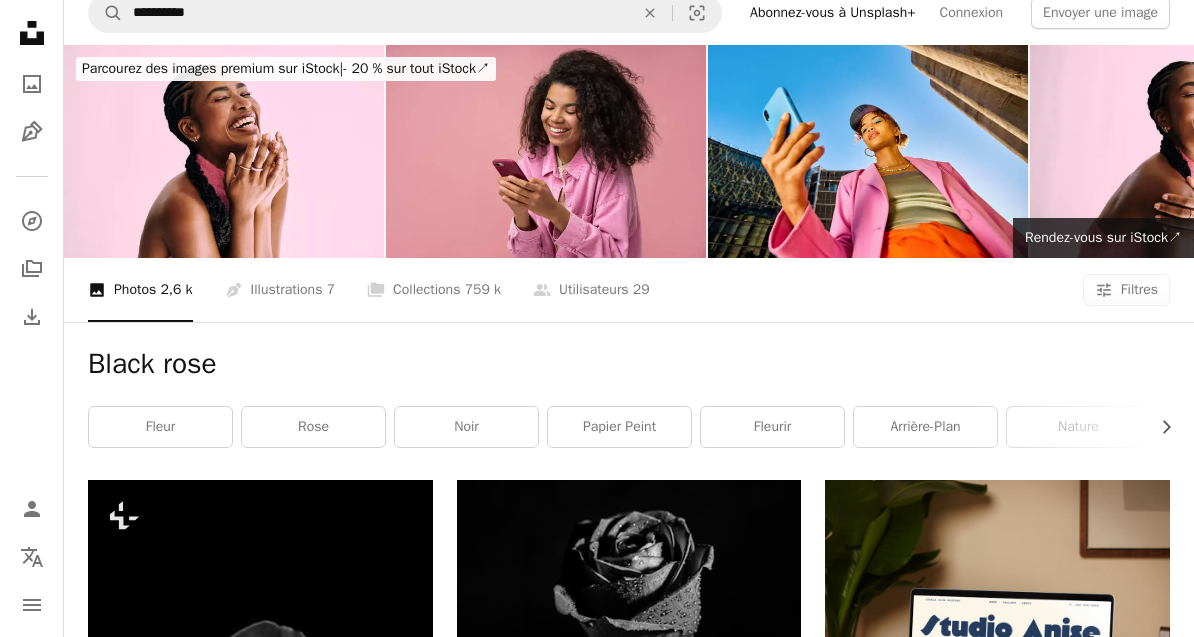 scroll, scrollTop: 0, scrollLeft: 0, axis: both 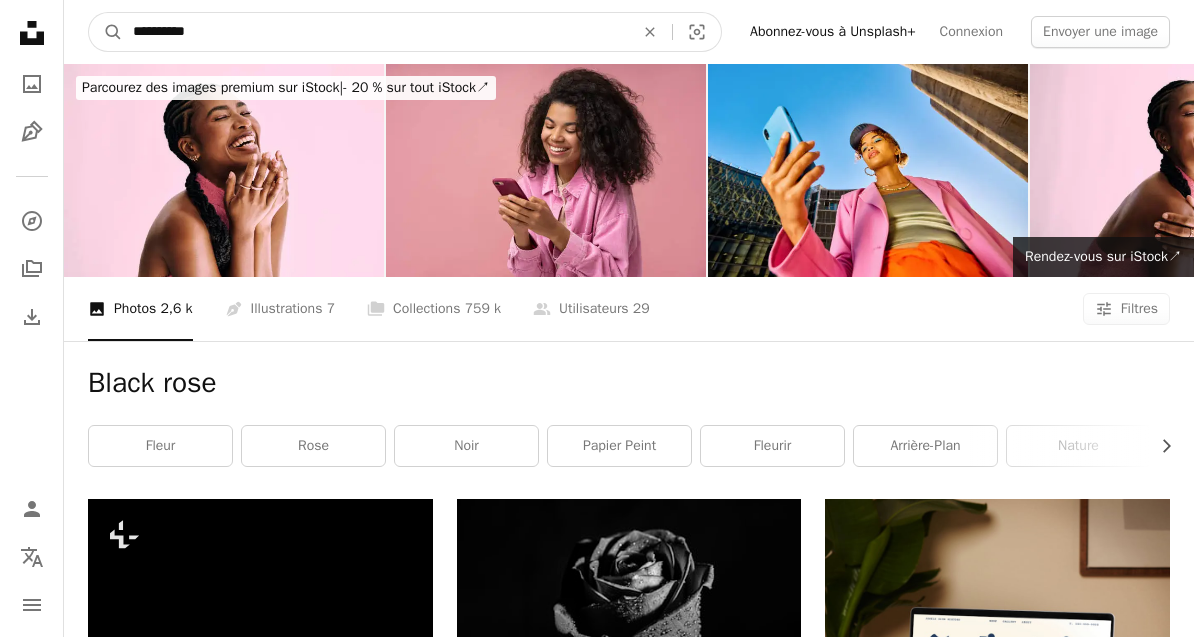 click on "**********" at bounding box center [375, 32] 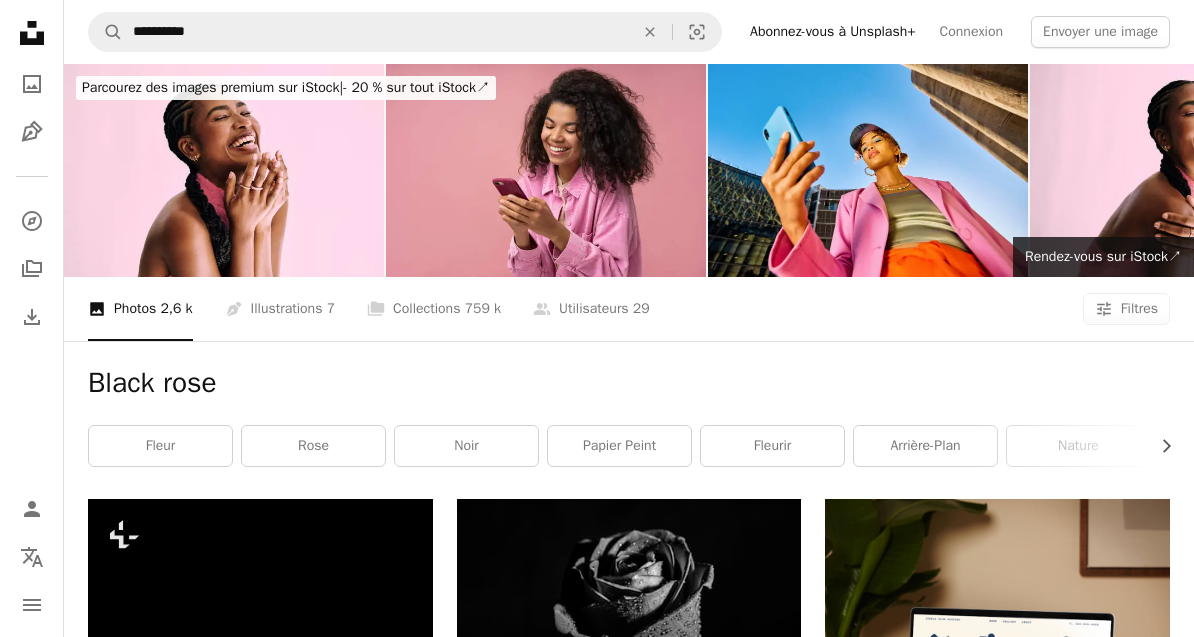 click on "An X shape" 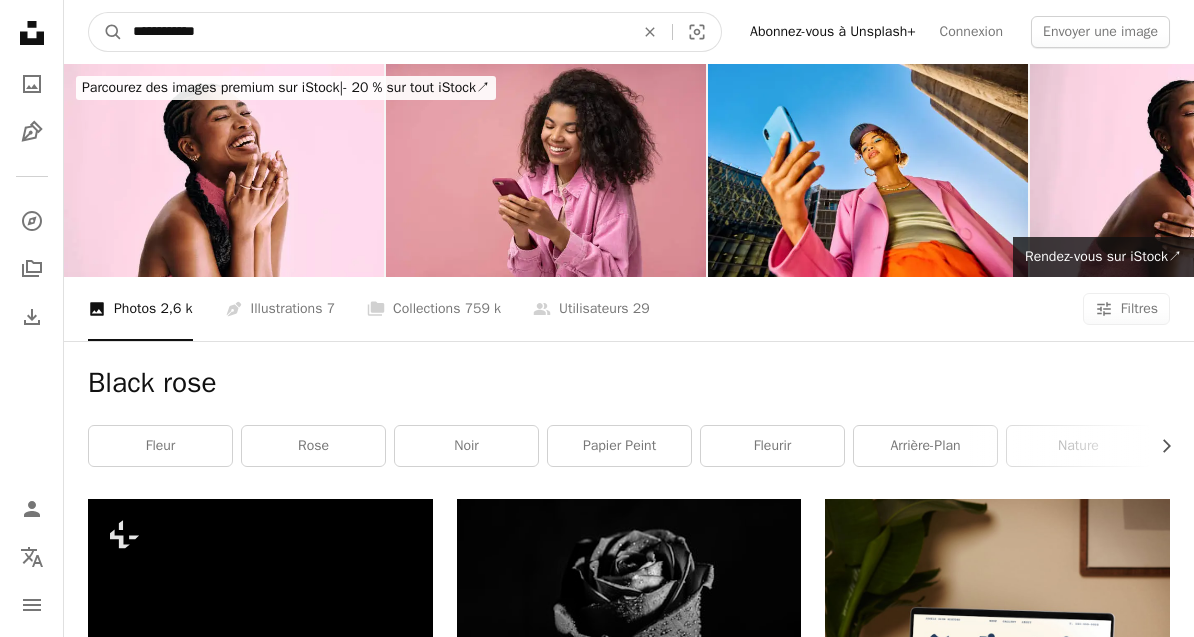 type on "**********" 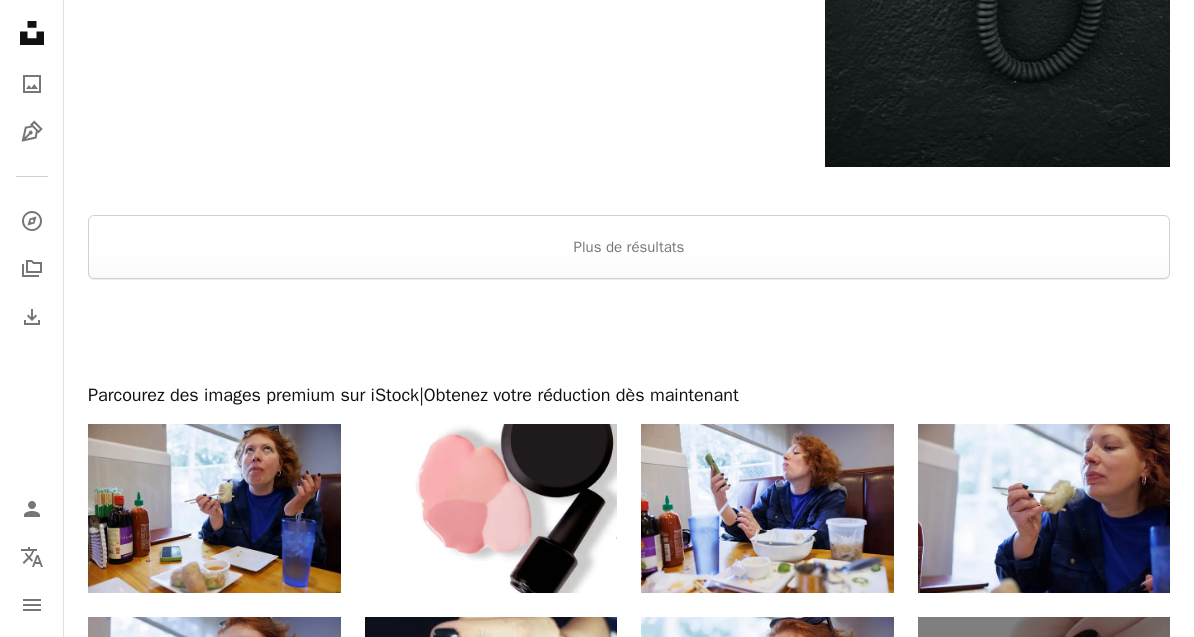 scroll, scrollTop: 3782, scrollLeft: 0, axis: vertical 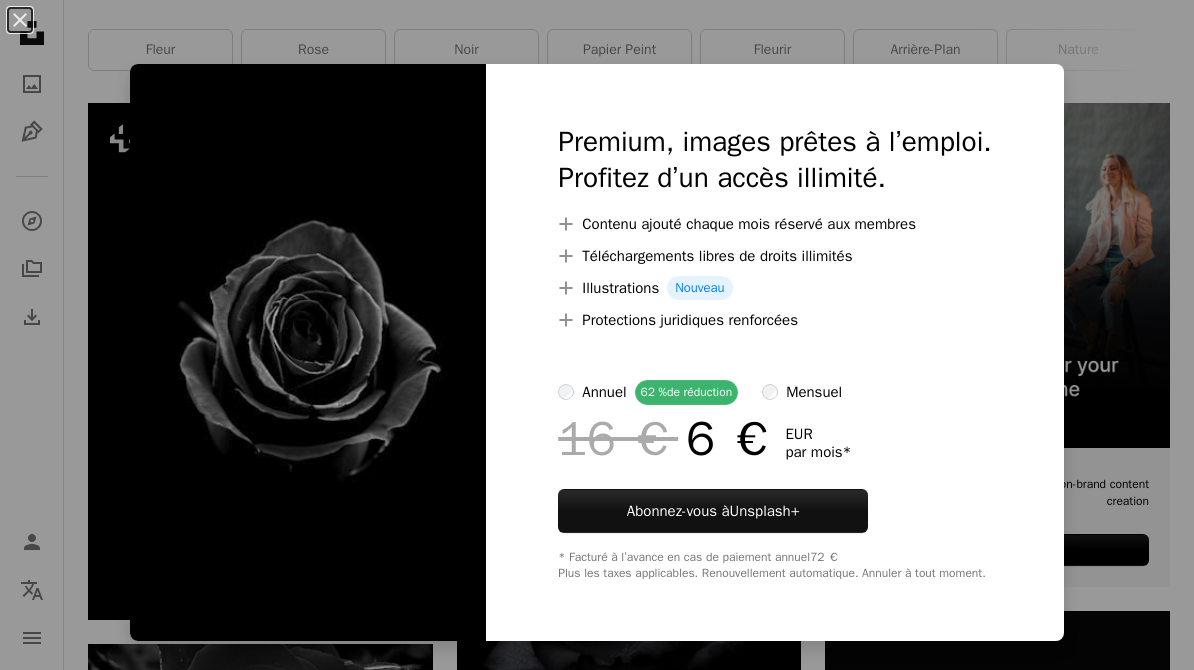 click on "An X shape Premium, images prêtes à l’emploi. Profitez d’un accès illimité. A plus sign Contenu ajouté chaque mois réservé aux membres A plus sign Téléchargements libres de droits illimités A plus sign Illustrations  Nouveau A plus sign Protections juridiques renforcées annuel 62 %  de réduction mensuel 16 €   6 € EUR par mois * Abonnez-vous à  Unsplash+ * Facturé à l’avance en cas de paiement annuel  72 € Plus les taxes applicables. Renouvellement automatique. Annuler à tout moment." at bounding box center (597, 335) 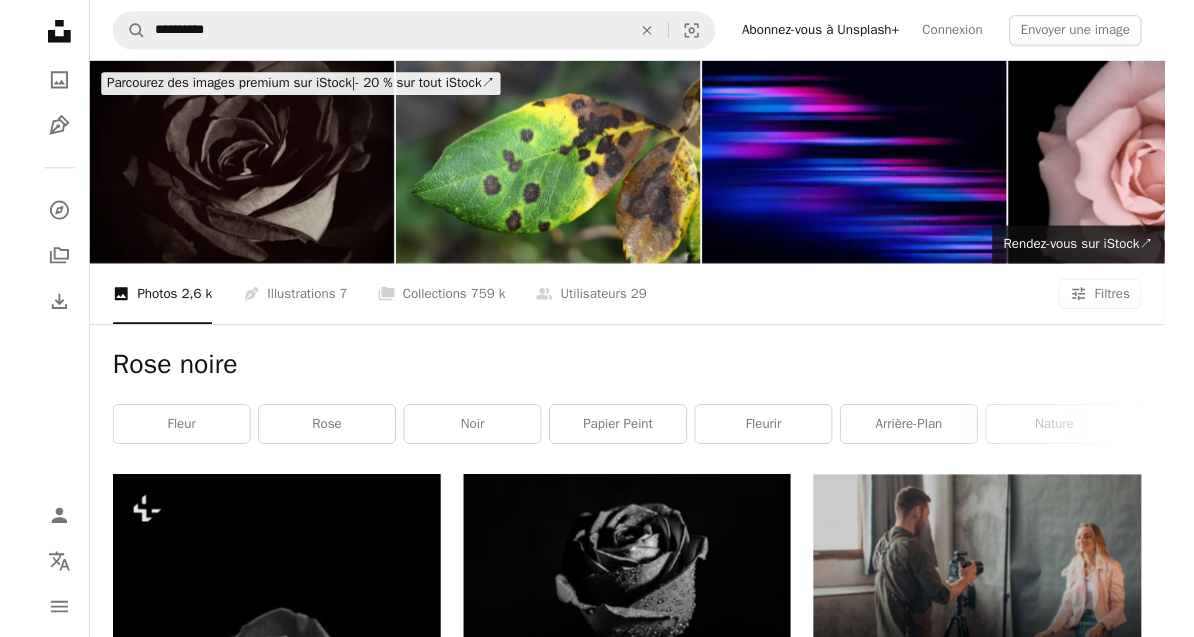 scroll, scrollTop: 0, scrollLeft: 0, axis: both 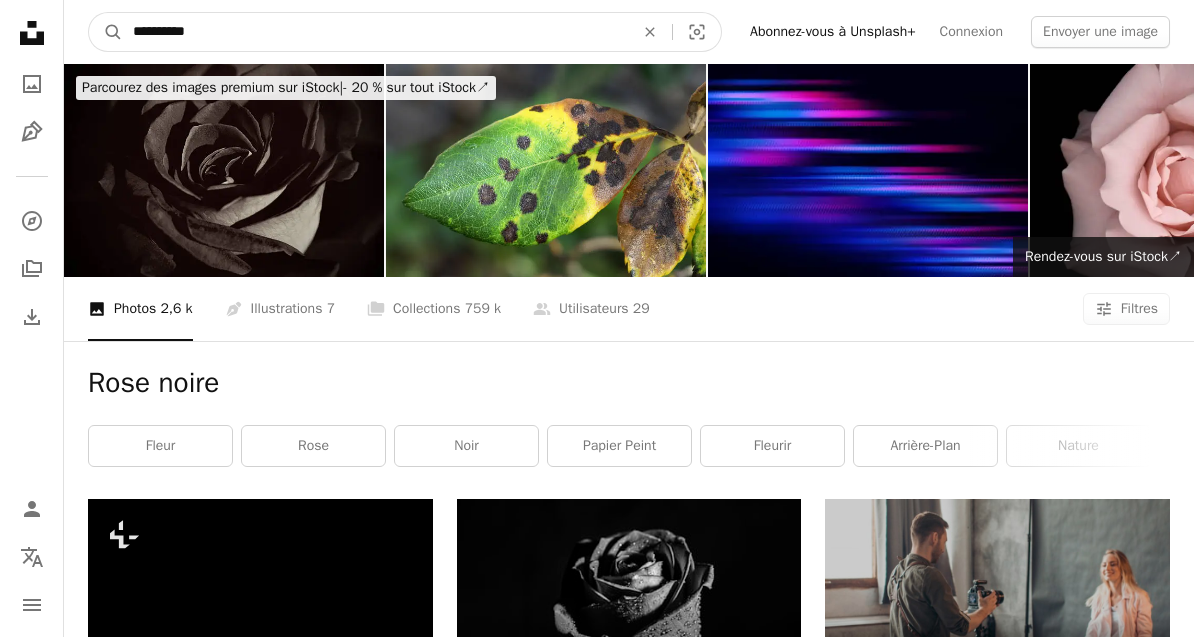 click on "**********" at bounding box center (375, 32) 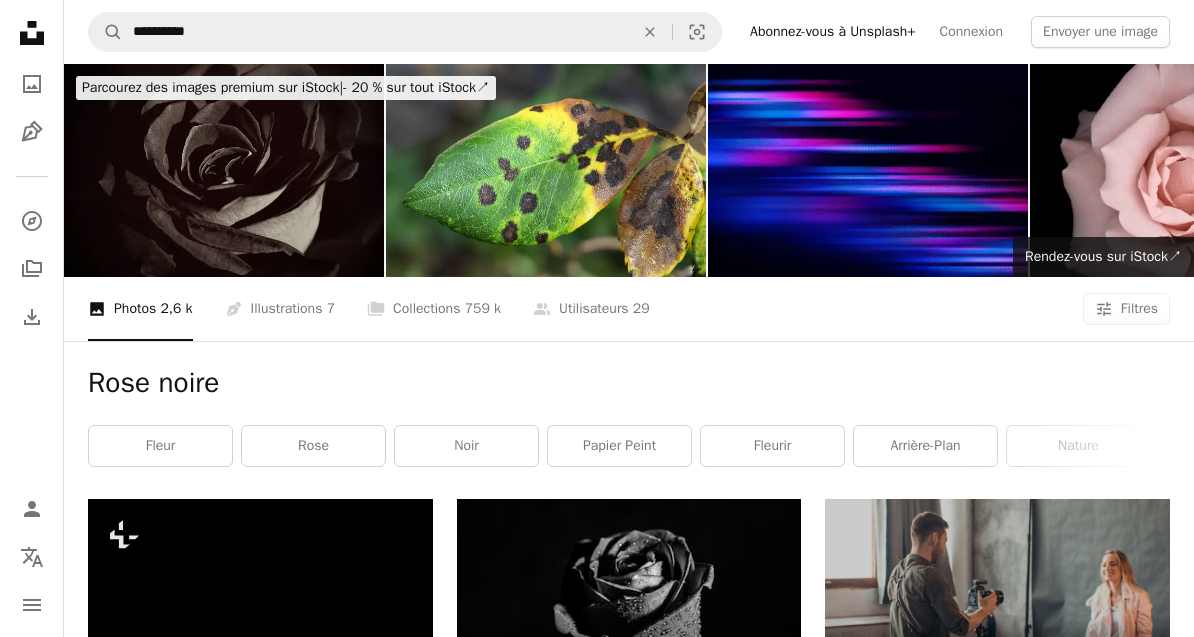 click on "An X shape" 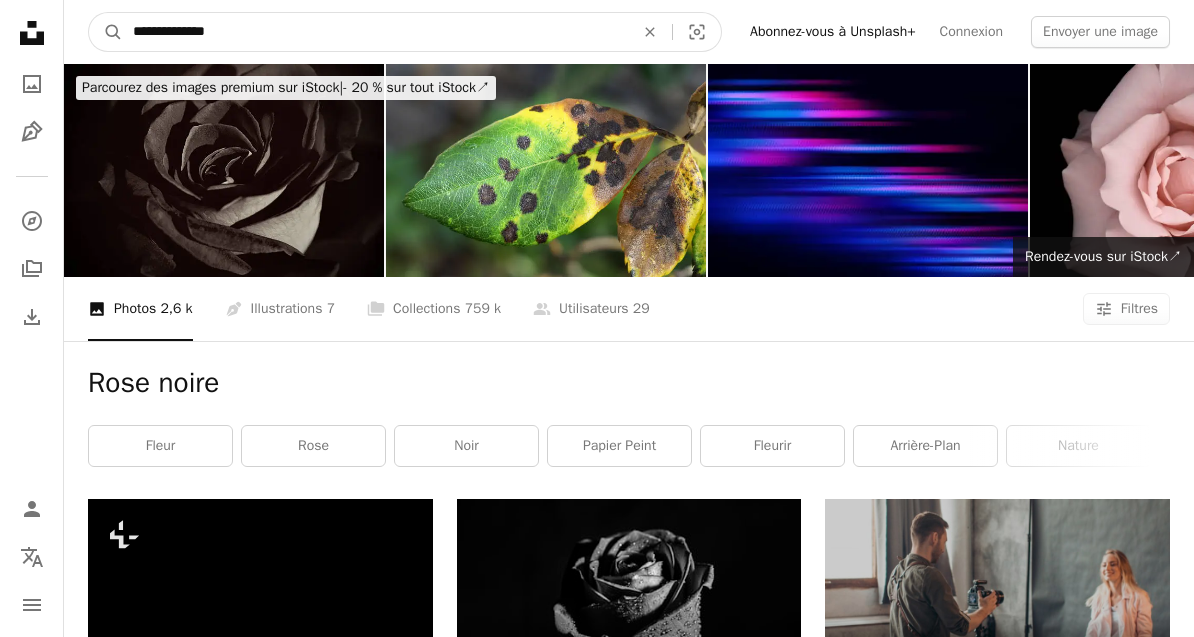 type on "**********" 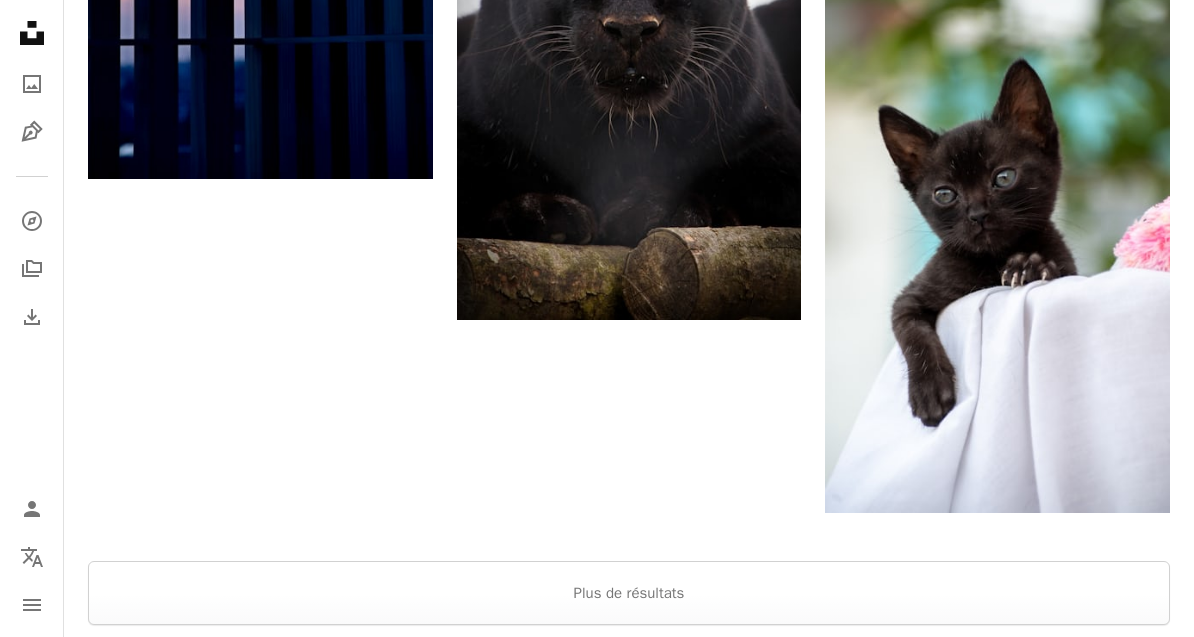 scroll, scrollTop: 2777, scrollLeft: 0, axis: vertical 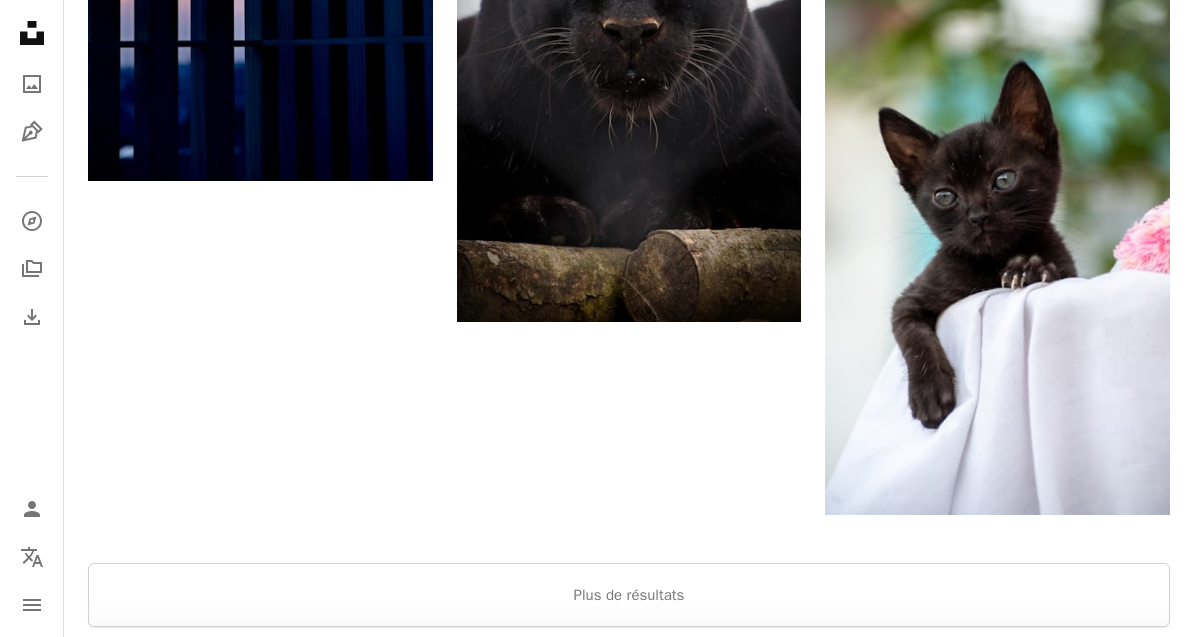 click on "Plus de résultats" at bounding box center [629, 595] 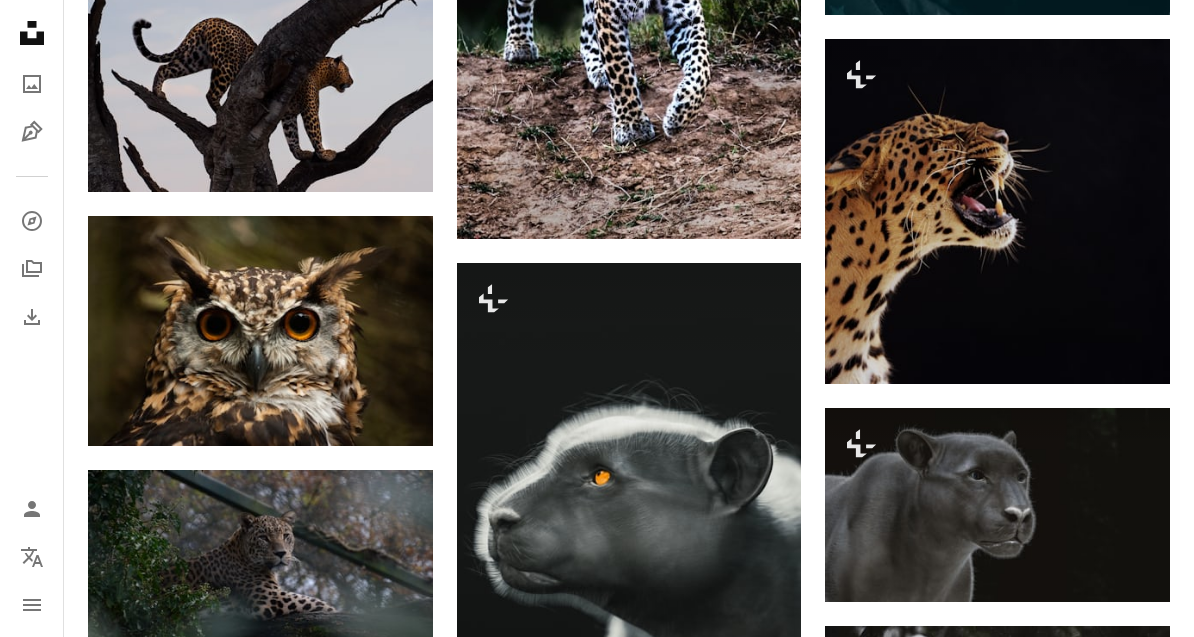 scroll, scrollTop: 5125, scrollLeft: 0, axis: vertical 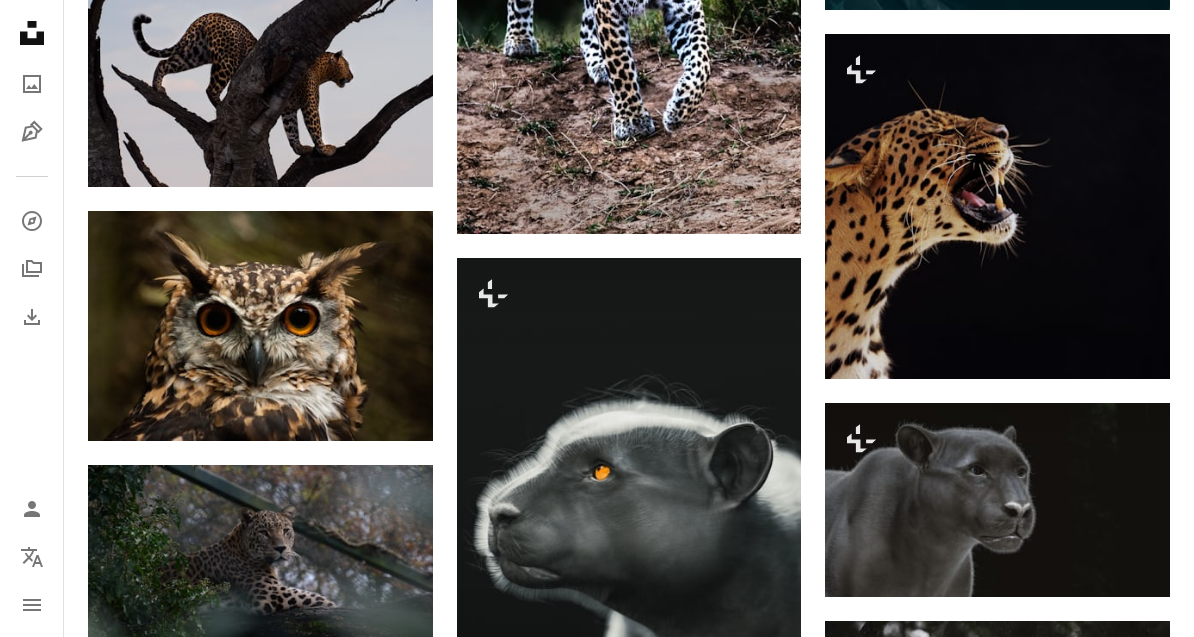 click at bounding box center (997, 206) 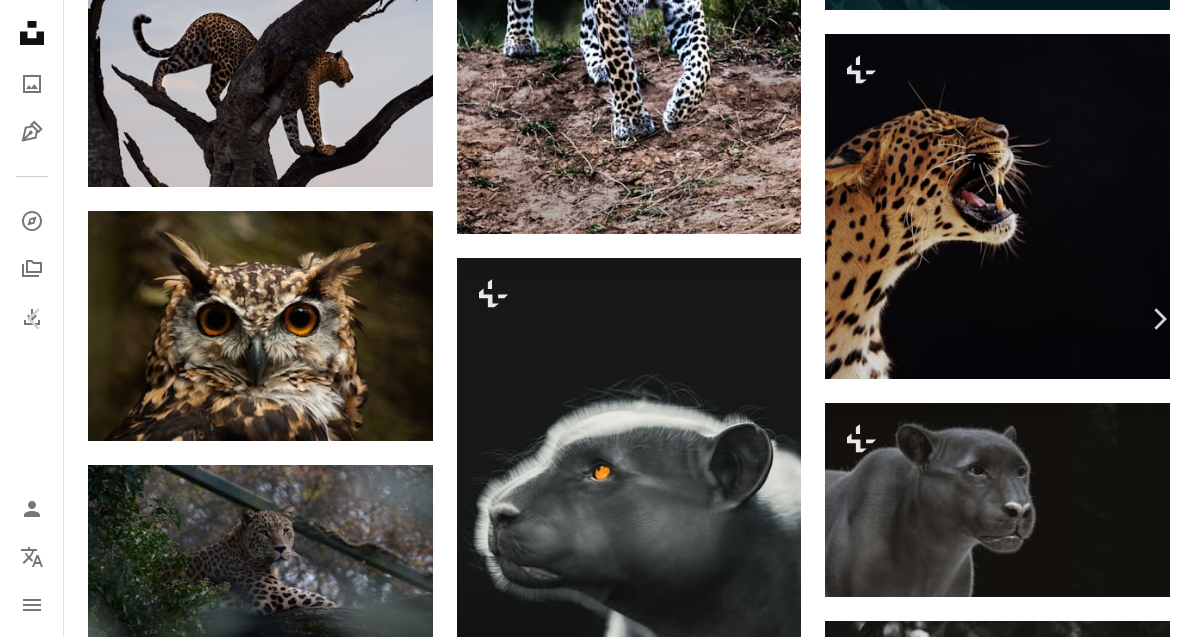 click on "Zoom in" at bounding box center [589, 3580] 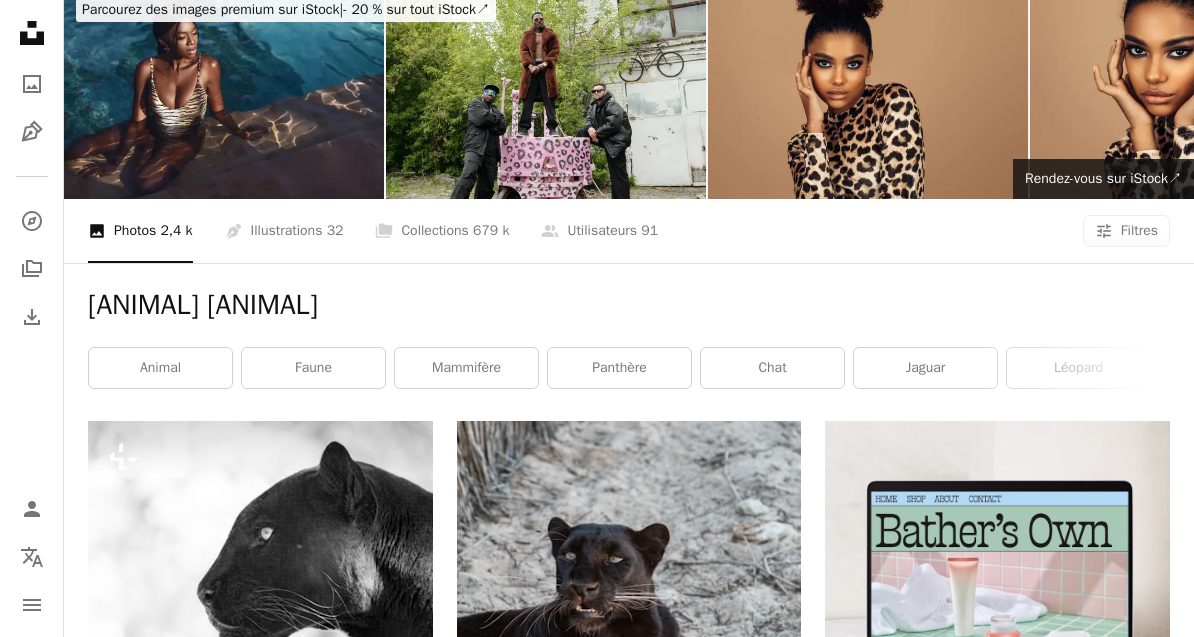 scroll, scrollTop: 0, scrollLeft: 0, axis: both 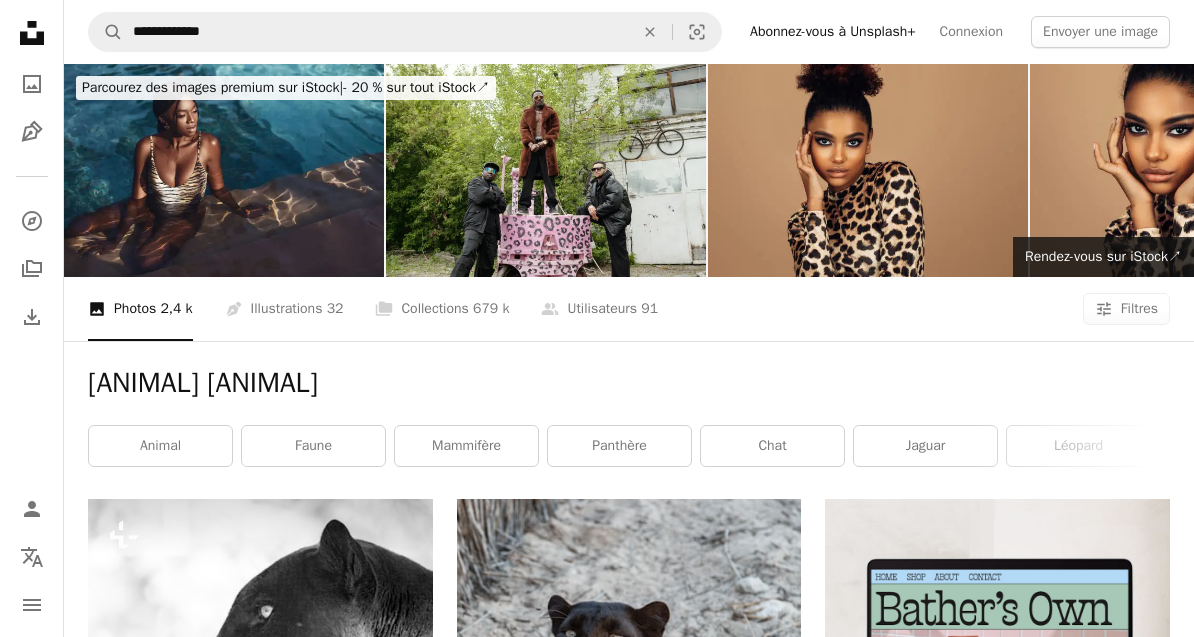 click on "An X shape" 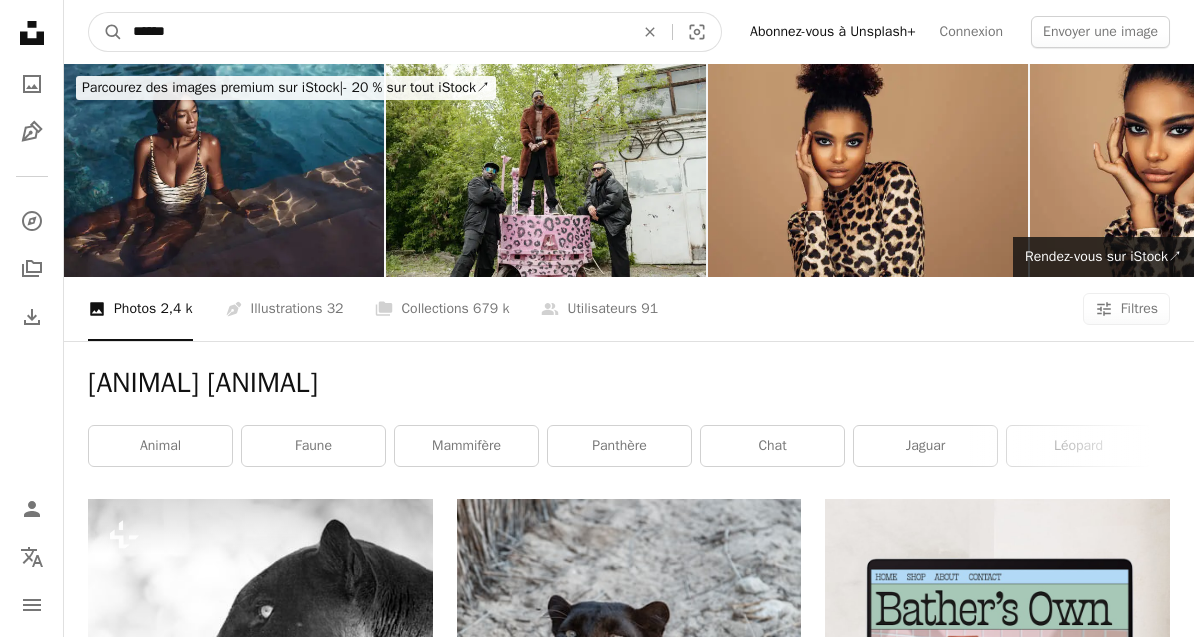 type on "*******" 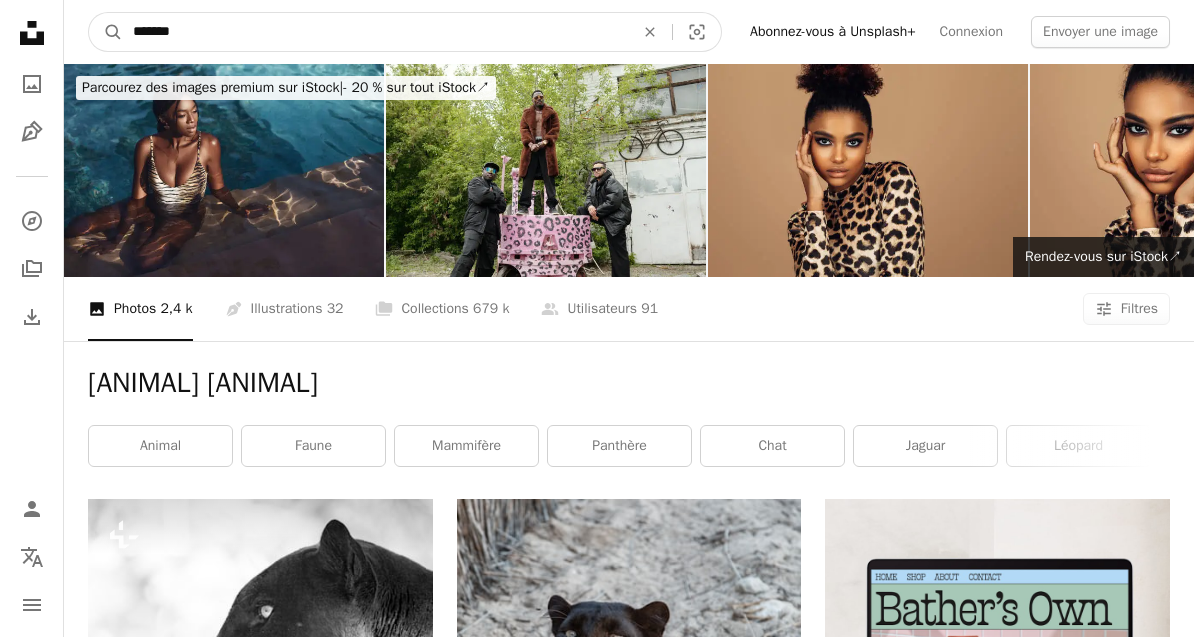 click on "A magnifying glass" at bounding box center (106, 32) 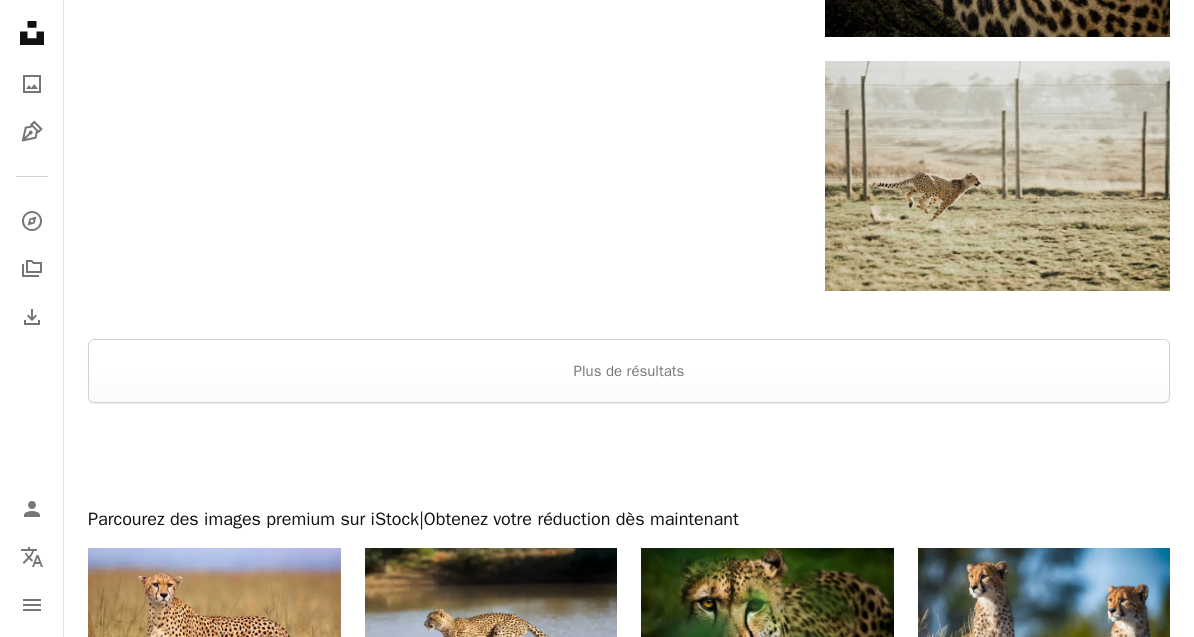 scroll, scrollTop: 3064, scrollLeft: 0, axis: vertical 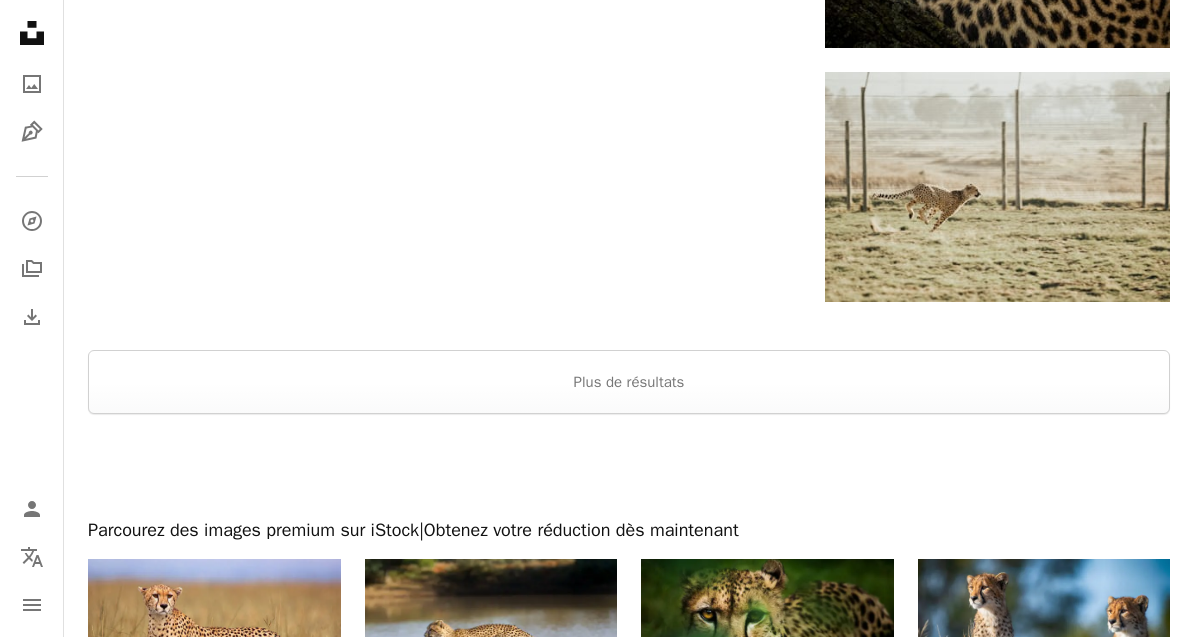 click on "Plus de résultats" at bounding box center (629, 382) 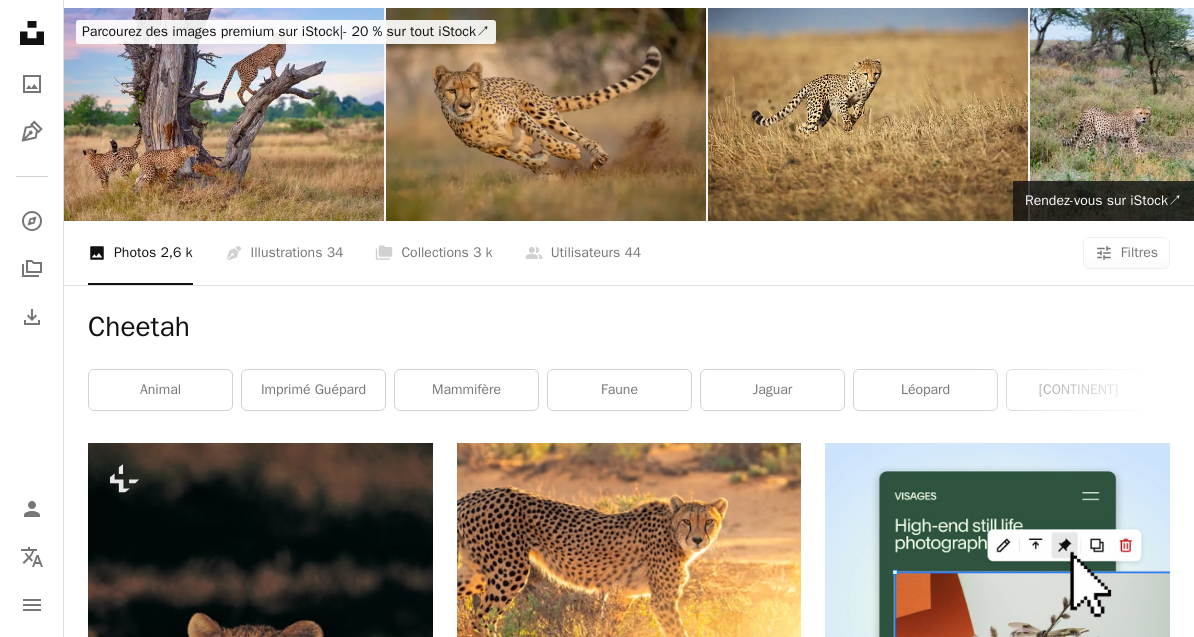 scroll, scrollTop: 0, scrollLeft: 0, axis: both 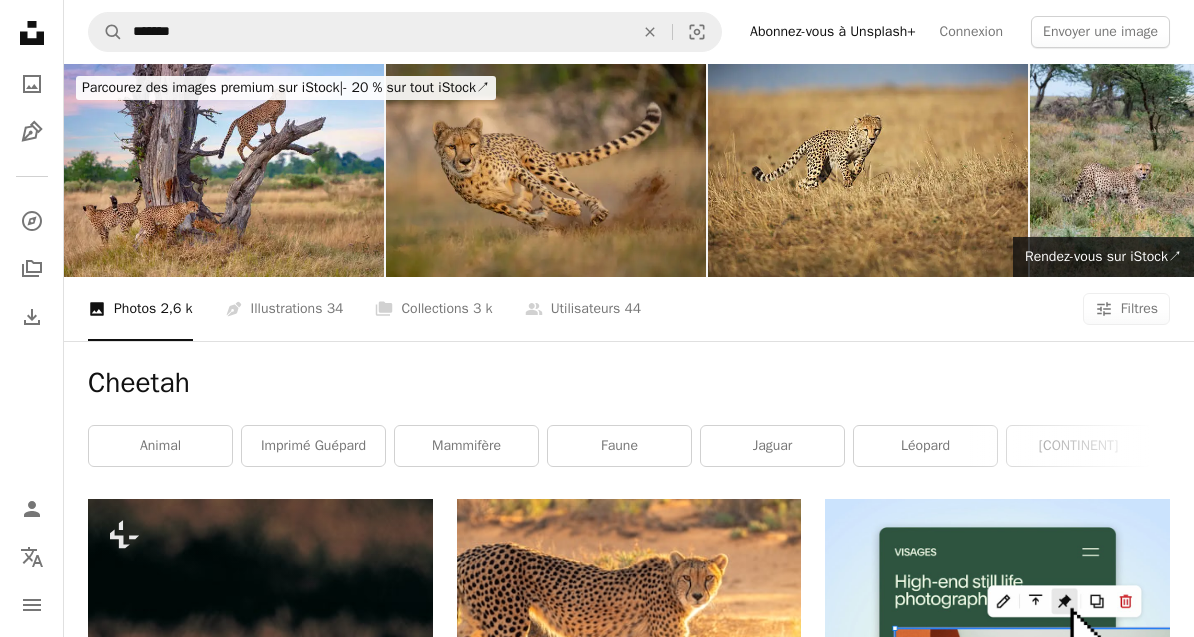 click on "An X shape" at bounding box center (650, 32) 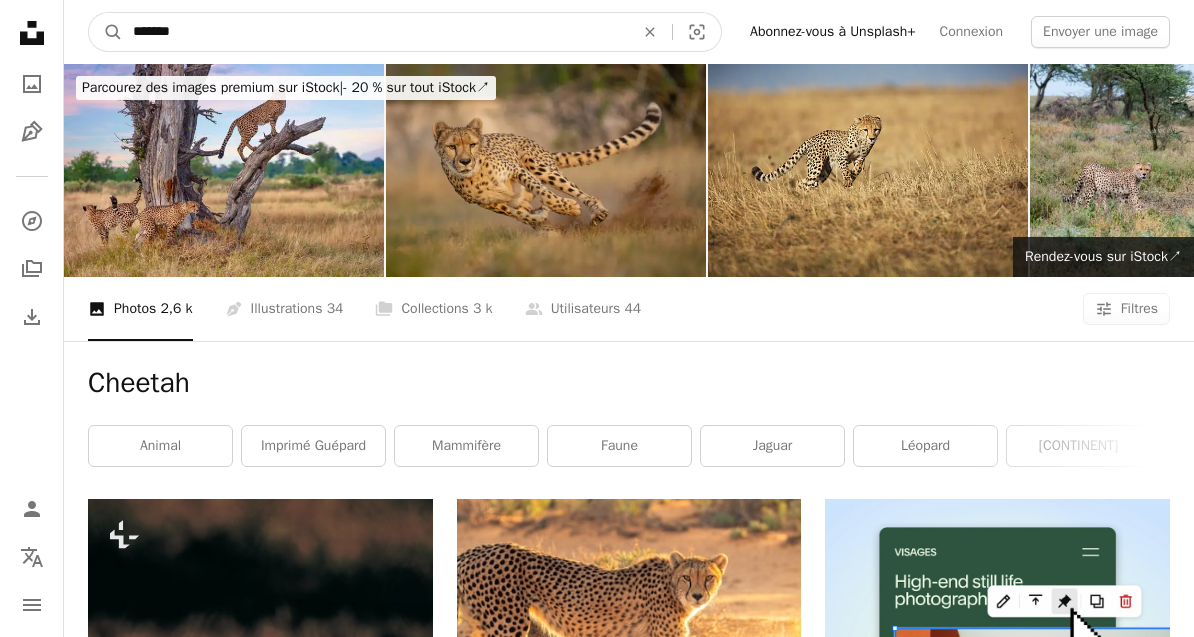 type on "*******" 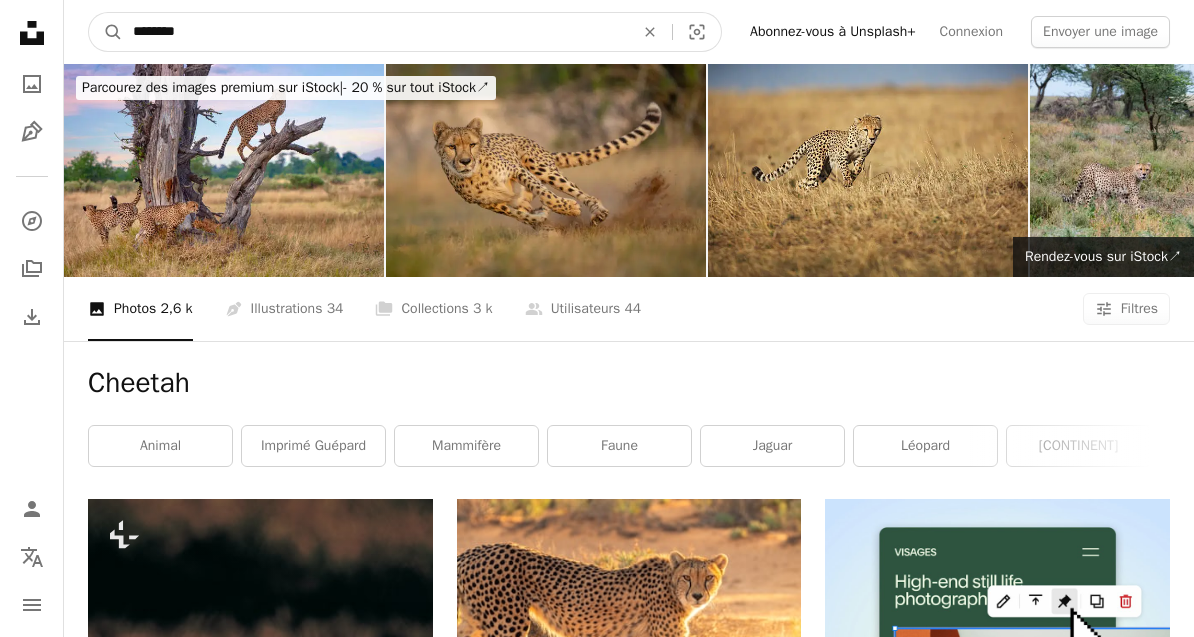 click on "A magnifying glass" at bounding box center [106, 32] 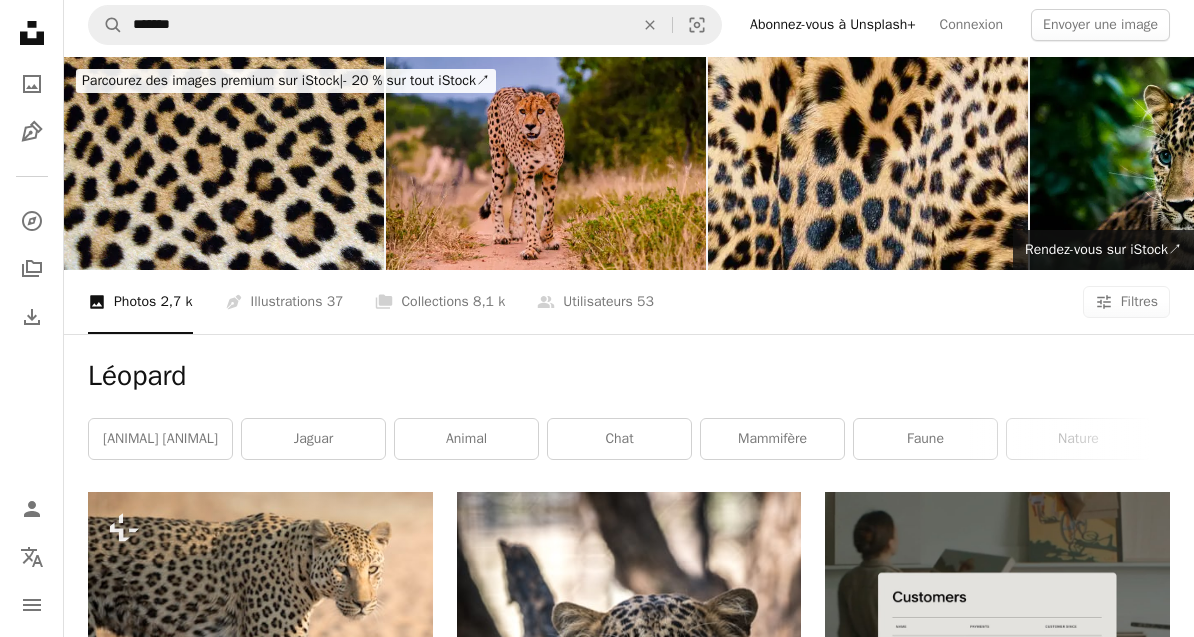 scroll, scrollTop: 0, scrollLeft: 0, axis: both 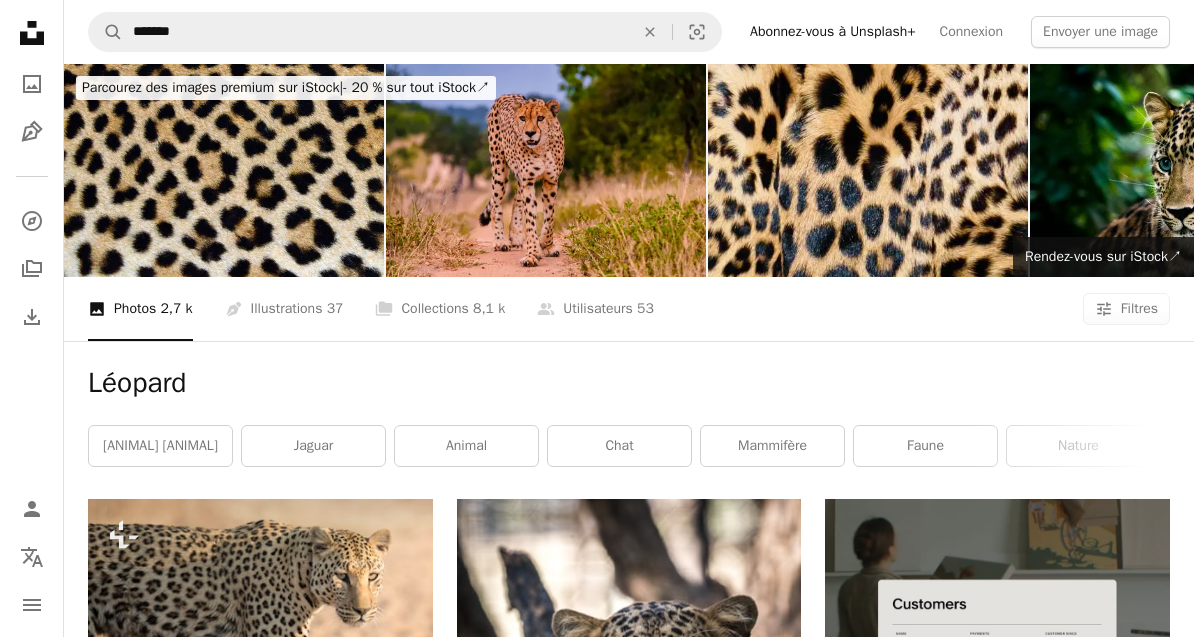 click on "jaguar" at bounding box center [313, 446] 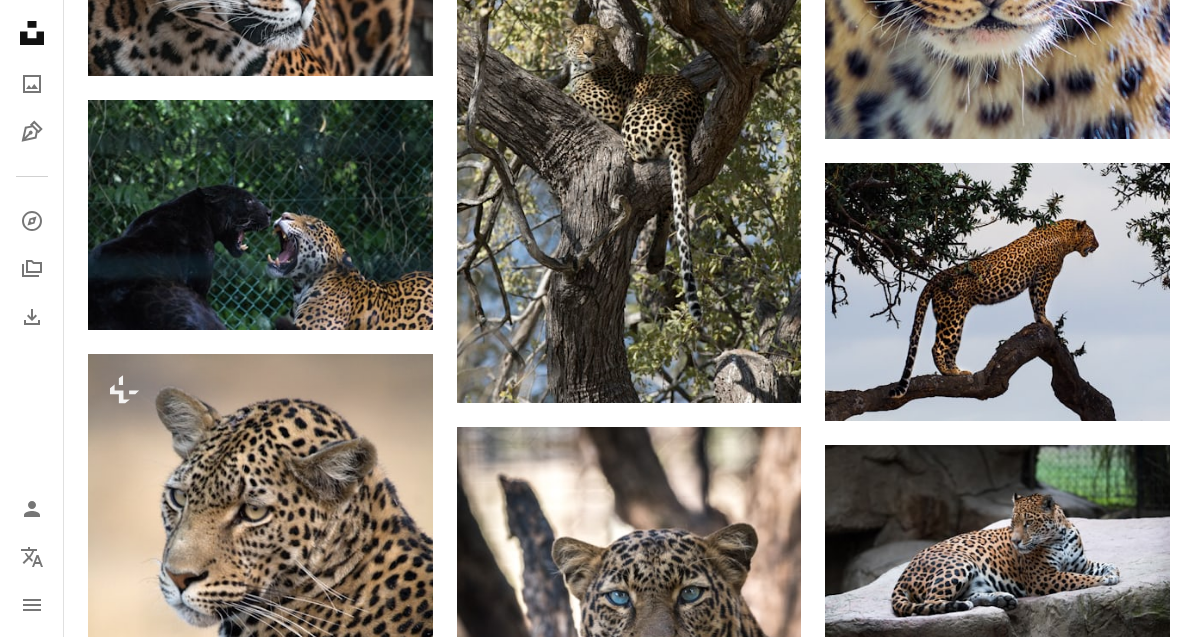 scroll, scrollTop: 1403, scrollLeft: 0, axis: vertical 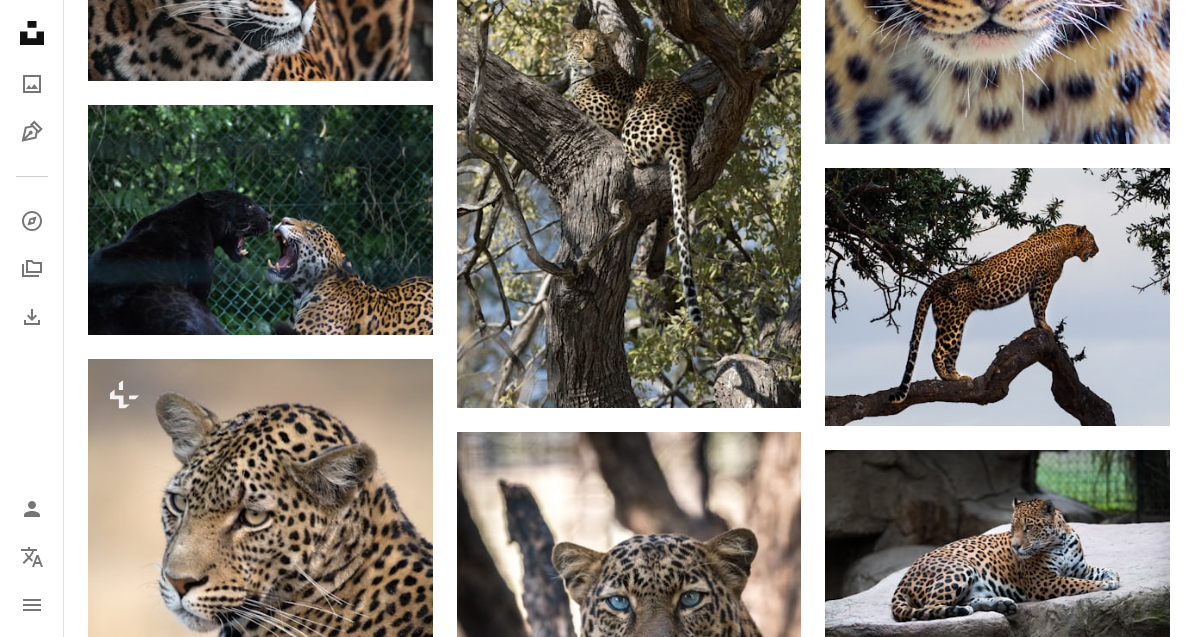 click at bounding box center [260, 219] 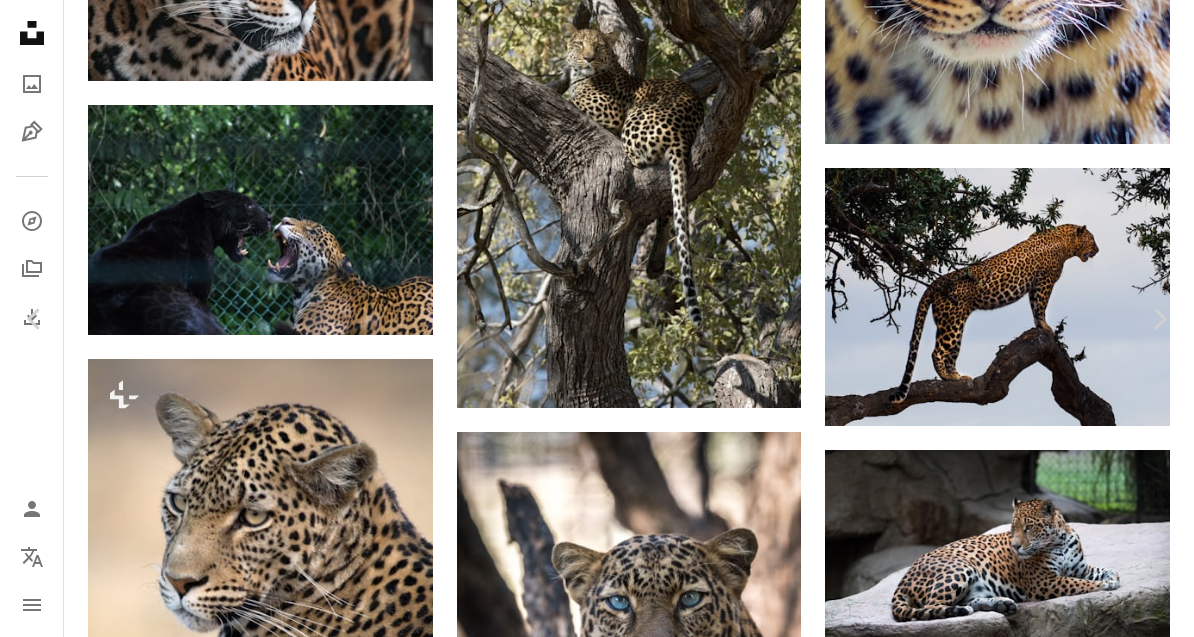 click on "Télécharger gratuitement" at bounding box center [962, 2906] 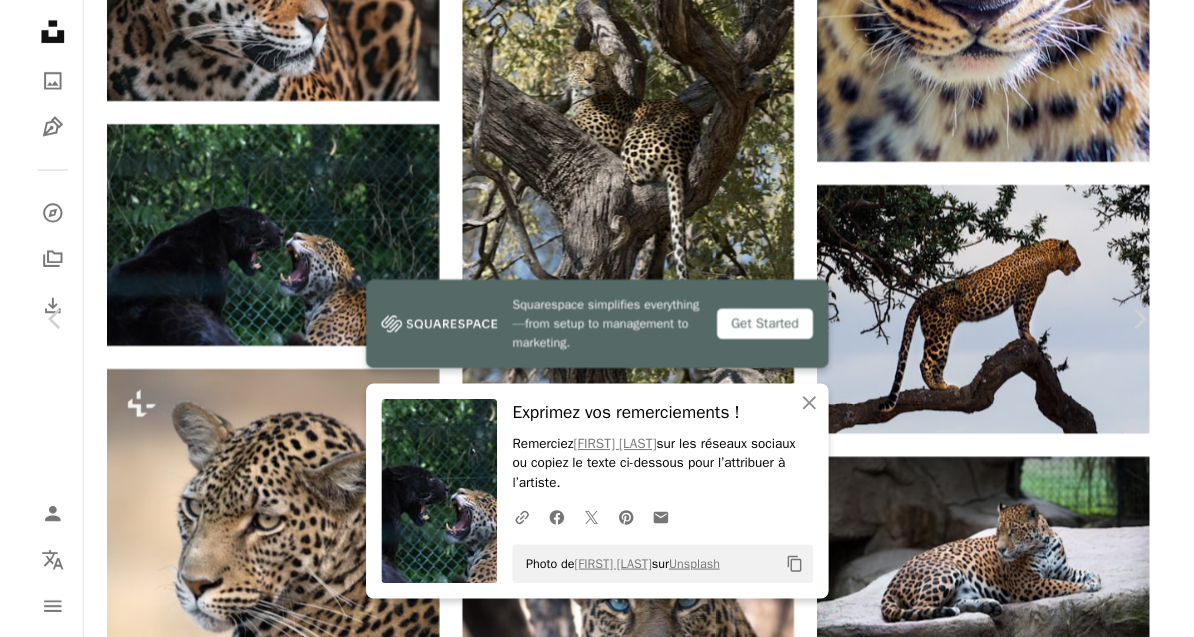 scroll, scrollTop: 1403, scrollLeft: 0, axis: vertical 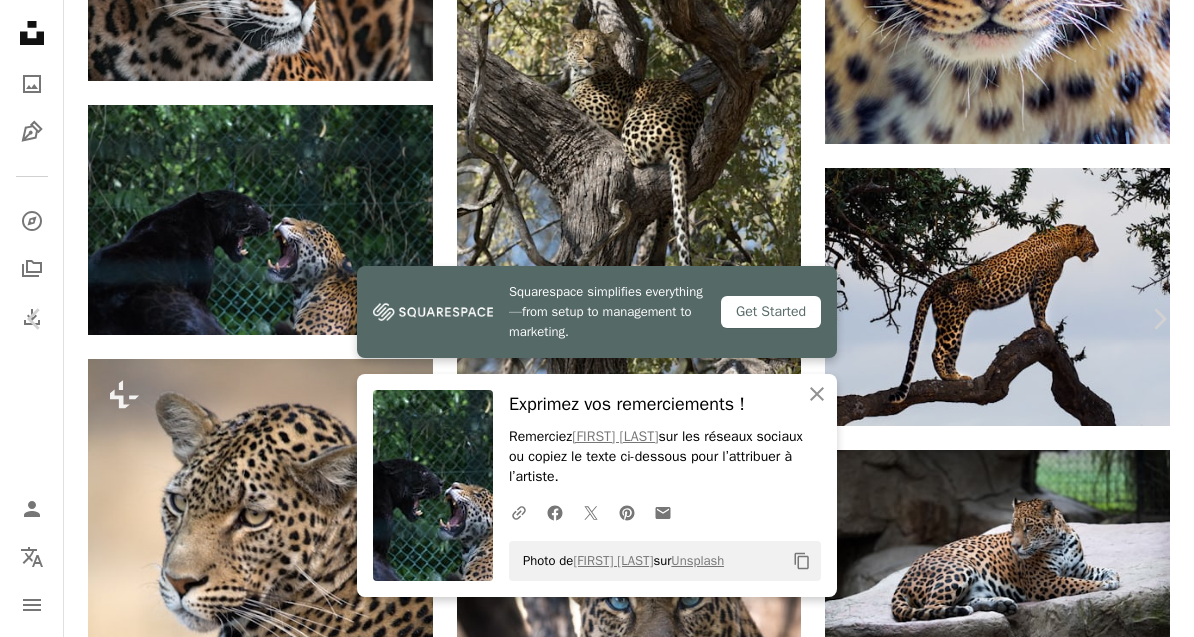 click on "An X shape Chevron left Chevron right Squarespace simplifies everything—from setup to management to marketing. Get Started An X shape Fermer Exprimez vos remerciements ! Remerciez  Mélody [LAST]  sur les réseaux sociaux ou copiez le texte ci-dessous pour l’attribuer à l’artiste. A URL sharing icon (chains) Facebook icon X (formerly Twitter) icon Pinterest icon An envelope Photo de  Mélody [LAST]  sur  Unsplash
Copy content Mélody [LAST] melodyp A heart A plus sign Télécharger gratuitement Chevron down Zoom in Vues 2 287 550 Téléchargements 22 846 Présentée dans Animaux A forward-right arrow Partager Info icon Infos More Actions A map marker ZooParc Beauval, Saint-Aignan-sur-Cher, France Calendar outlined Publiée le  16 décembre 2017 Camera Canon, EOS 1100D Safety Utilisation gratuite sous la  Licence Unsplash chat noir animal faune zoo jaguar clôture Panthère noire sauvage Taches gris France léopard bouche mammifère panthère lèvre langue grand Images Creative Commons  |   ↗ A heart" at bounding box center (597, 3177) 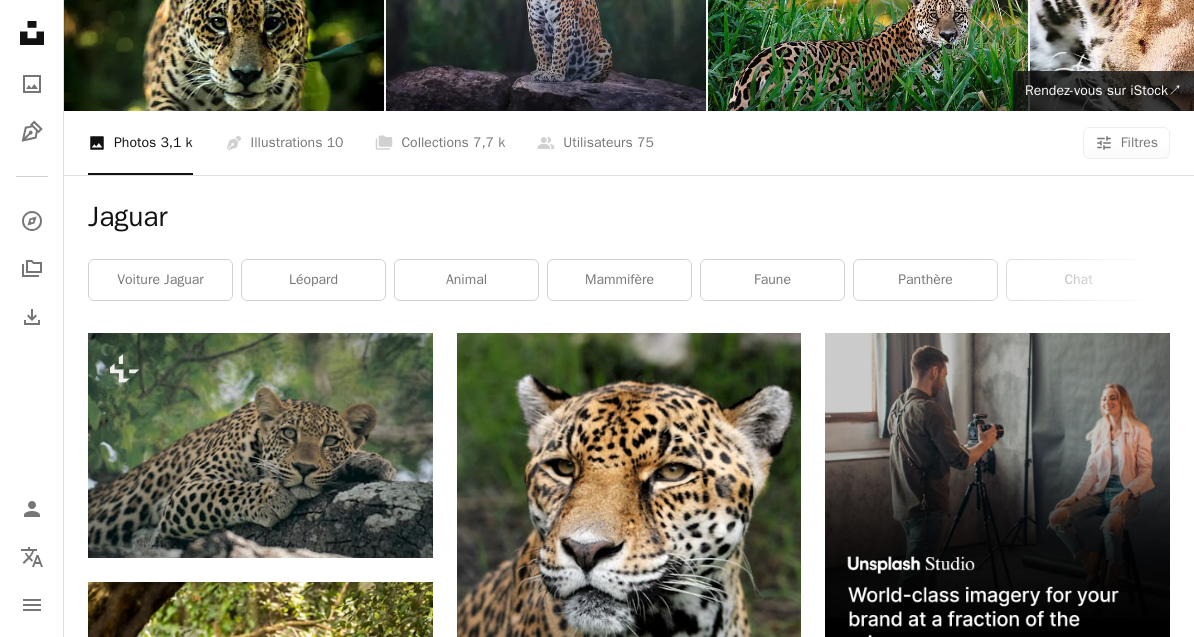 scroll, scrollTop: 0, scrollLeft: 0, axis: both 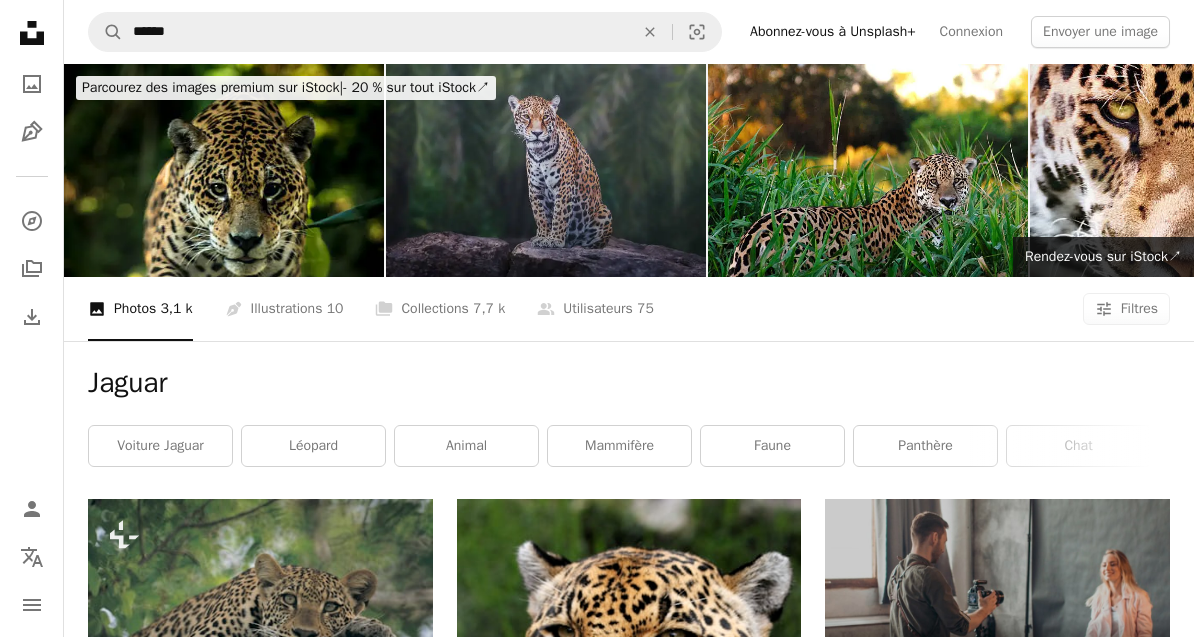 click on "léopard" at bounding box center [313, 446] 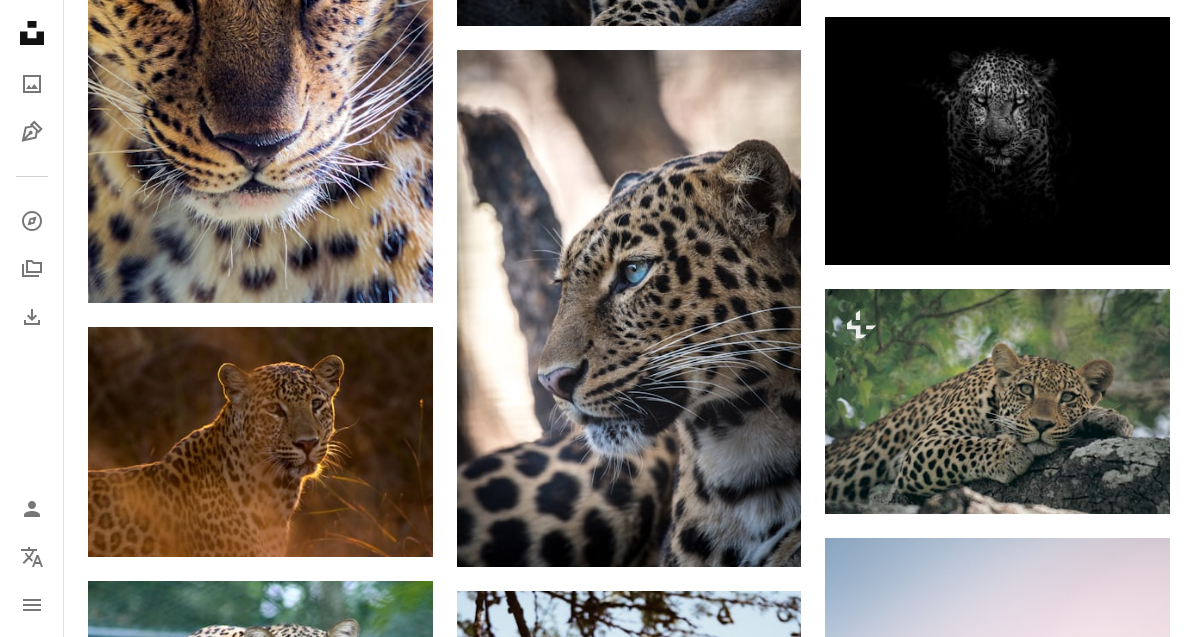 scroll, scrollTop: 0, scrollLeft: 0, axis: both 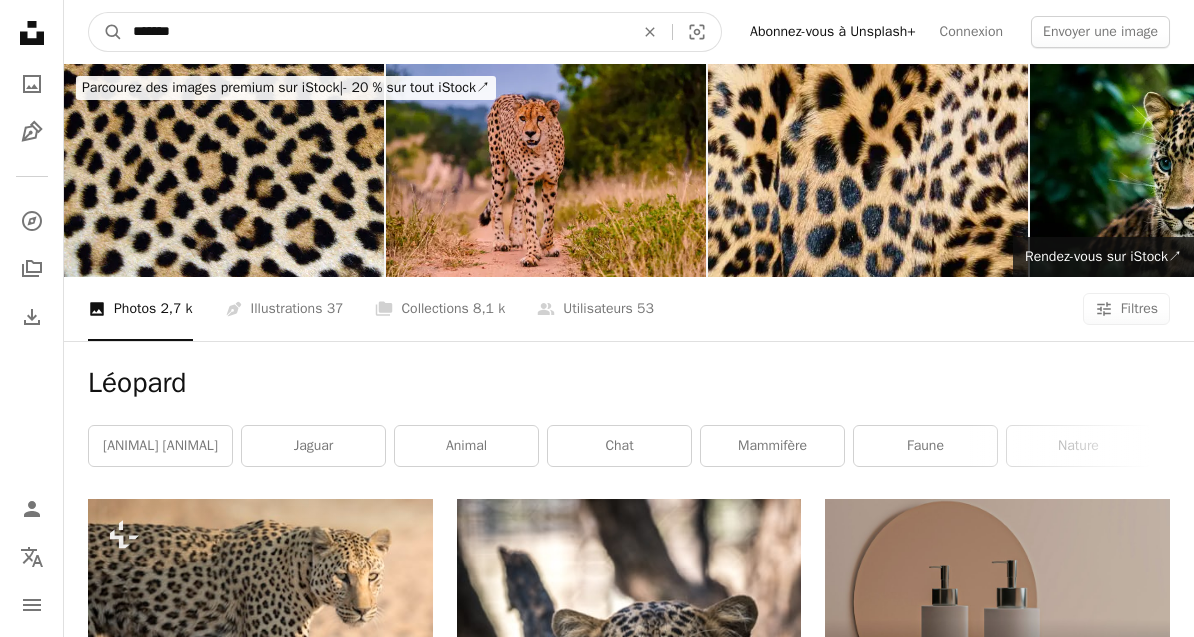 click on "*******" at bounding box center (375, 32) 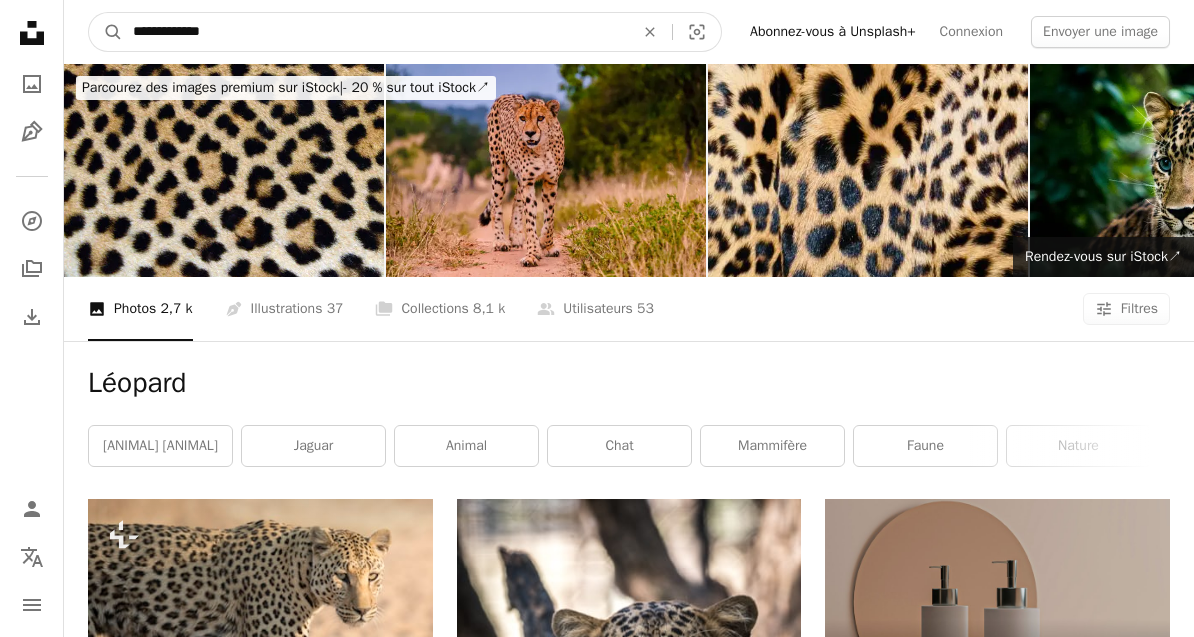 type on "**********" 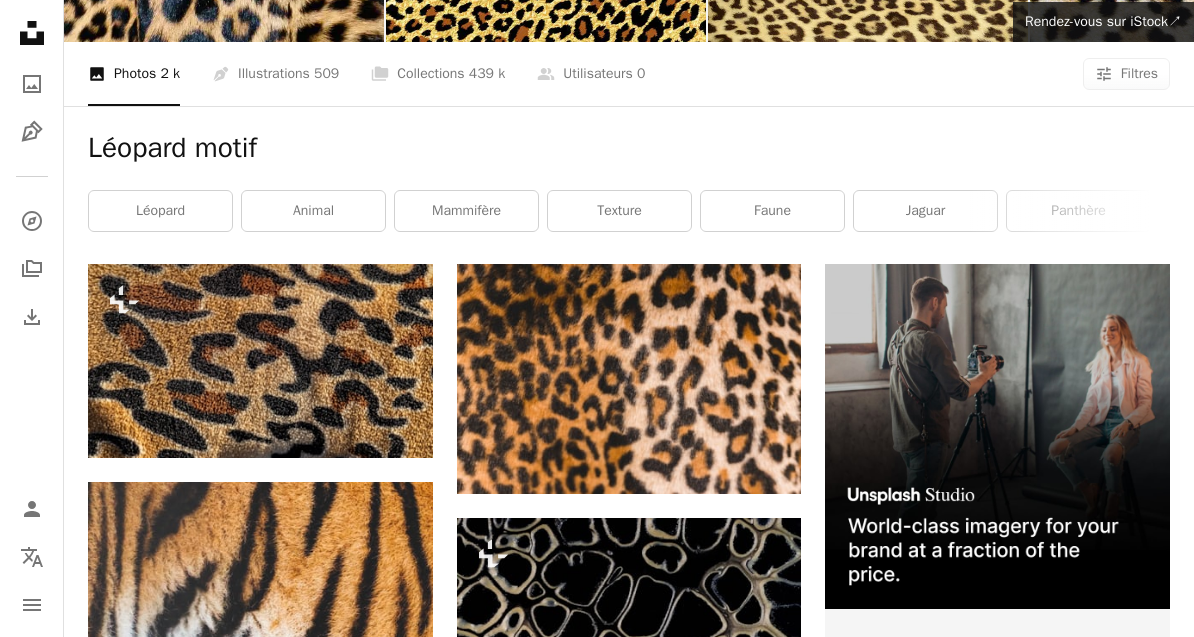 scroll, scrollTop: 0, scrollLeft: 0, axis: both 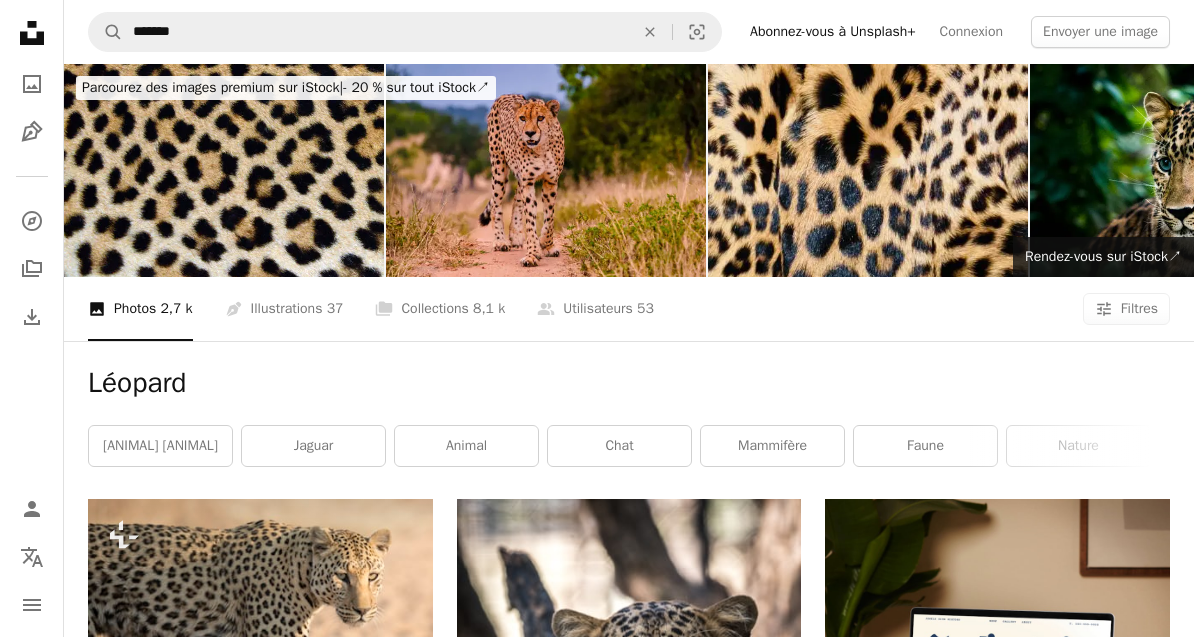 click on "An X shape" at bounding box center (650, 32) 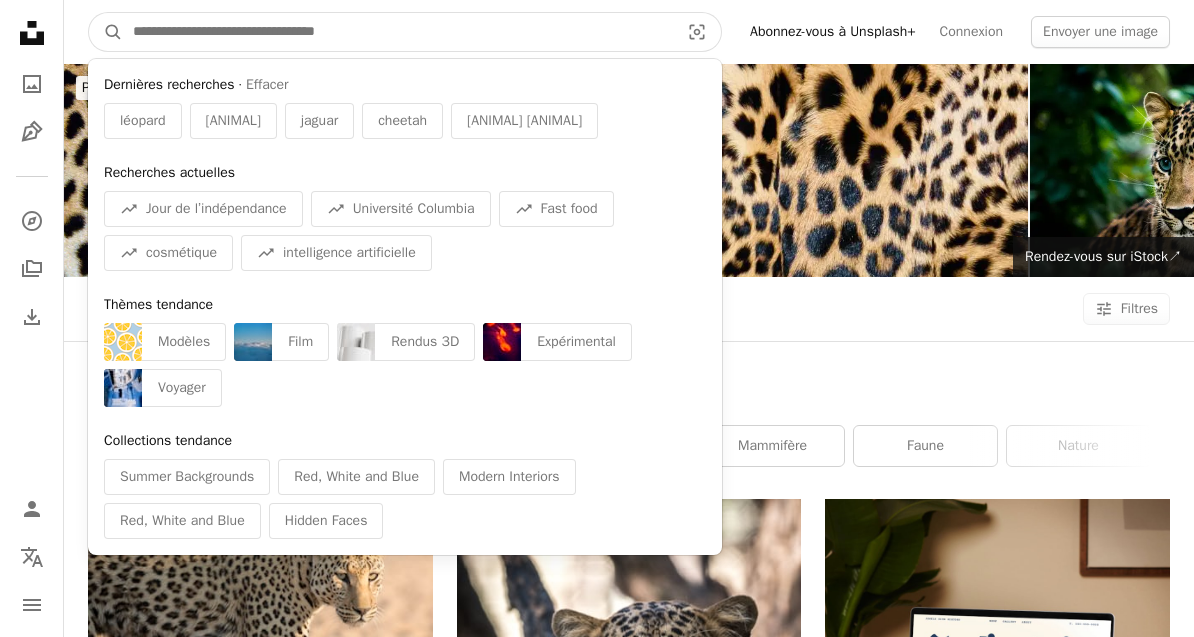 click at bounding box center [398, 32] 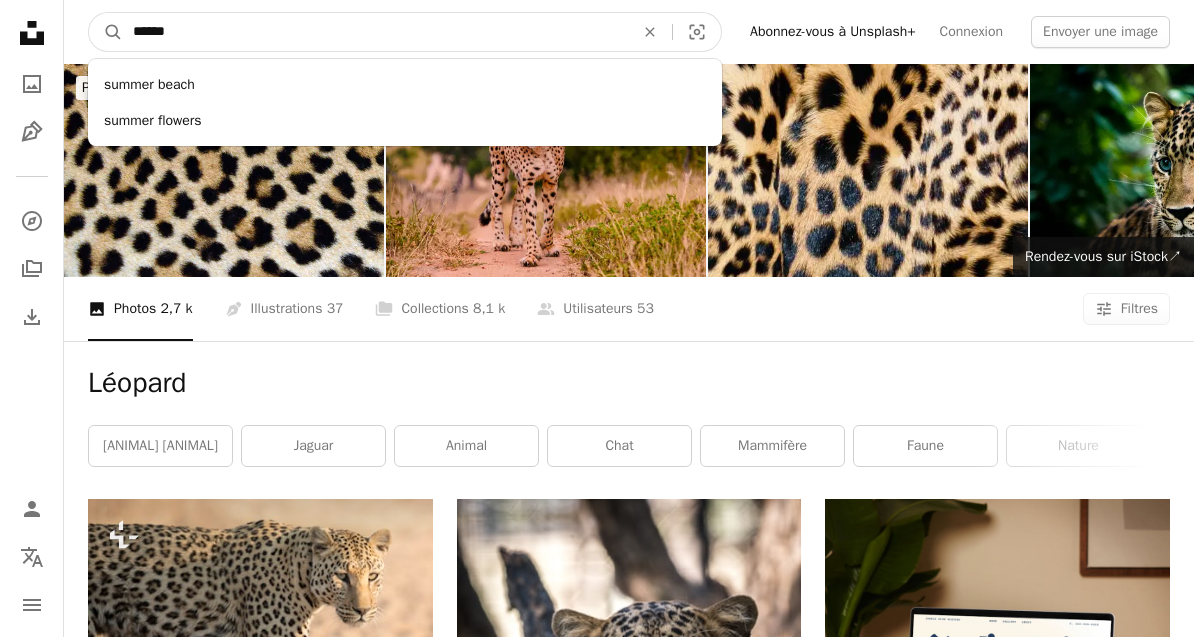 type on "******" 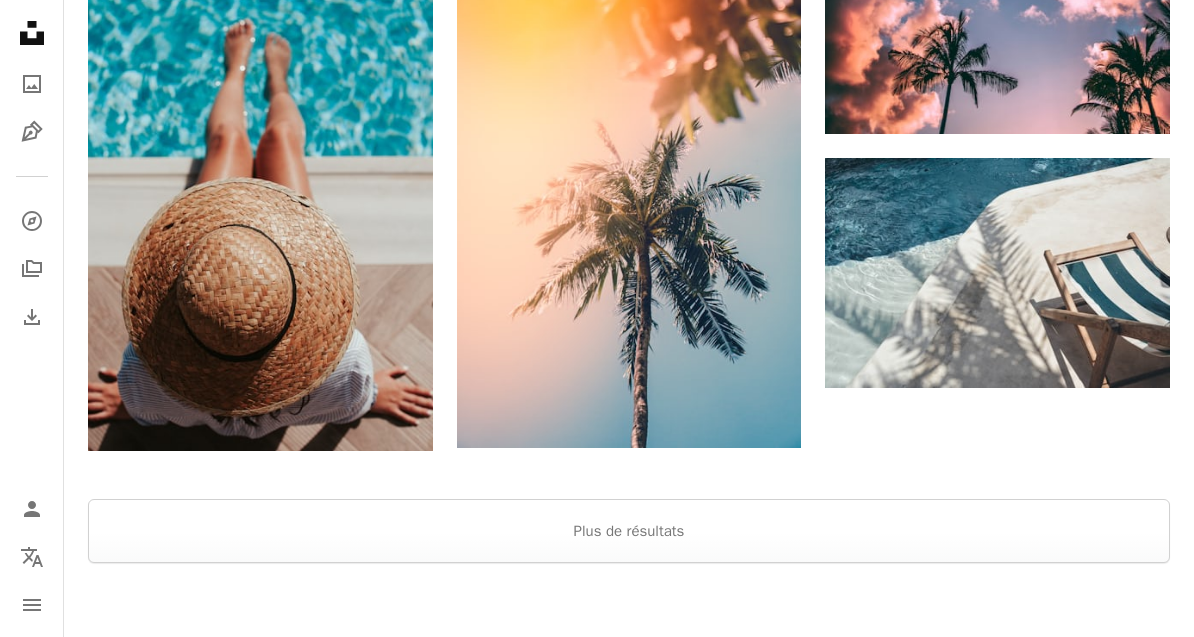scroll, scrollTop: 2431, scrollLeft: 0, axis: vertical 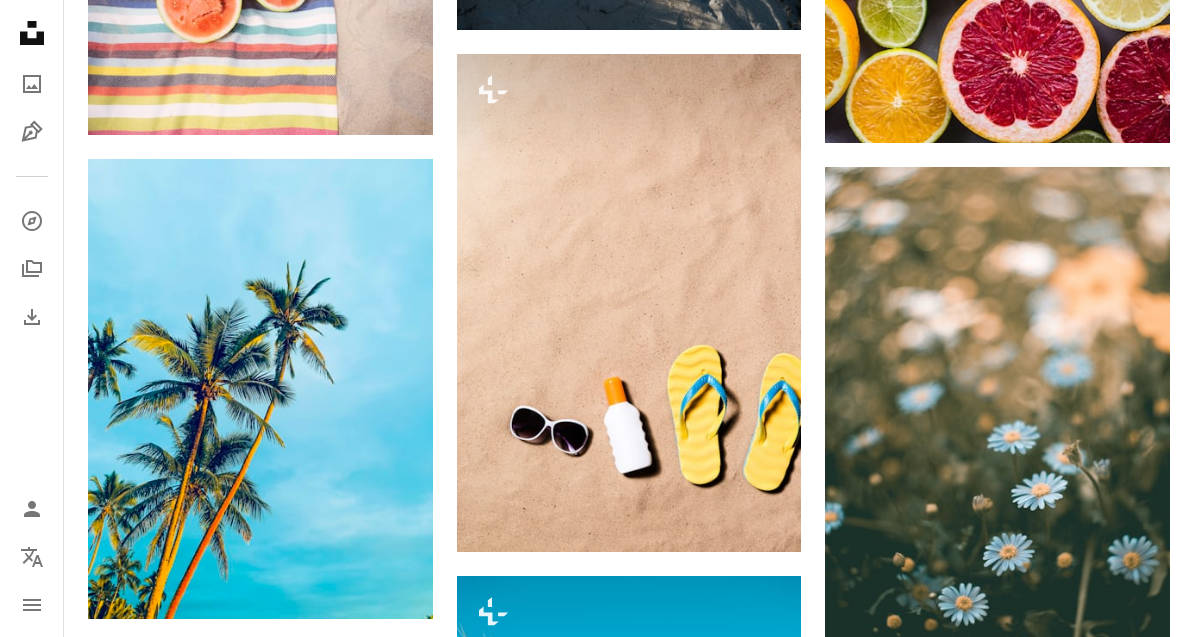 click 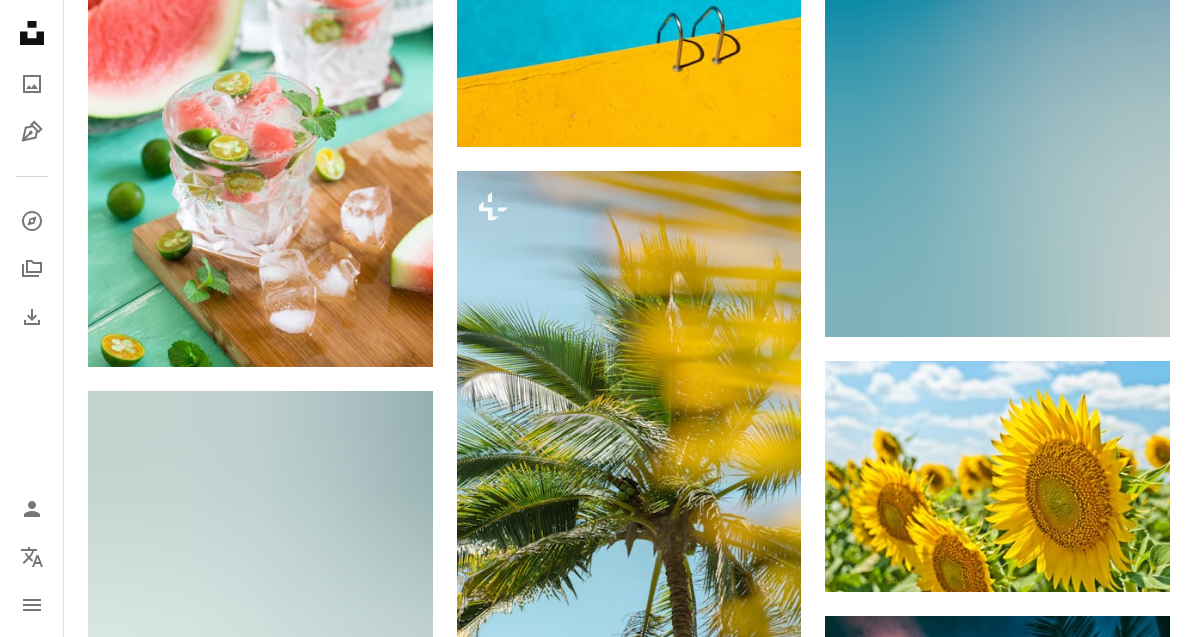 scroll, scrollTop: 0, scrollLeft: 0, axis: both 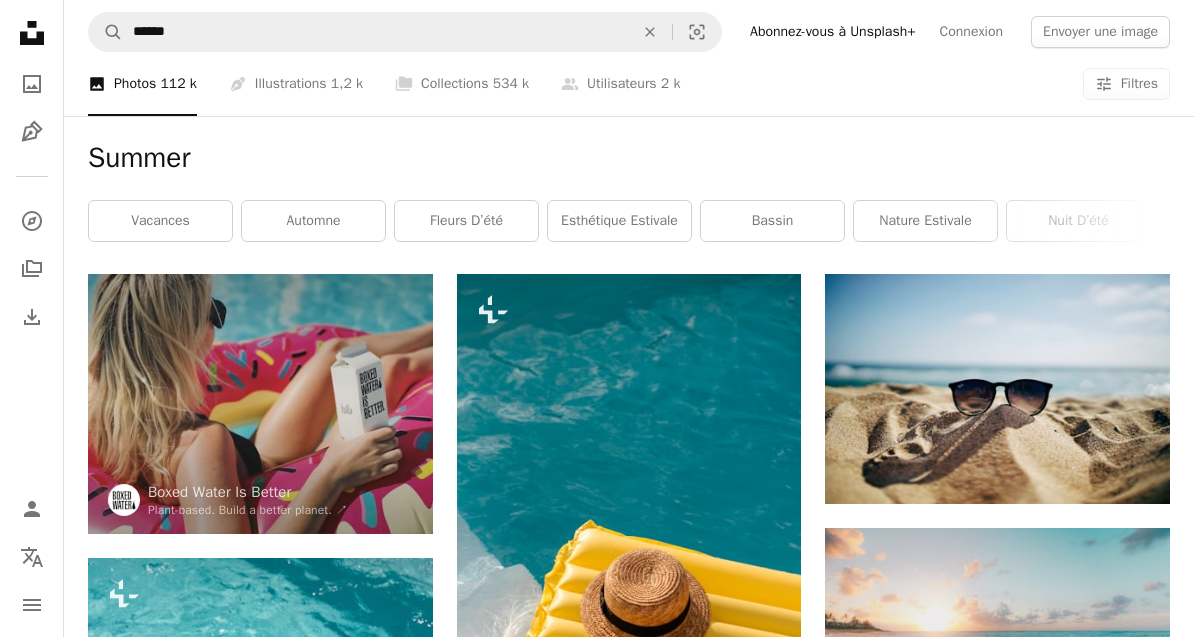 click on "An X shape" at bounding box center [650, 32] 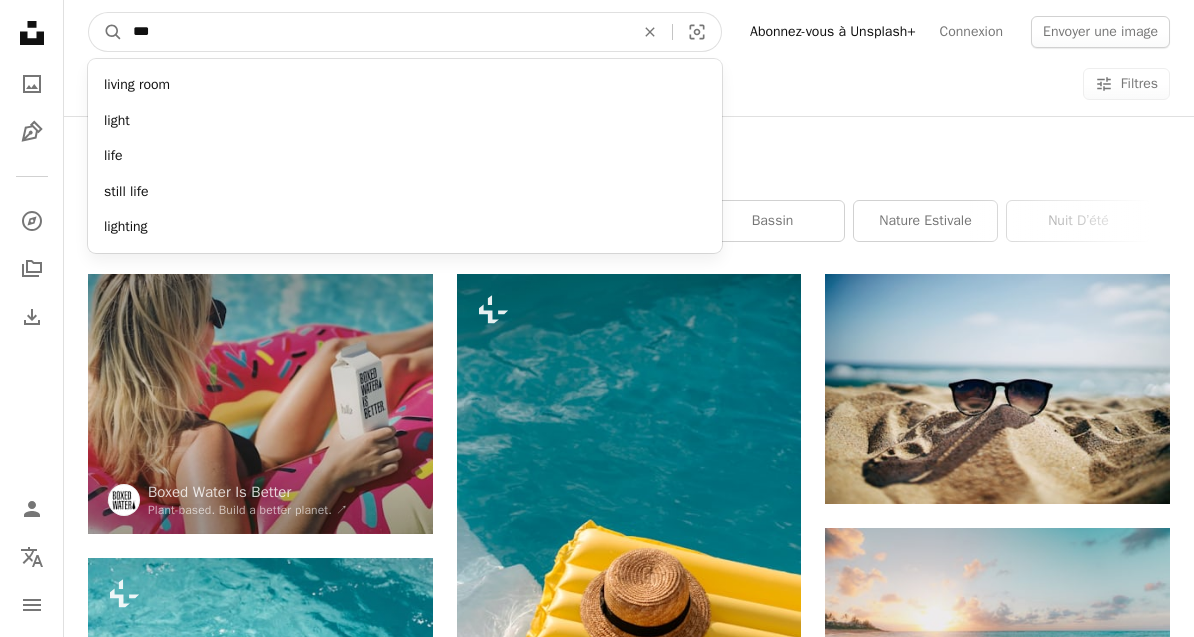 type on "****" 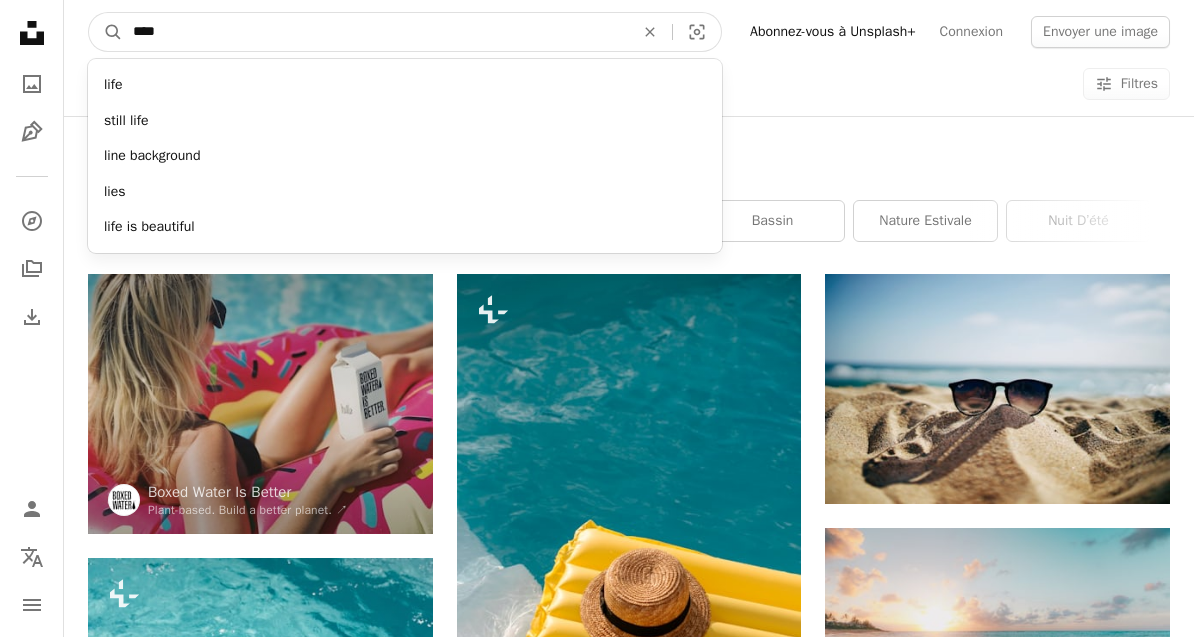 click on "A magnifying glass" at bounding box center [106, 32] 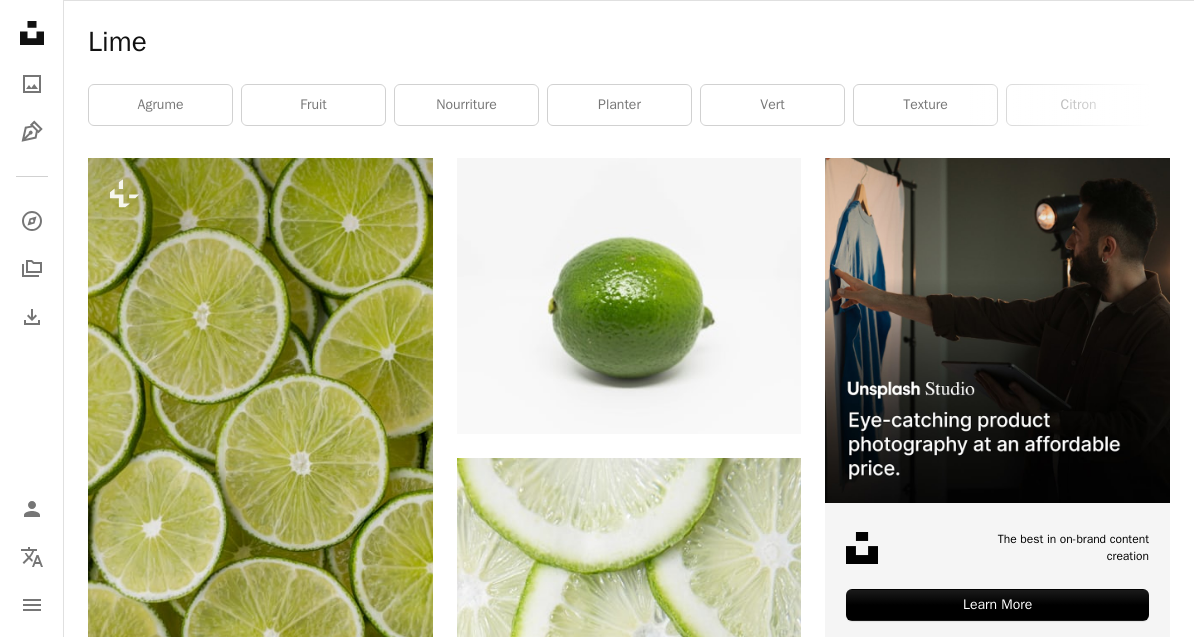 scroll, scrollTop: 348, scrollLeft: 0, axis: vertical 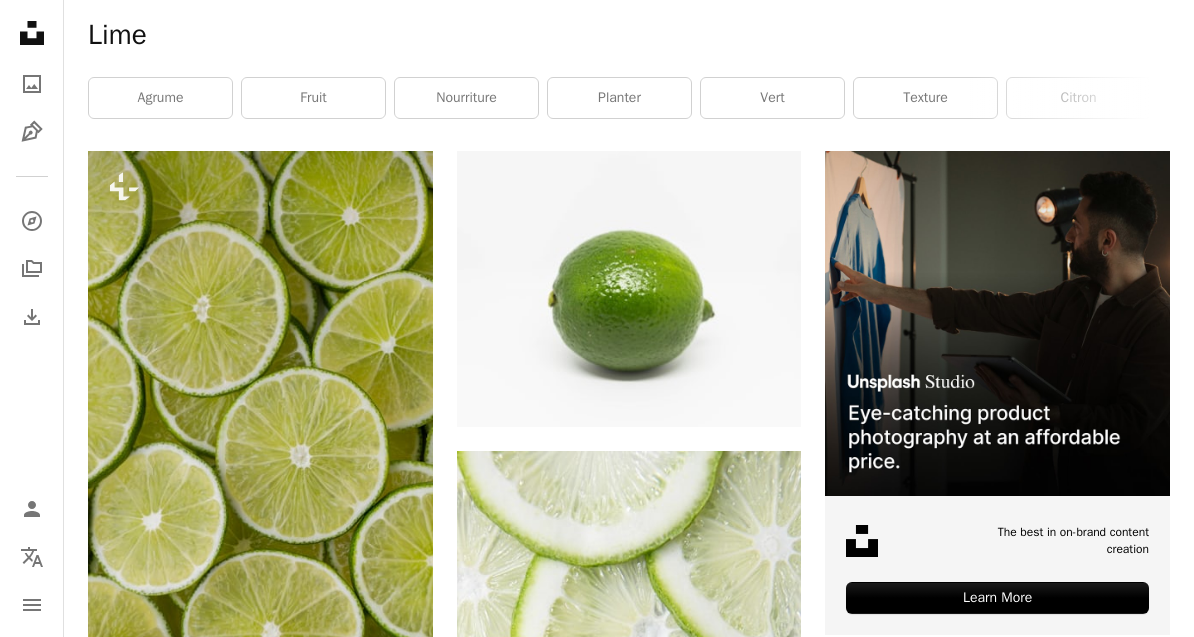 click on "A lock Télécharger" at bounding box center [356, 632] 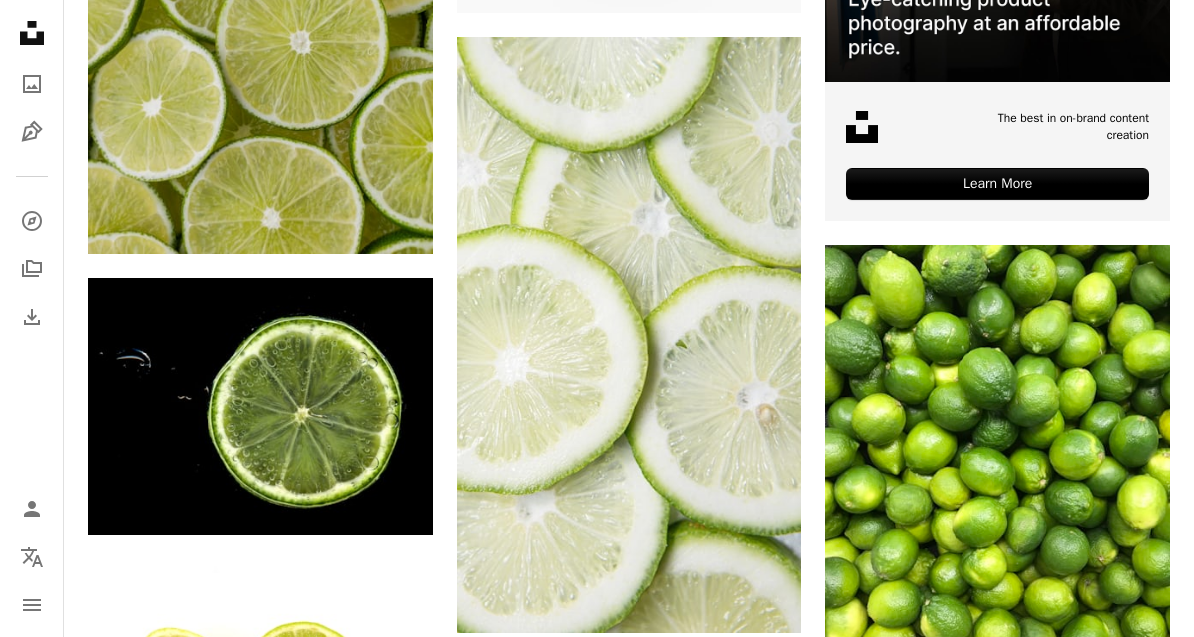 scroll, scrollTop: 767, scrollLeft: 0, axis: vertical 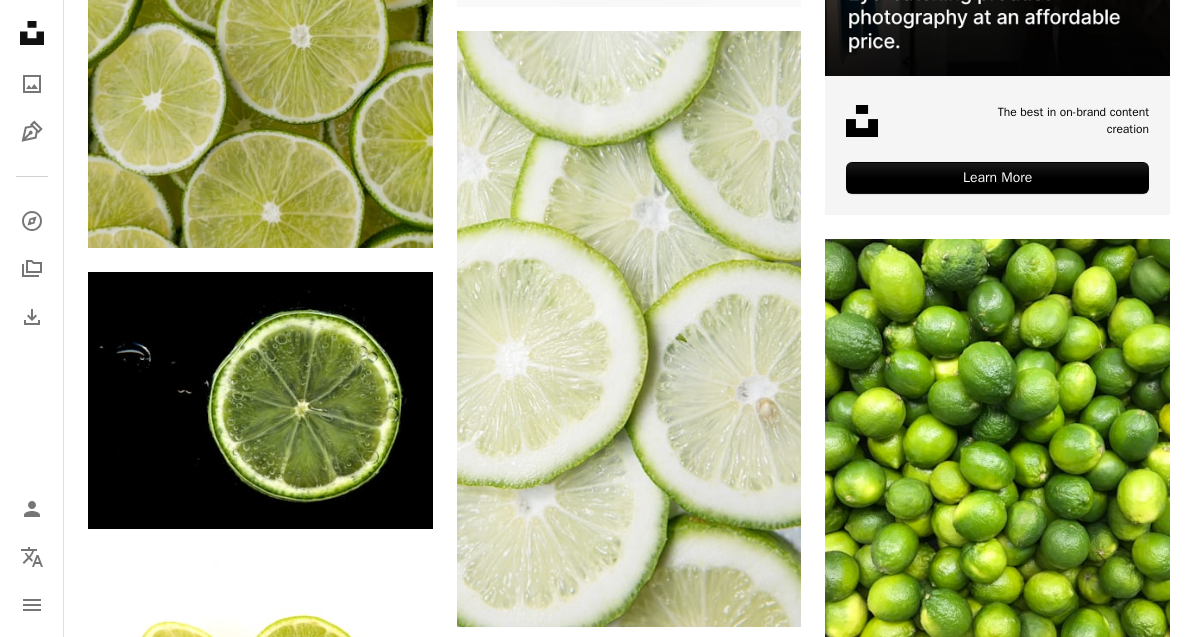 click on "Arrow pointing down" 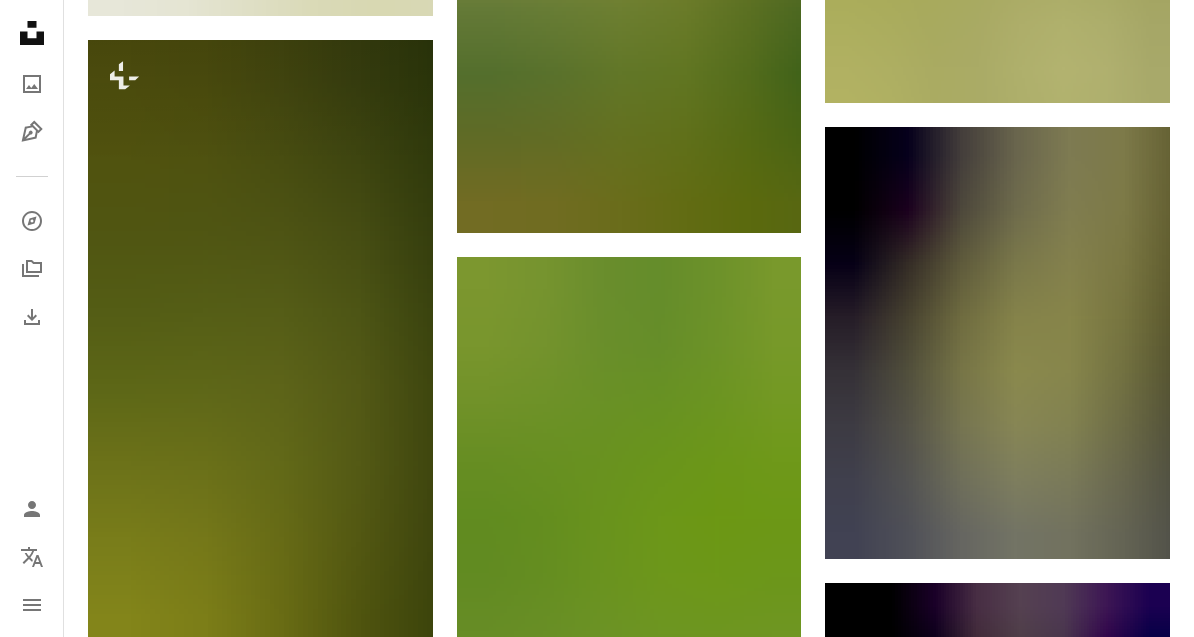 scroll, scrollTop: 2660, scrollLeft: 0, axis: vertical 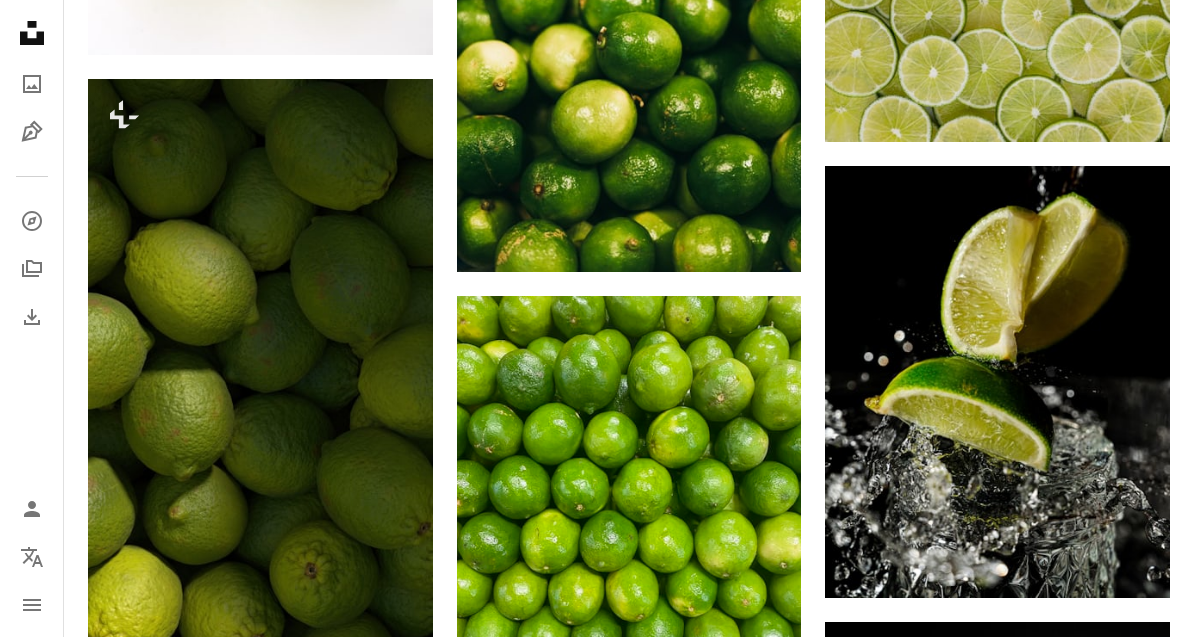 click 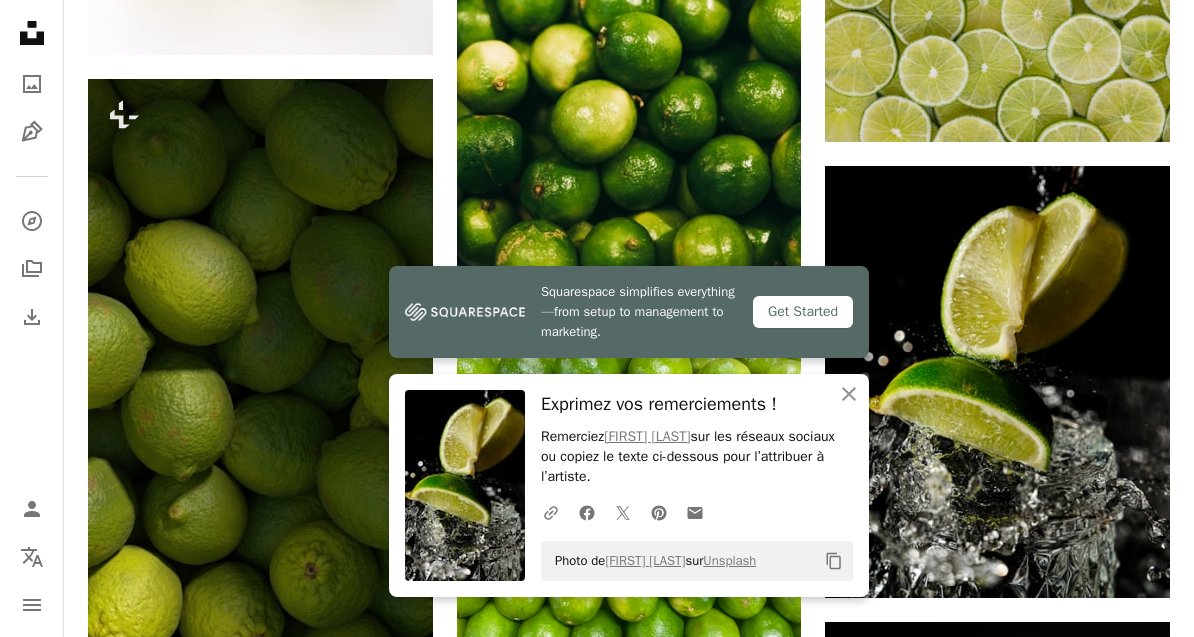 click on "Arrow pointing down" 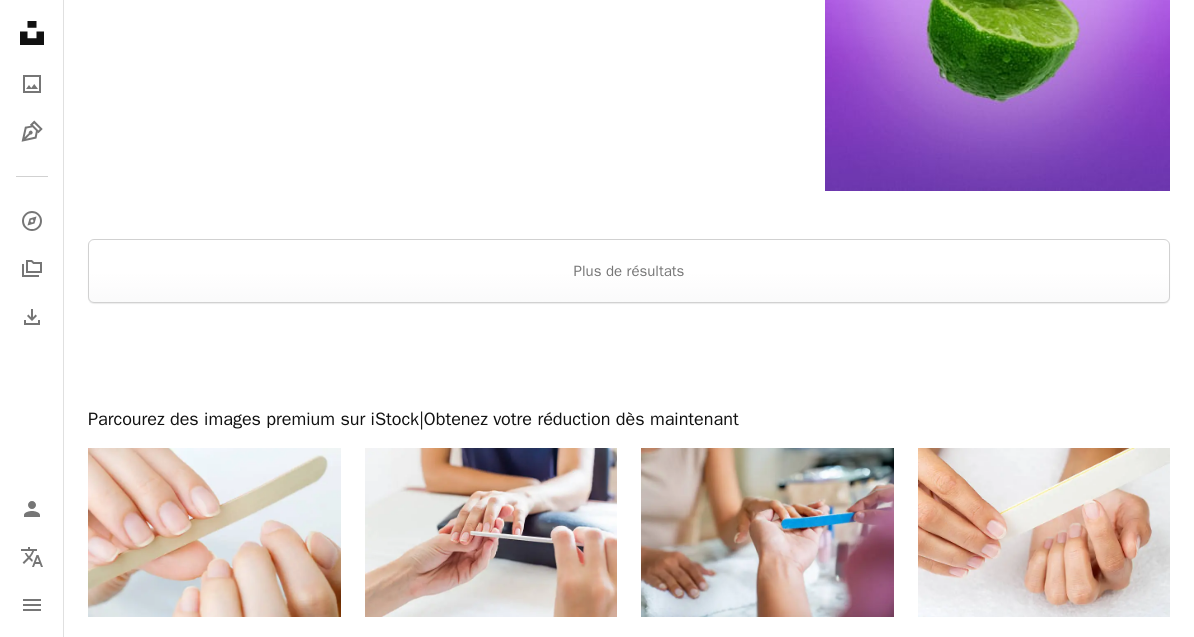 click on "Plus de résultats" at bounding box center [629, 272] 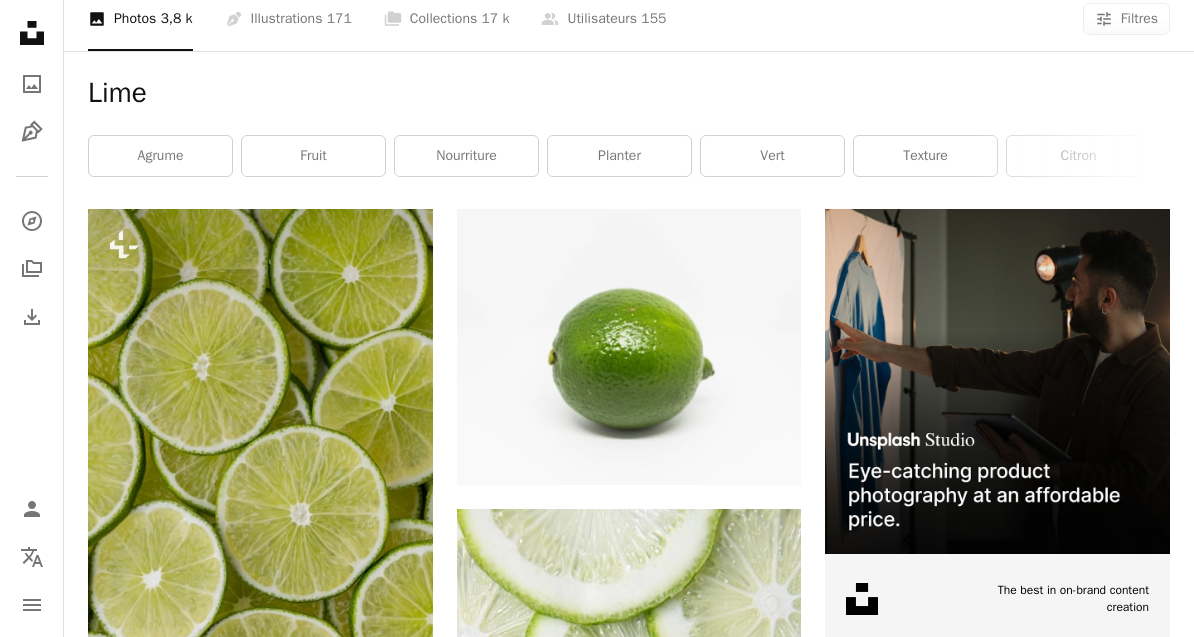 scroll, scrollTop: 0, scrollLeft: 0, axis: both 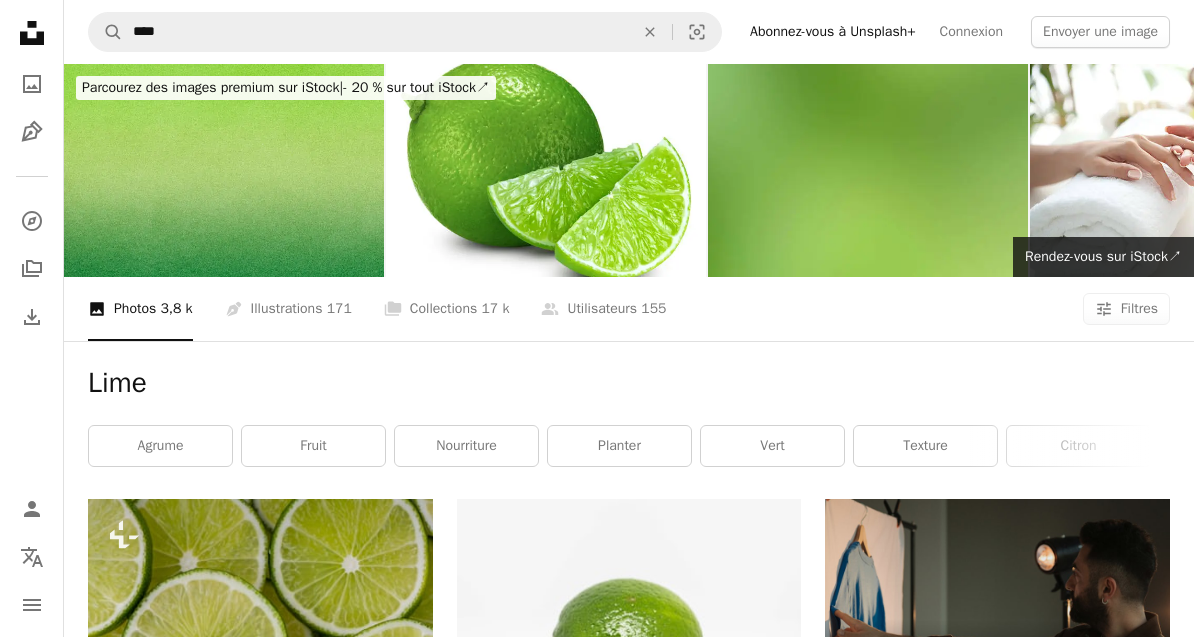 click on "An X shape" 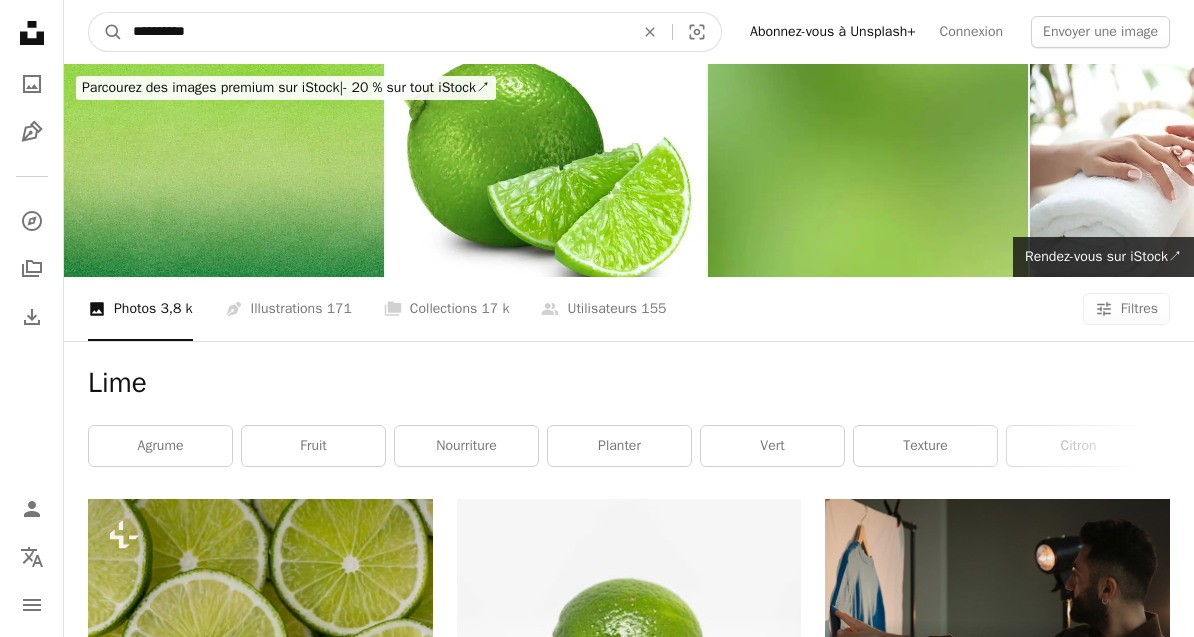 type on "**********" 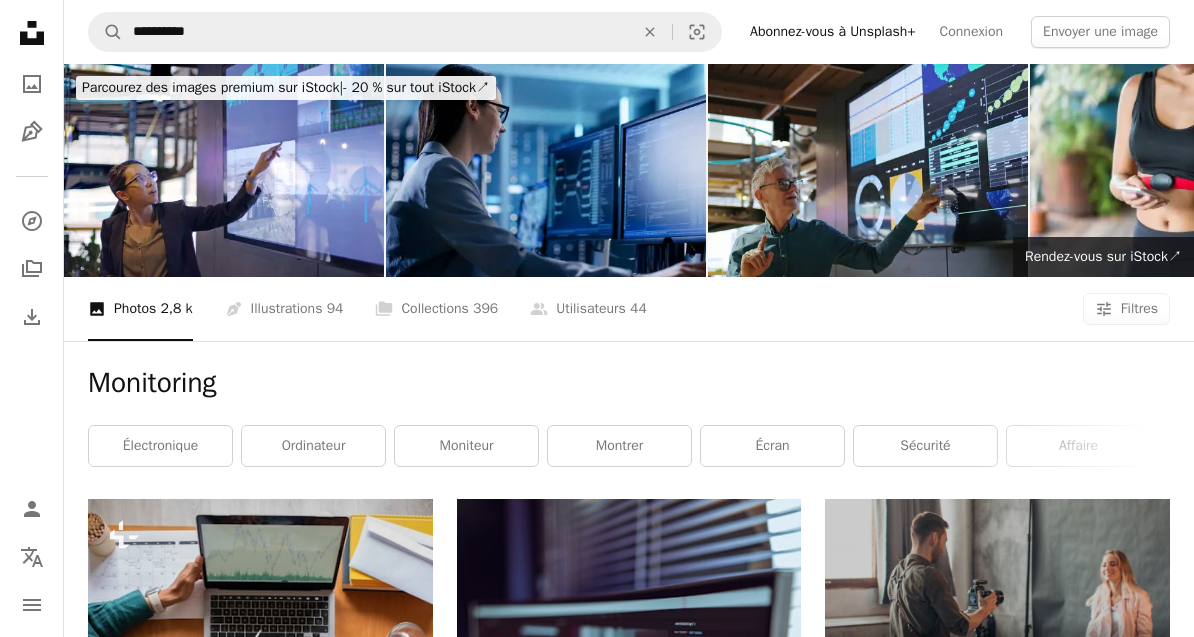 click on "An X shape" 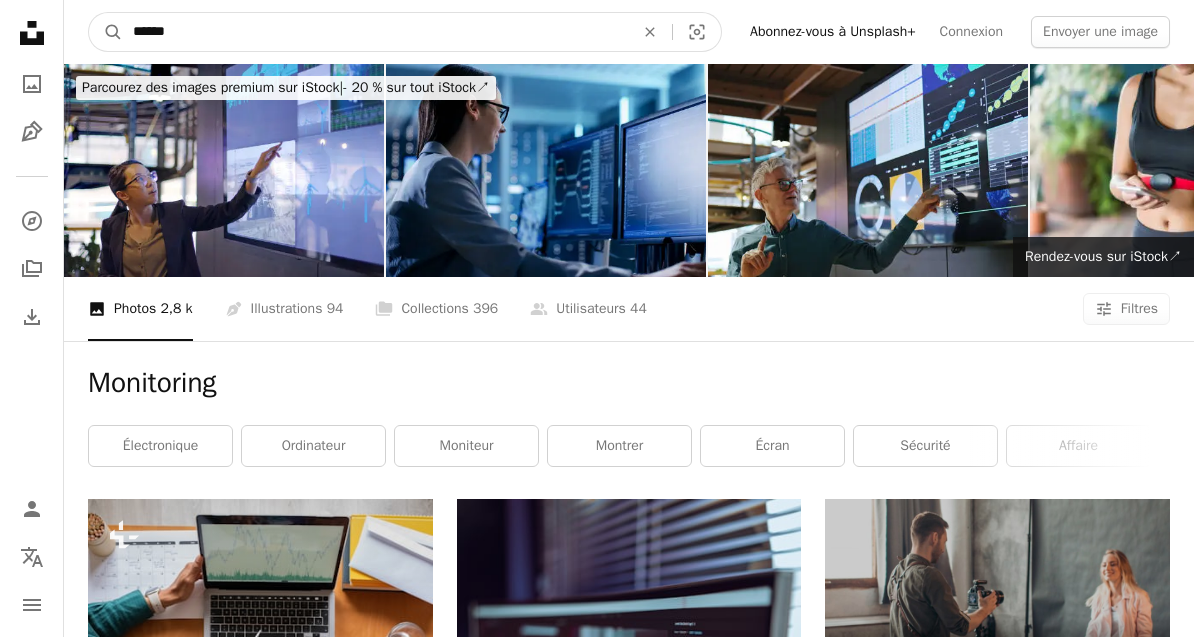 type on "******" 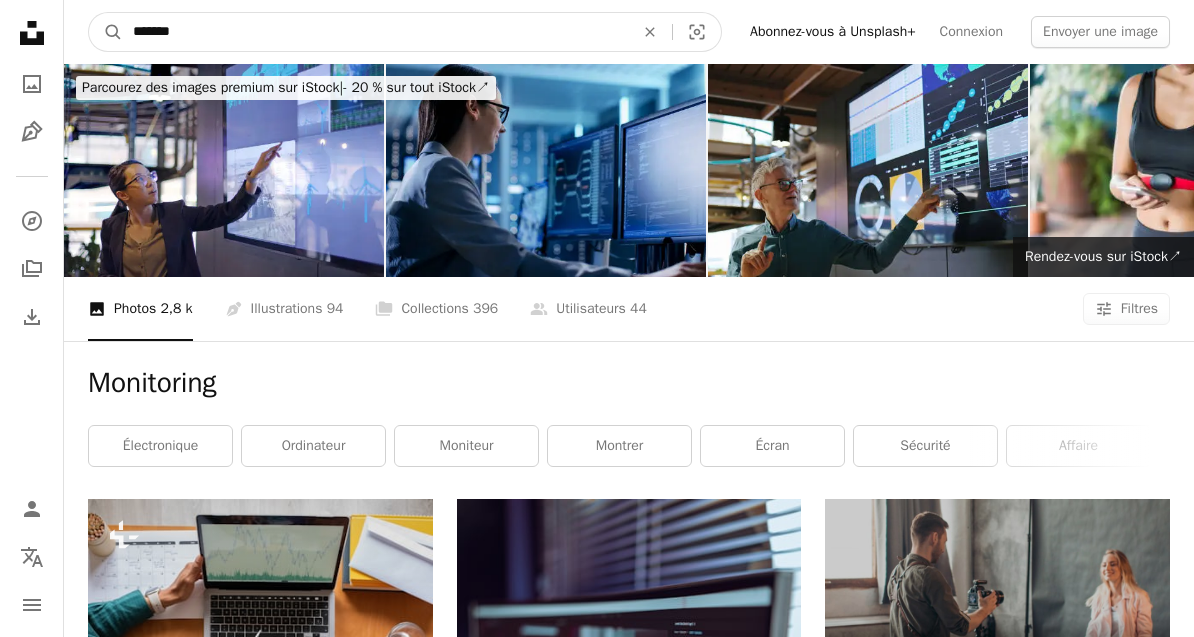 click on "A magnifying glass" at bounding box center (106, 32) 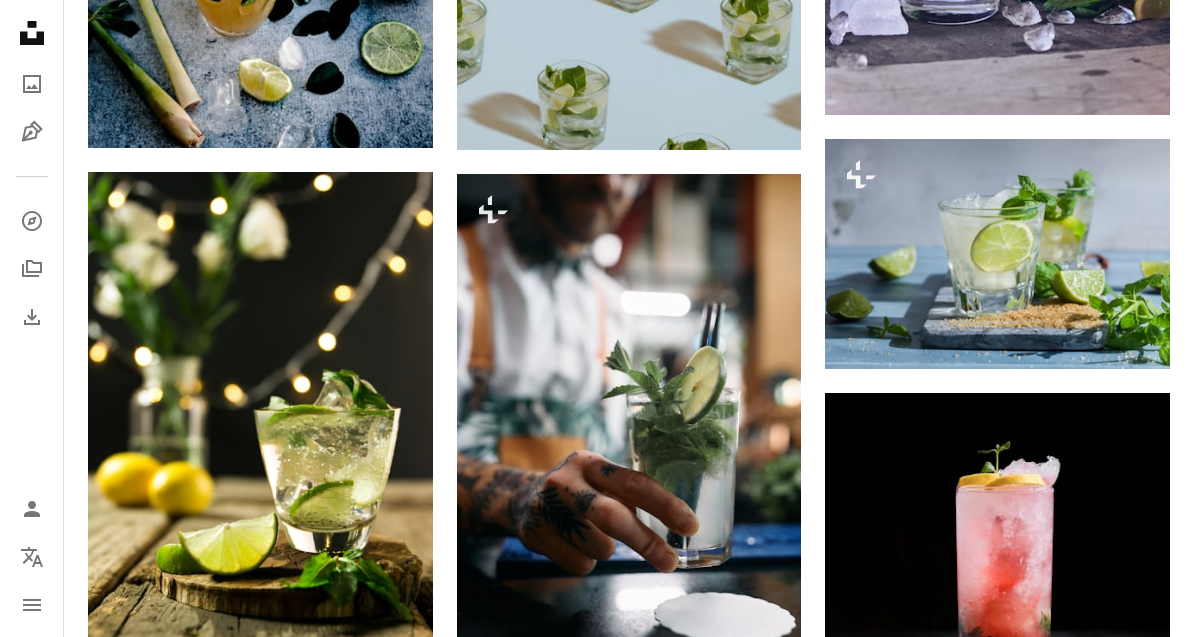 scroll, scrollTop: 1409, scrollLeft: 0, axis: vertical 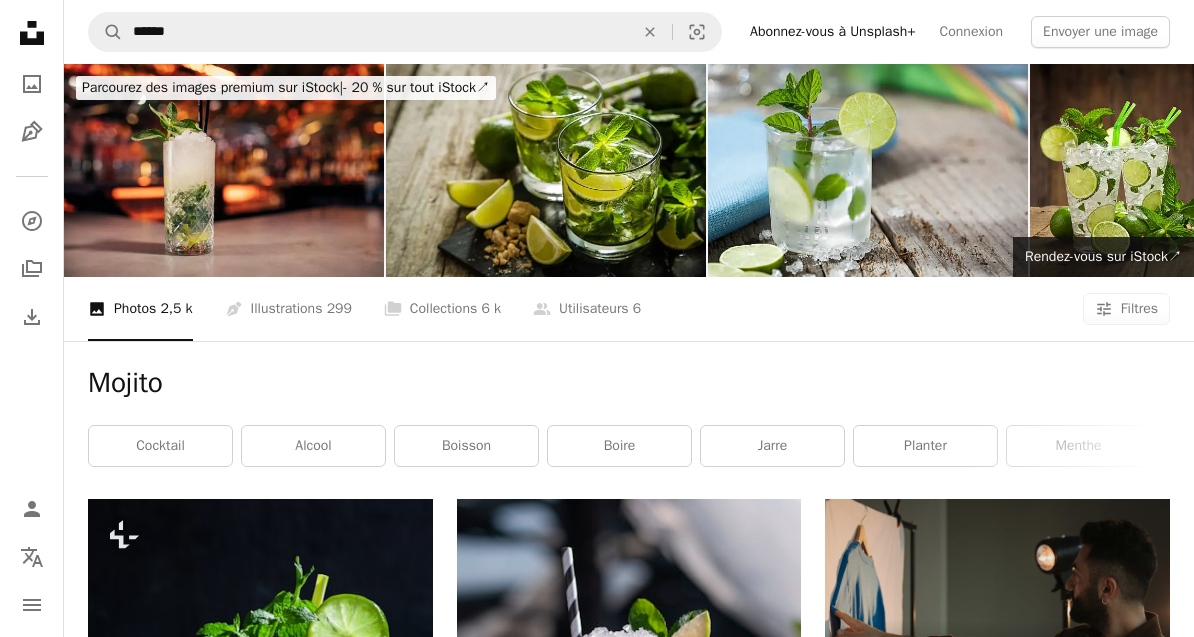 click on "An X shape" 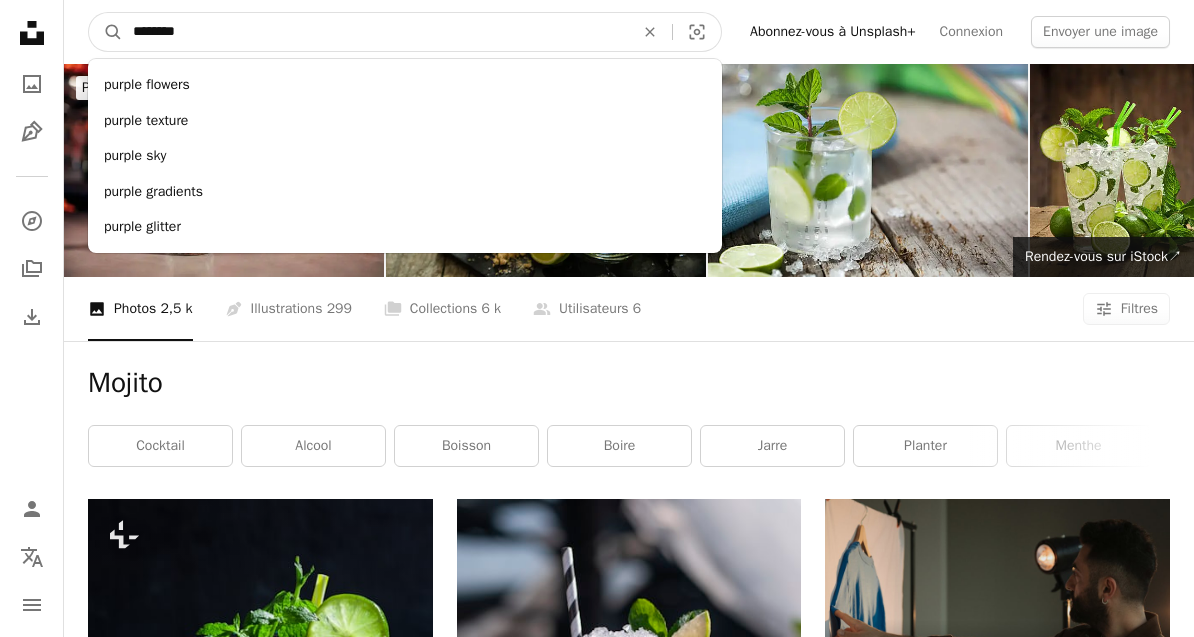 type on "********" 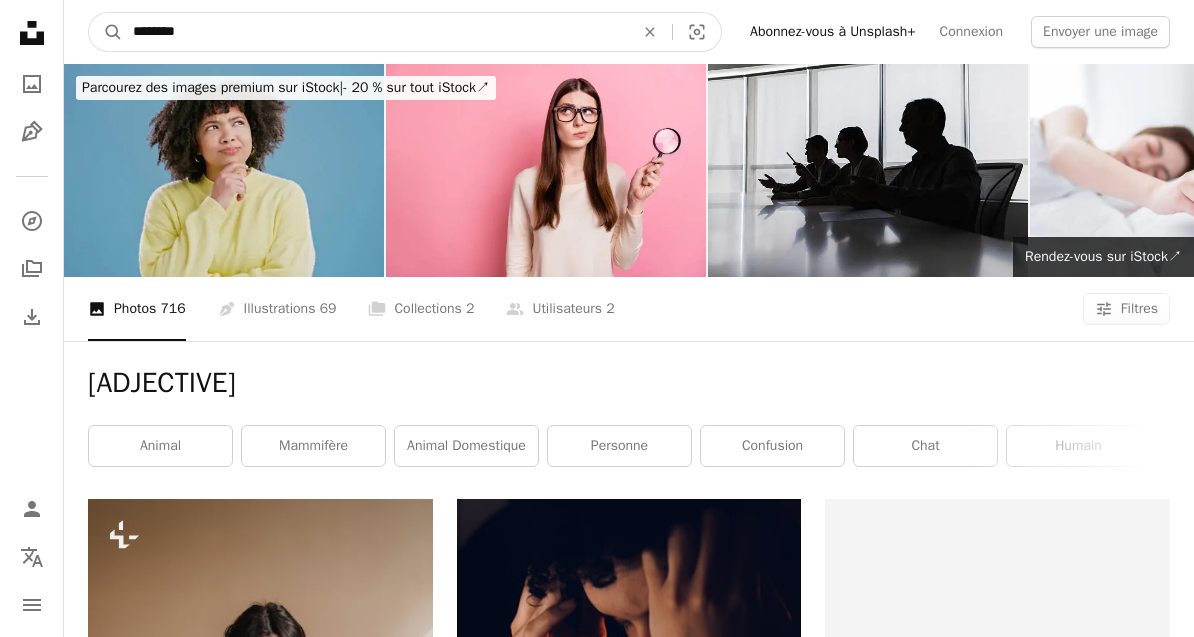 click on "********" at bounding box center (375, 32) 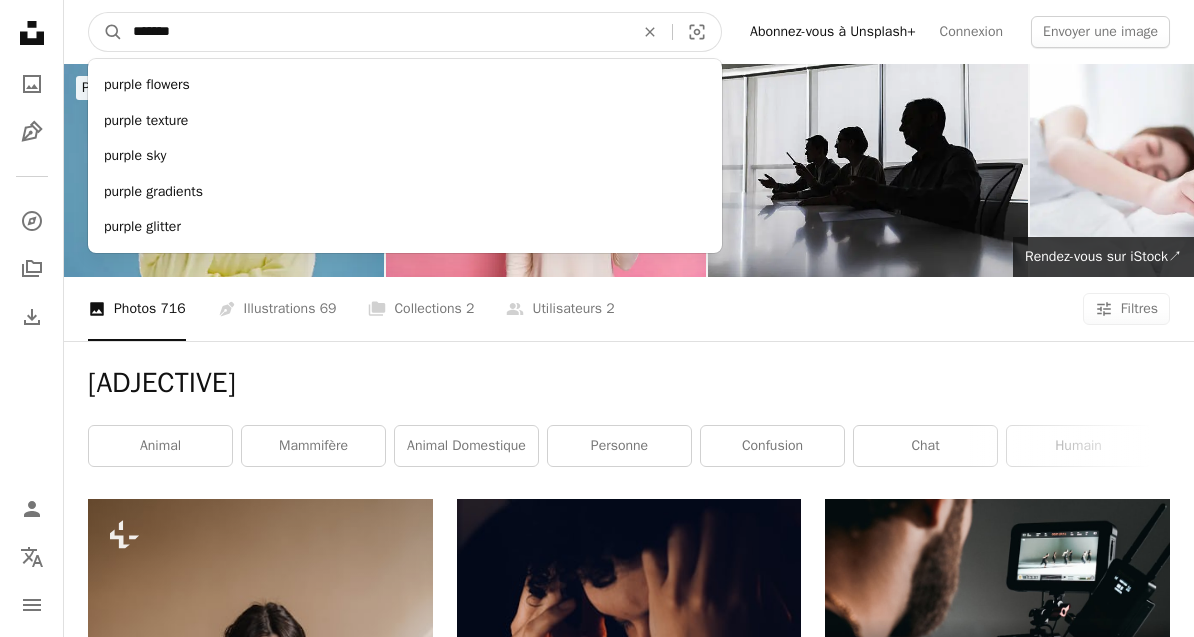 type on "******" 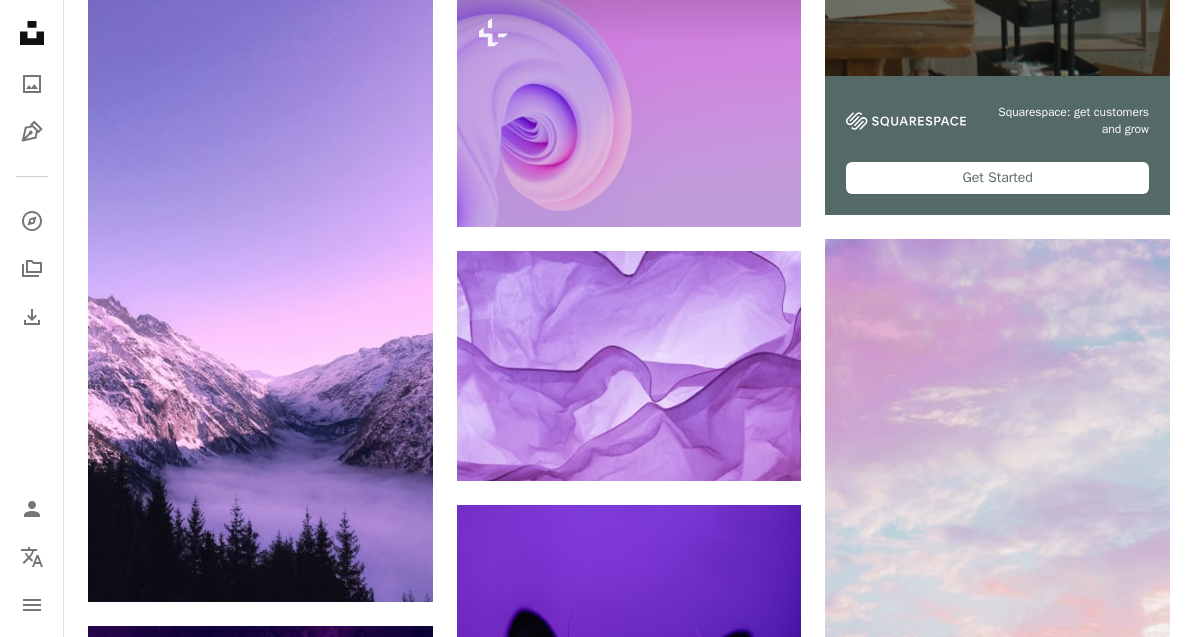 scroll, scrollTop: 768, scrollLeft: 0, axis: vertical 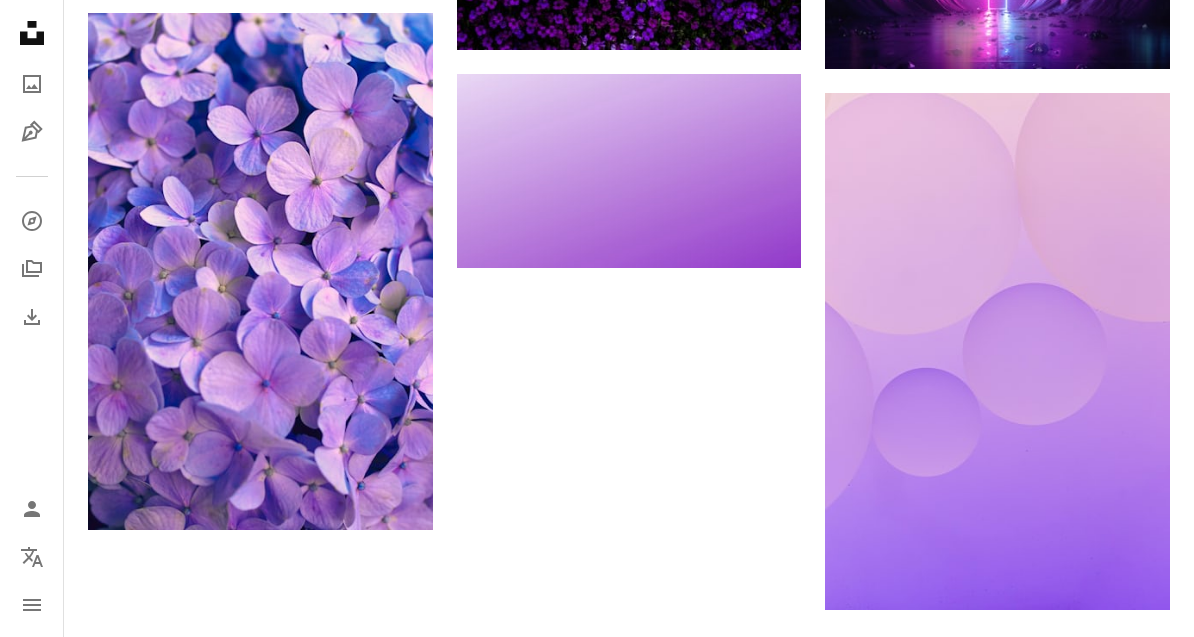 click on "Arrow pointing down" 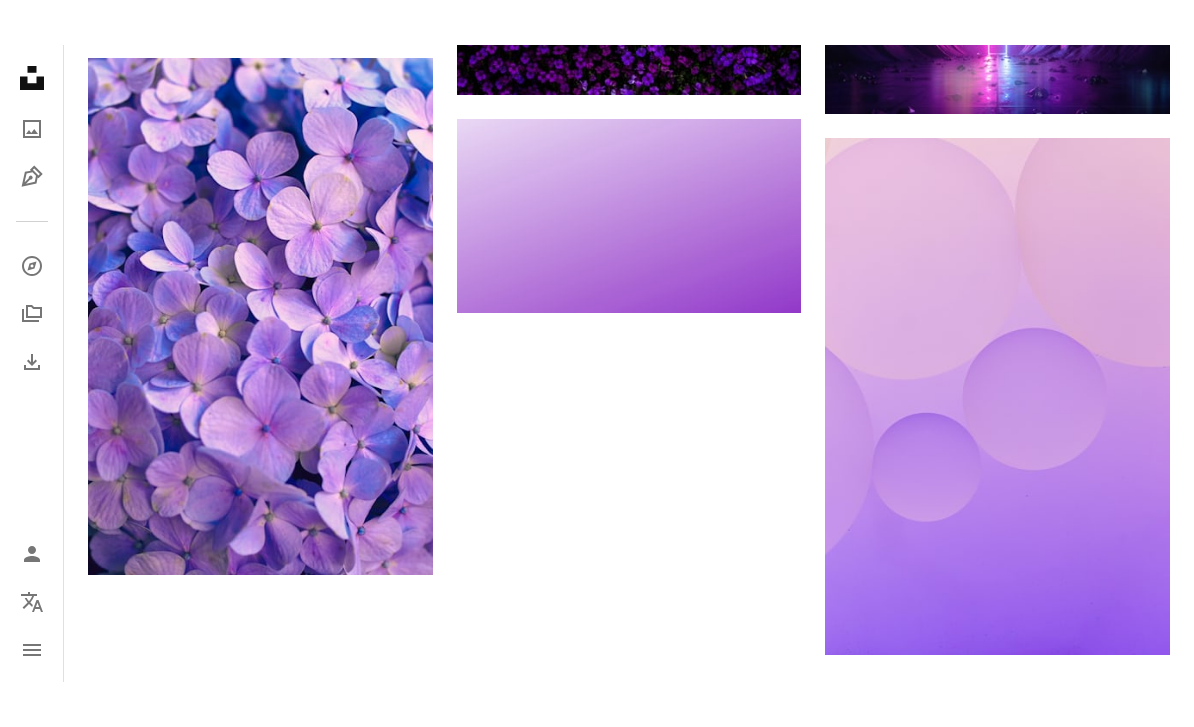 scroll, scrollTop: 2478, scrollLeft: 0, axis: vertical 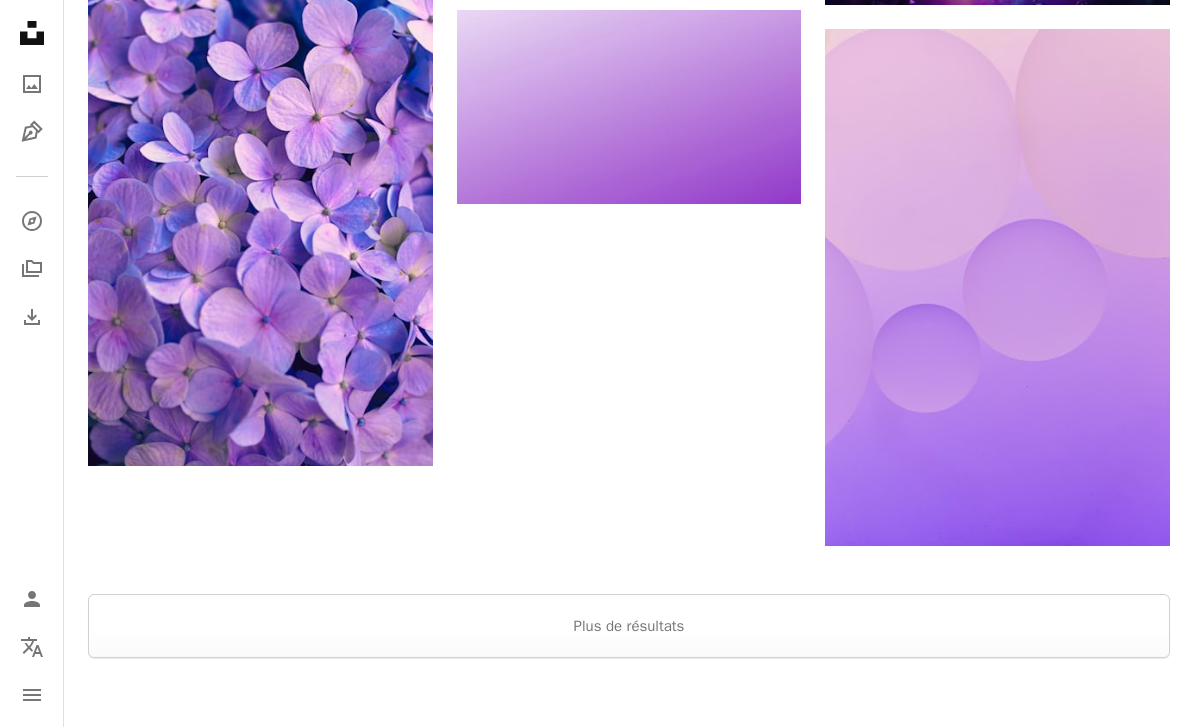 click on "Arrow pointing down" at bounding box center (393, 430) 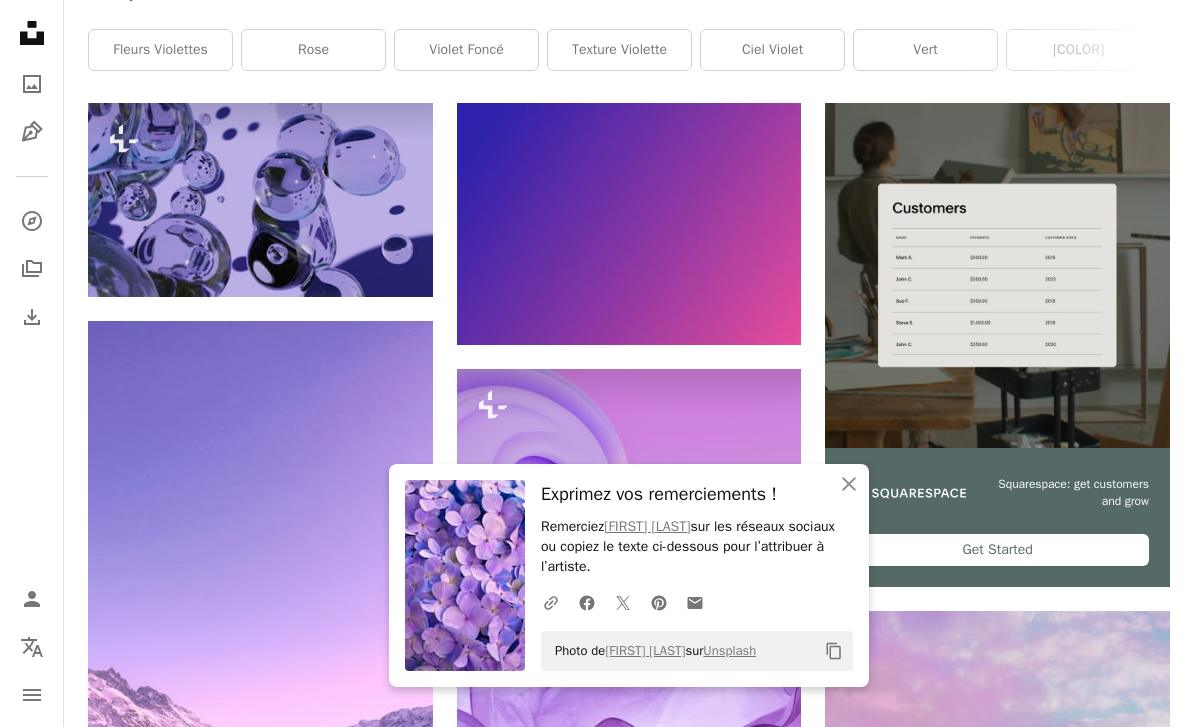 scroll, scrollTop: 0, scrollLeft: 0, axis: both 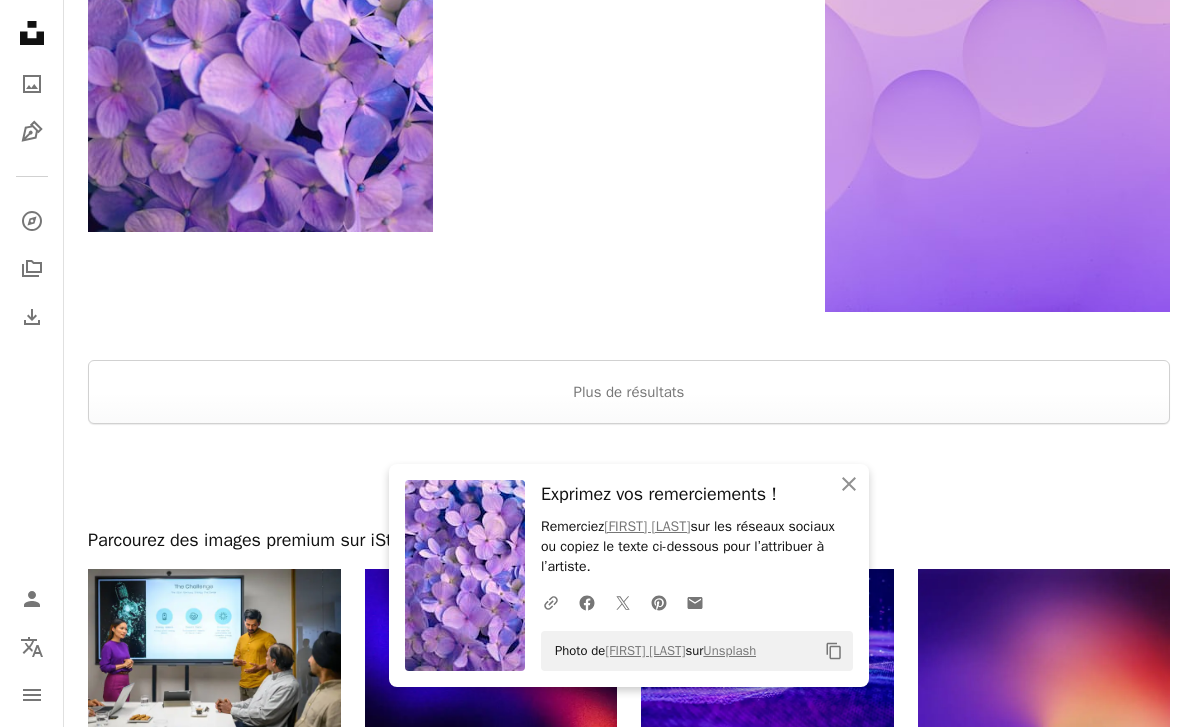 click on "Plus de résultats" at bounding box center [629, 392] 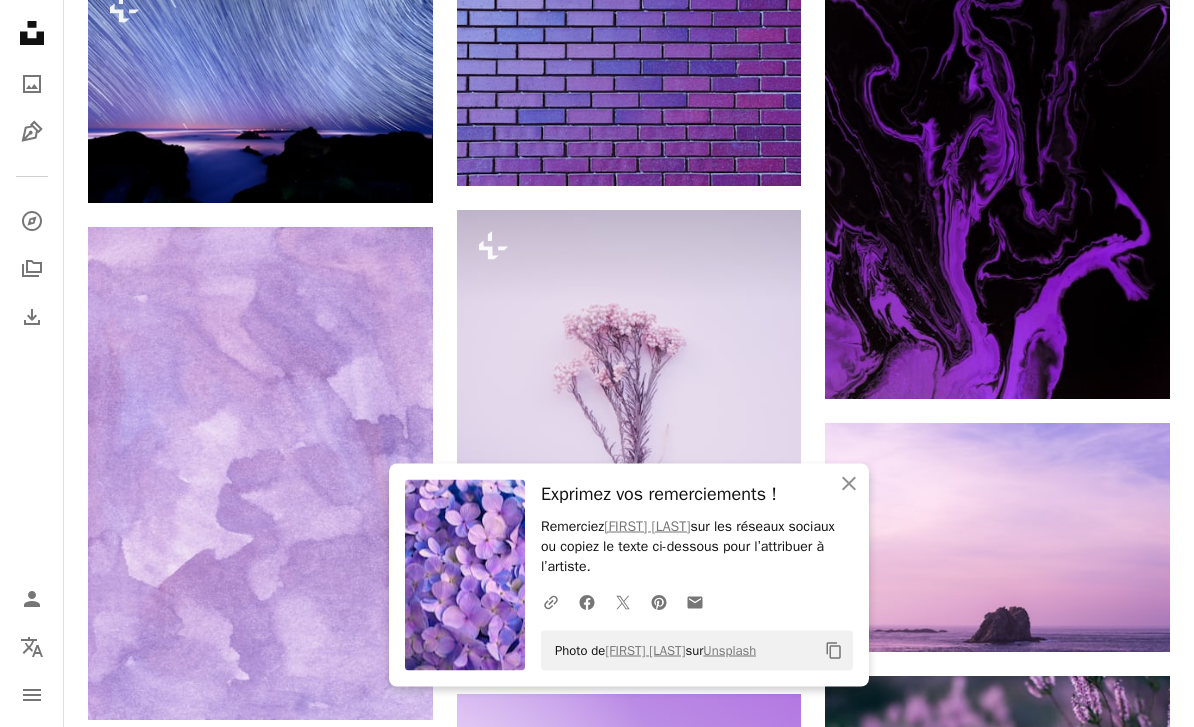 scroll, scrollTop: 4999, scrollLeft: 0, axis: vertical 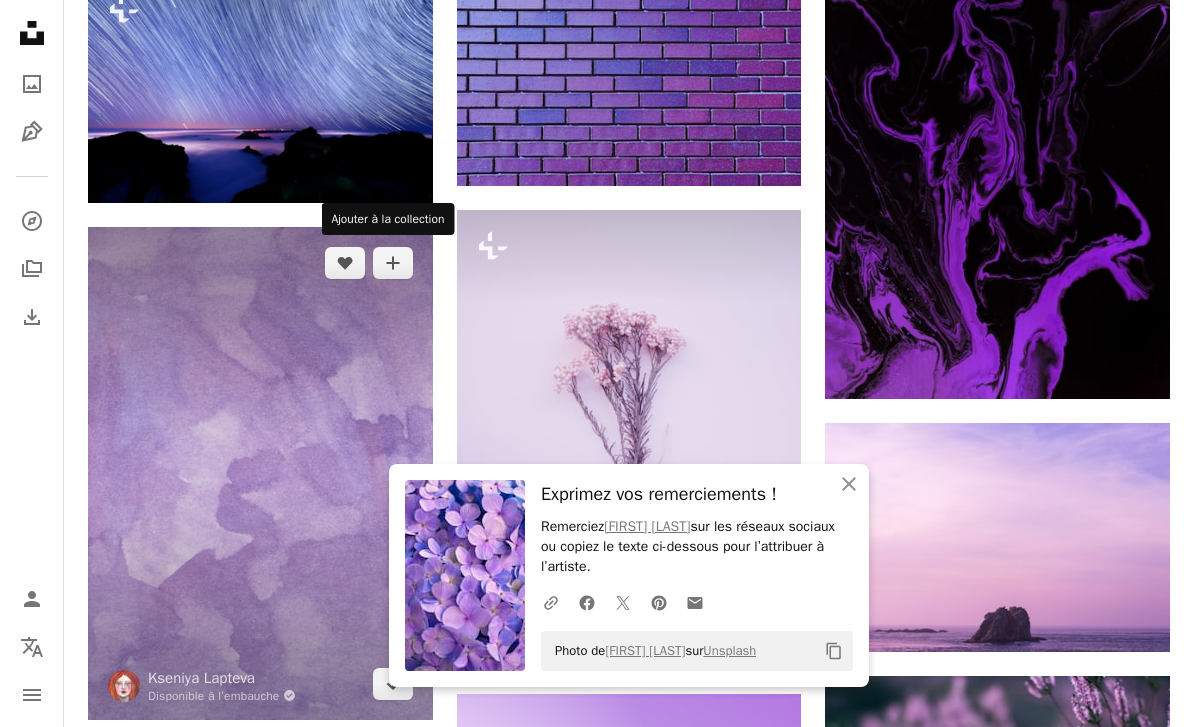 click on "A plus sign" 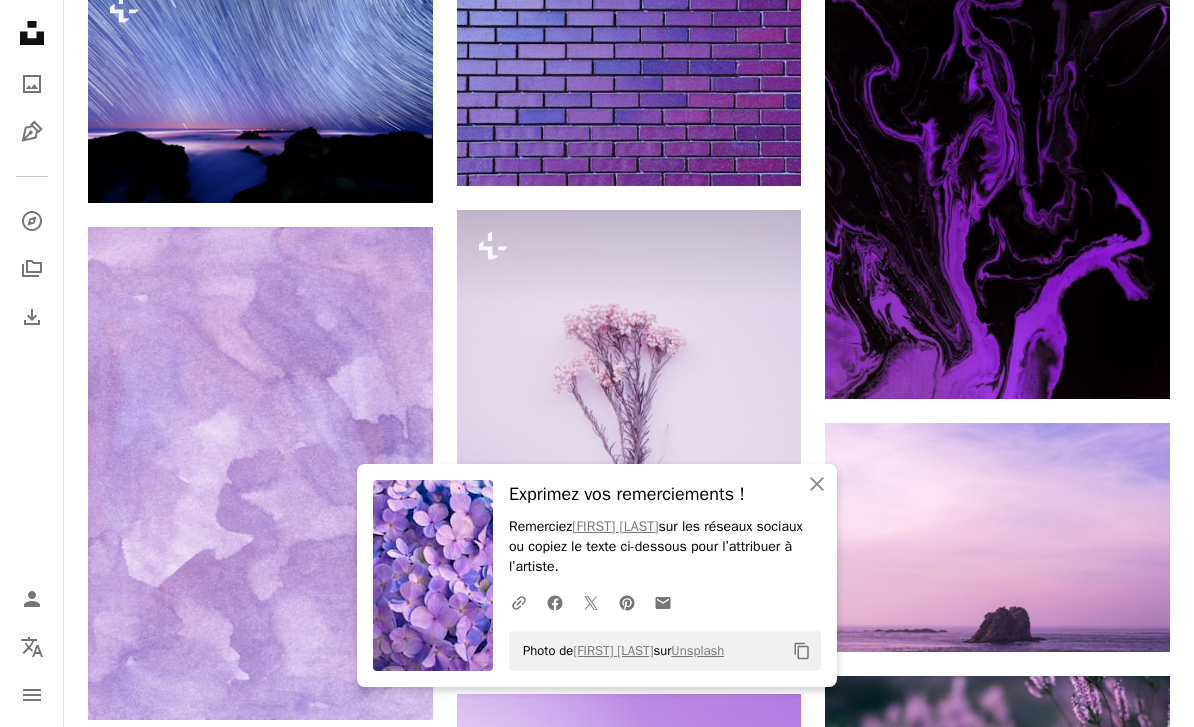 click on "An X shape An X shape Fermer Exprimez vos remerciements ! Remerciez  Hisu [LAST]  sur les réseaux sociaux ou copiez le texte ci-dessous pour l’attribuer à l’artiste. A URL sharing icon (chains) Facebook icon X (formerly Twitter) icon Pinterest icon An envelope Photo de  Hisu [LAST]  sur  Unsplash
Copy content S’inscrire à Unsplash Vous avez déjà un compte ?  Connexion Prénom Nom E-mail Nom d’utilisateur  (n’utilisez que des lettres, des chiffres ou des tirets) Mot de passe  (8 car. minimum) S’inscrire En vous inscrivant, vous acceptez les  Conditions  et la  Charte de protection des données ." at bounding box center (597, 4056) 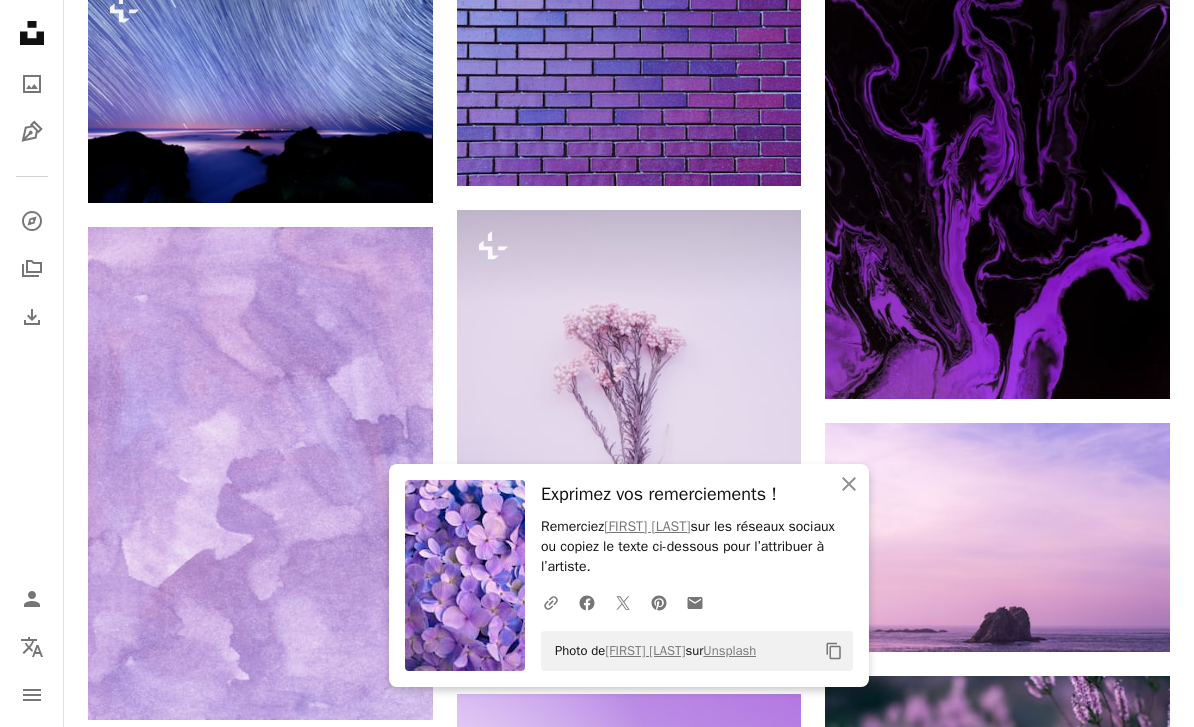 click at bounding box center (997, 140) 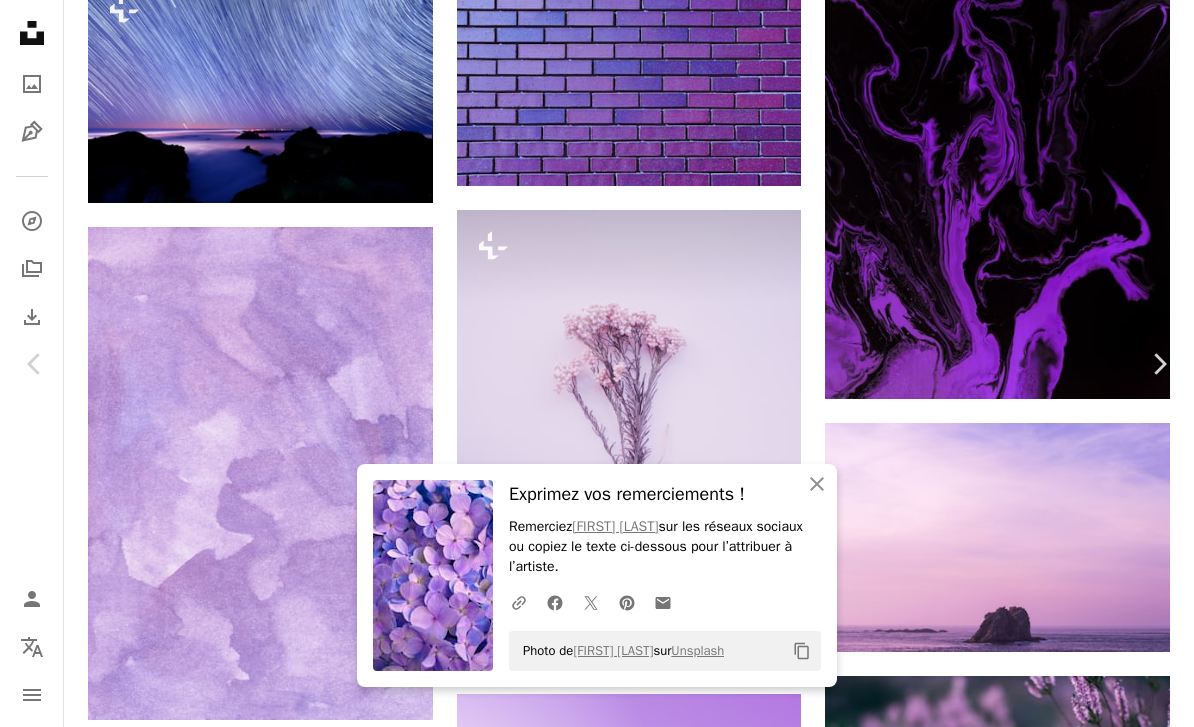 click on "An X shape Fermer" at bounding box center (817, 484) 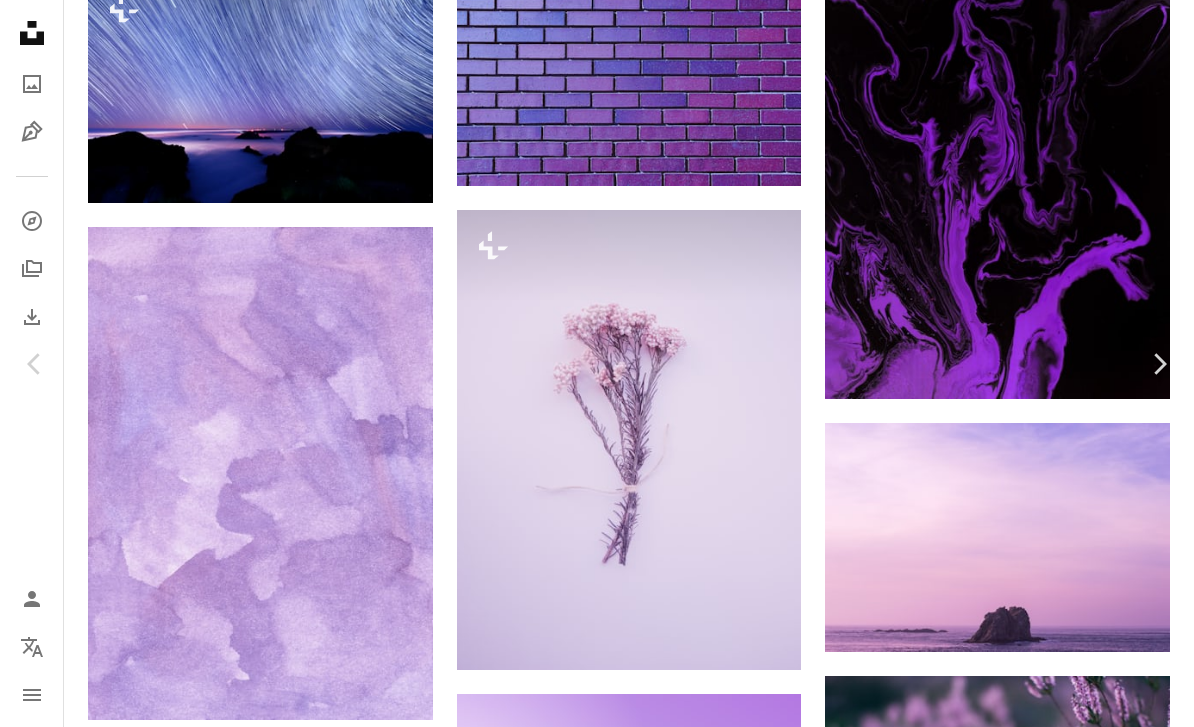 click on "[FIRST] [LAST]" at bounding box center (597, 4056) 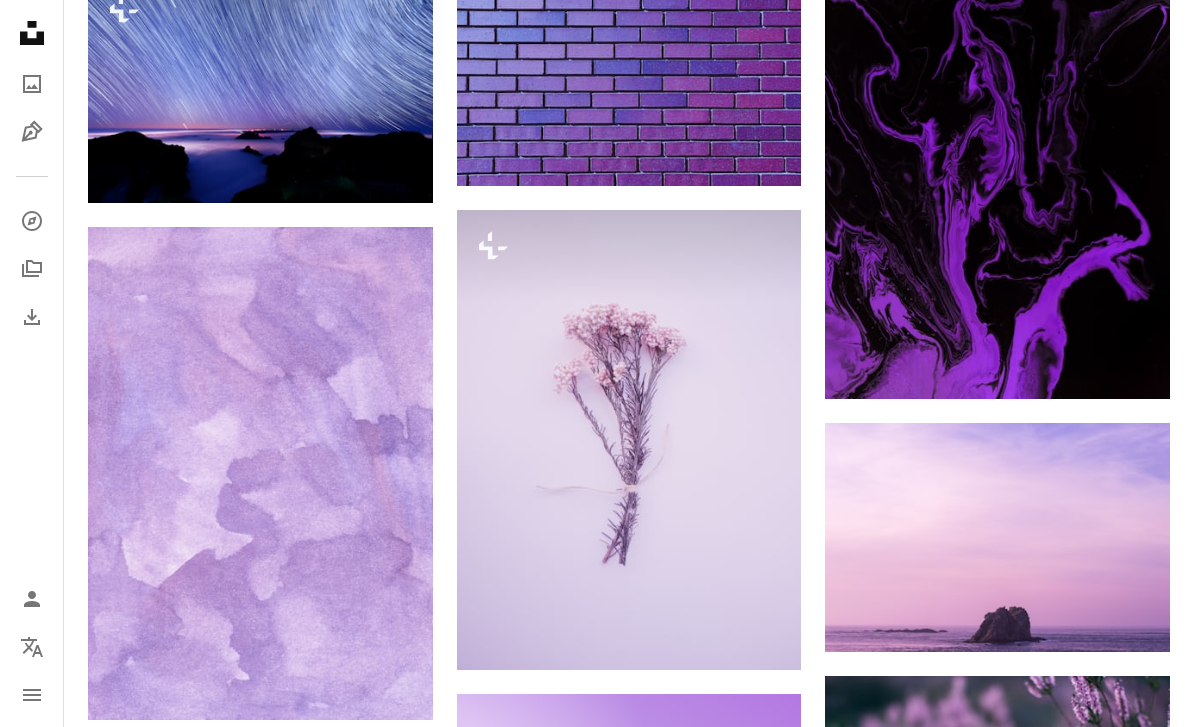 click on "Arrow pointing down" at bounding box center (393, 684) 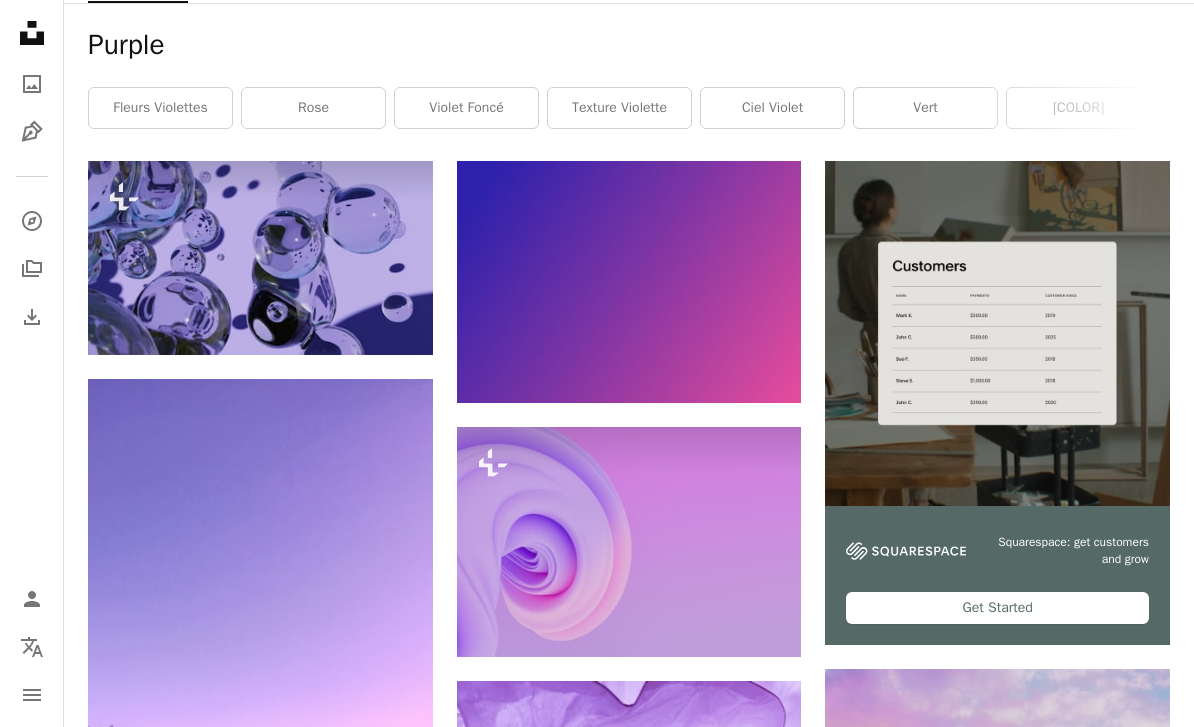 scroll, scrollTop: 0, scrollLeft: 0, axis: both 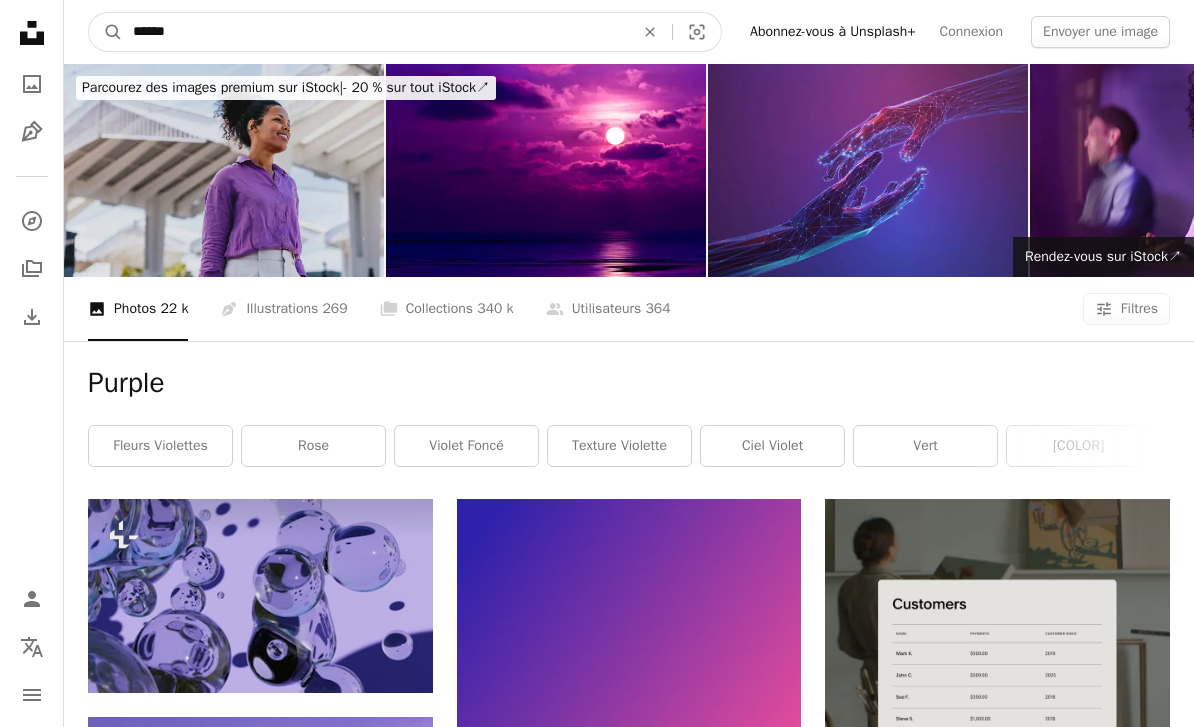 click on "******" at bounding box center [375, 32] 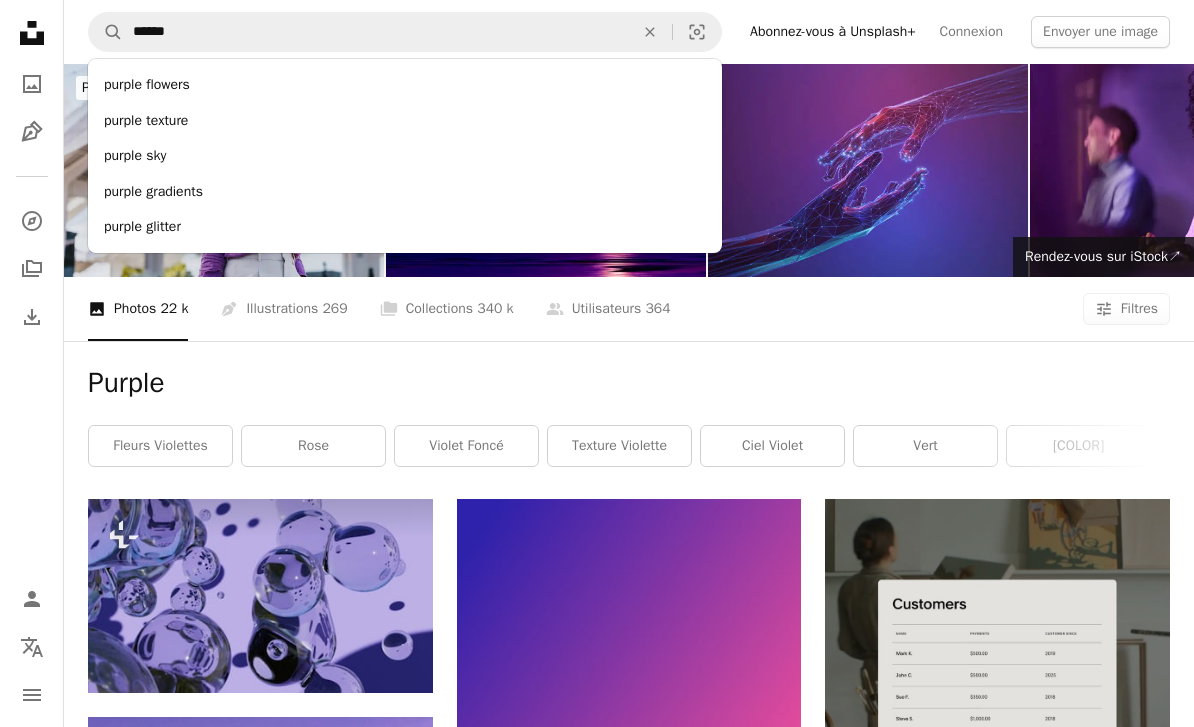 click on "An X shape" 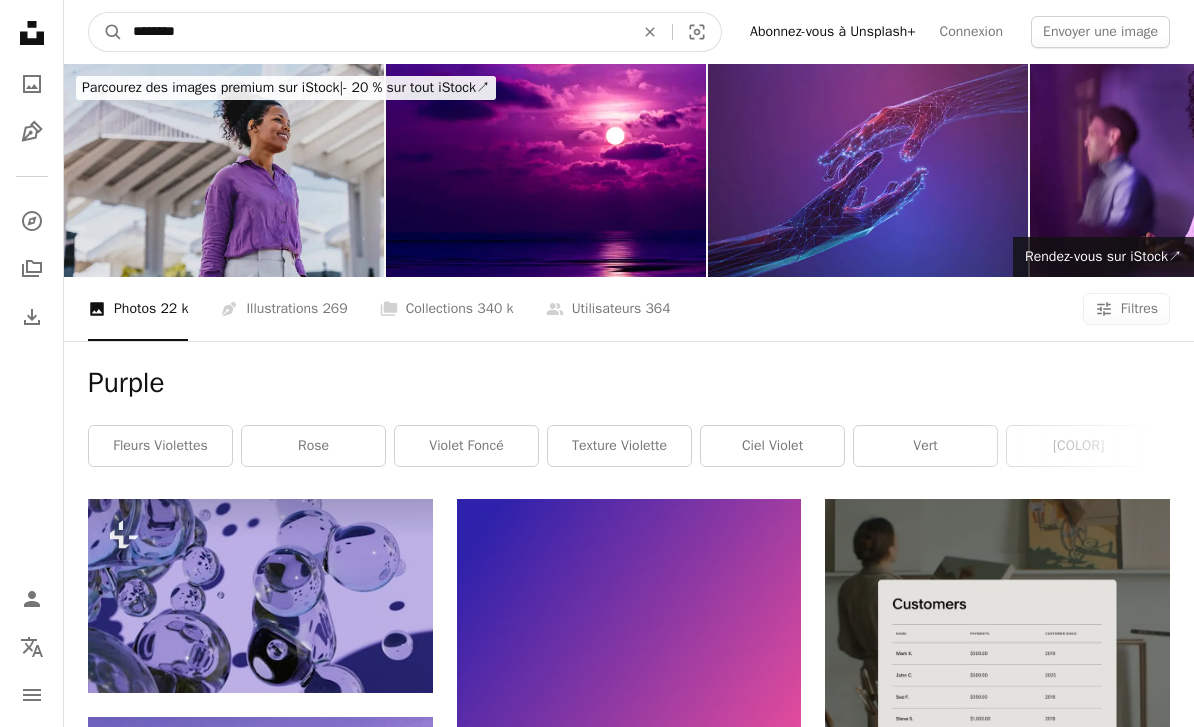 type on "*******" 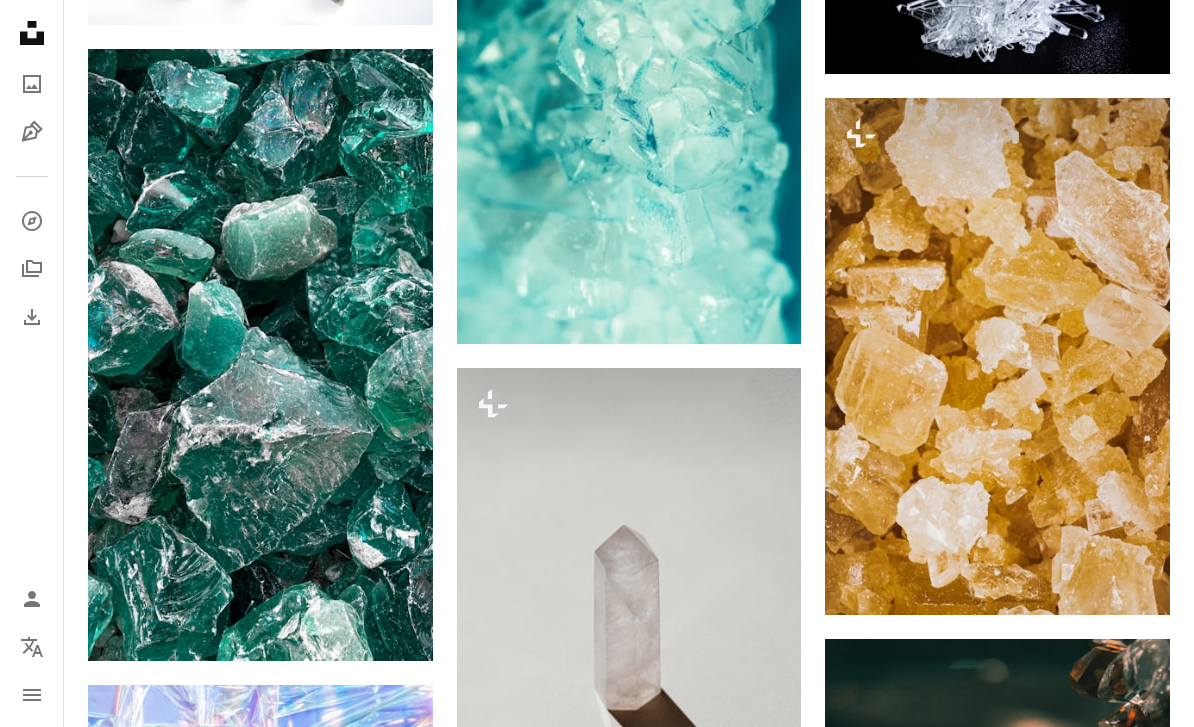 scroll, scrollTop: 0, scrollLeft: 0, axis: both 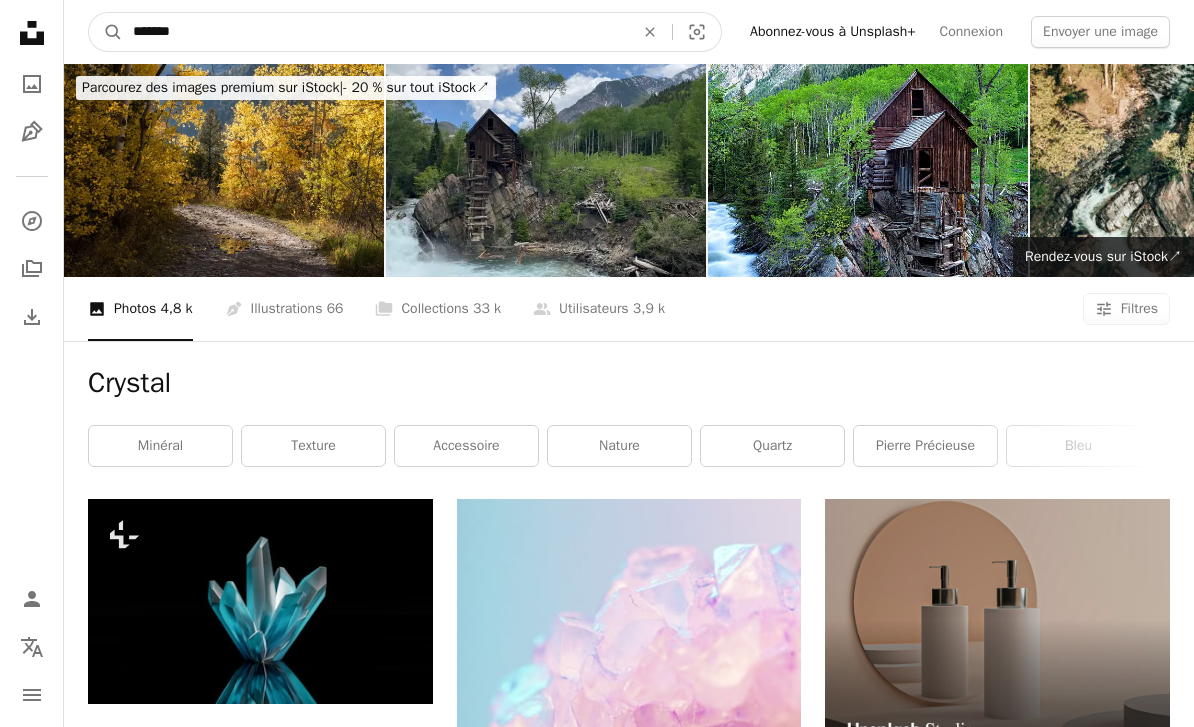 click on "*******" at bounding box center [375, 32] 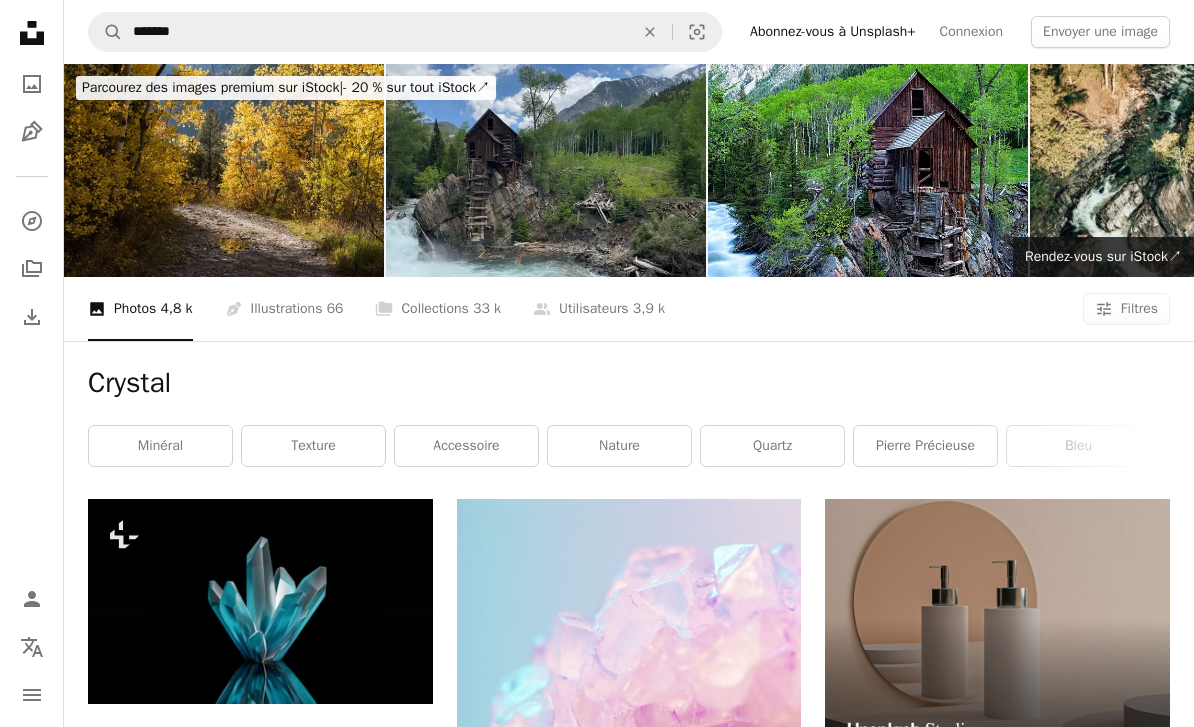 click on "An X shape" 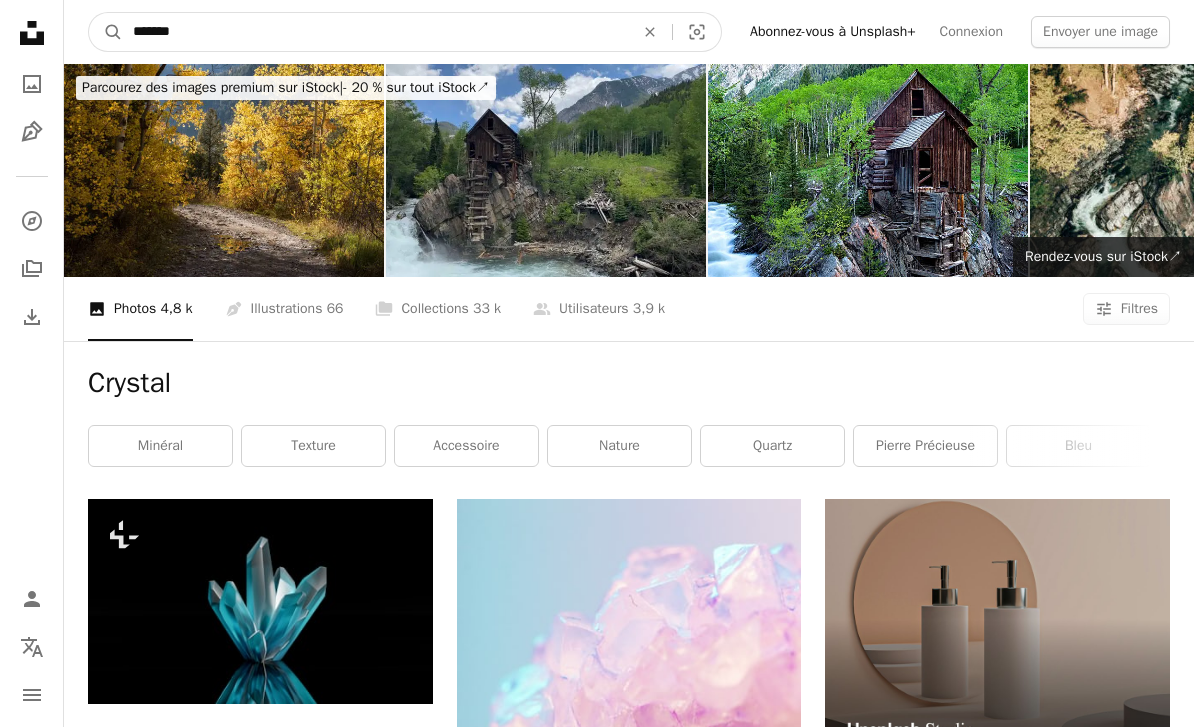 type on "*******" 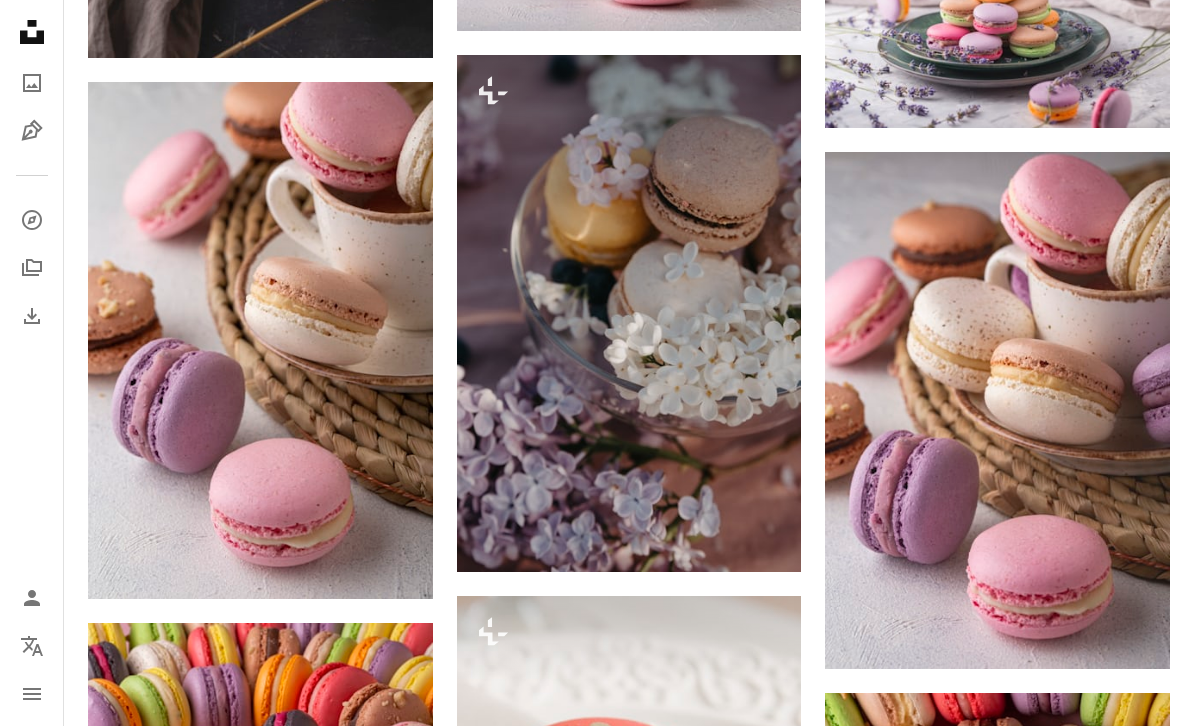 scroll, scrollTop: 6323, scrollLeft: 0, axis: vertical 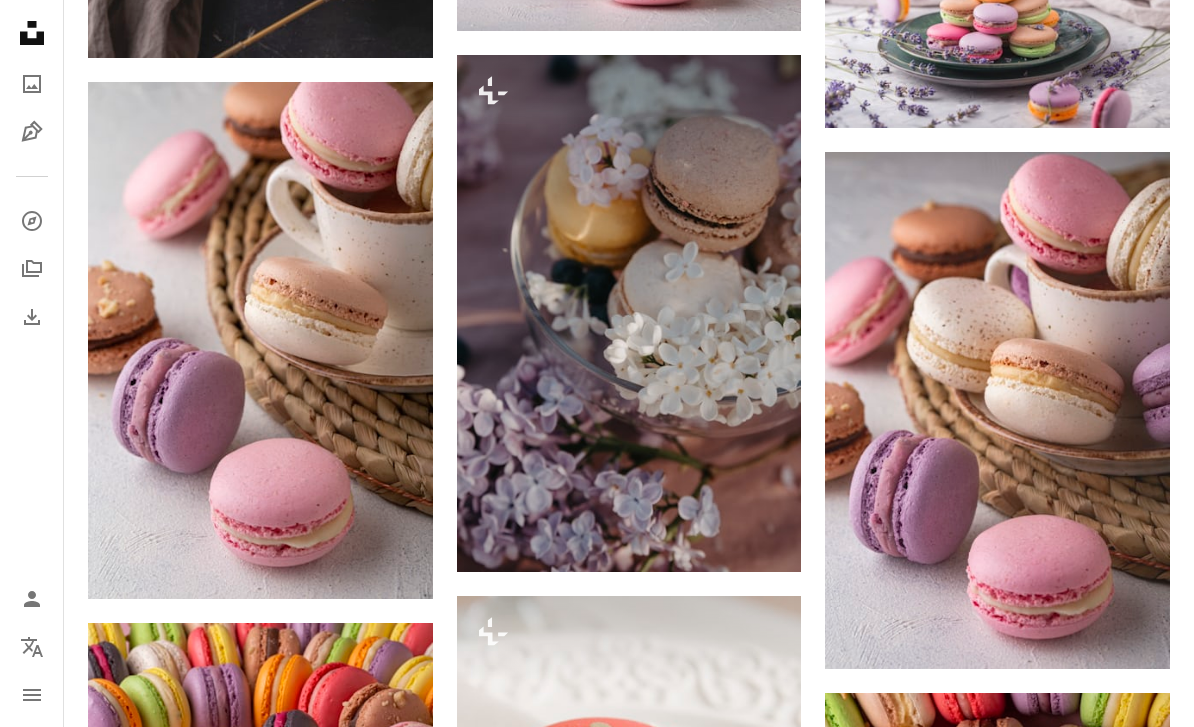 click on "Arrow pointing down" at bounding box center (393, 563) 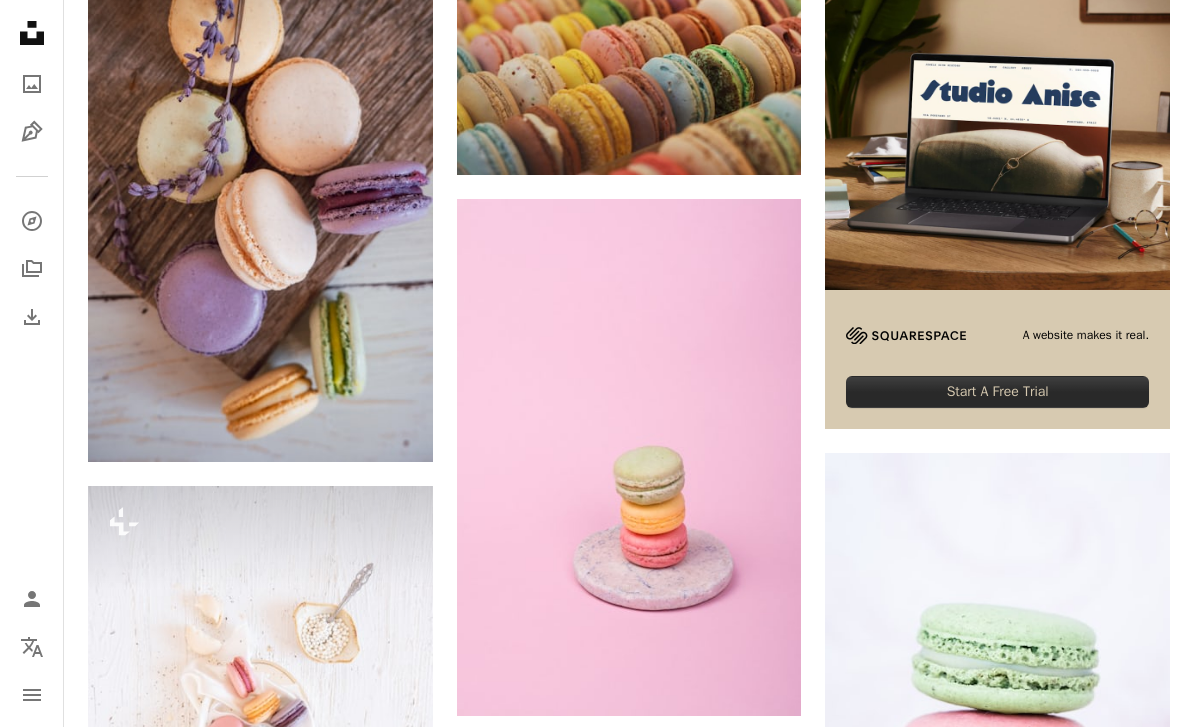scroll, scrollTop: 0, scrollLeft: 0, axis: both 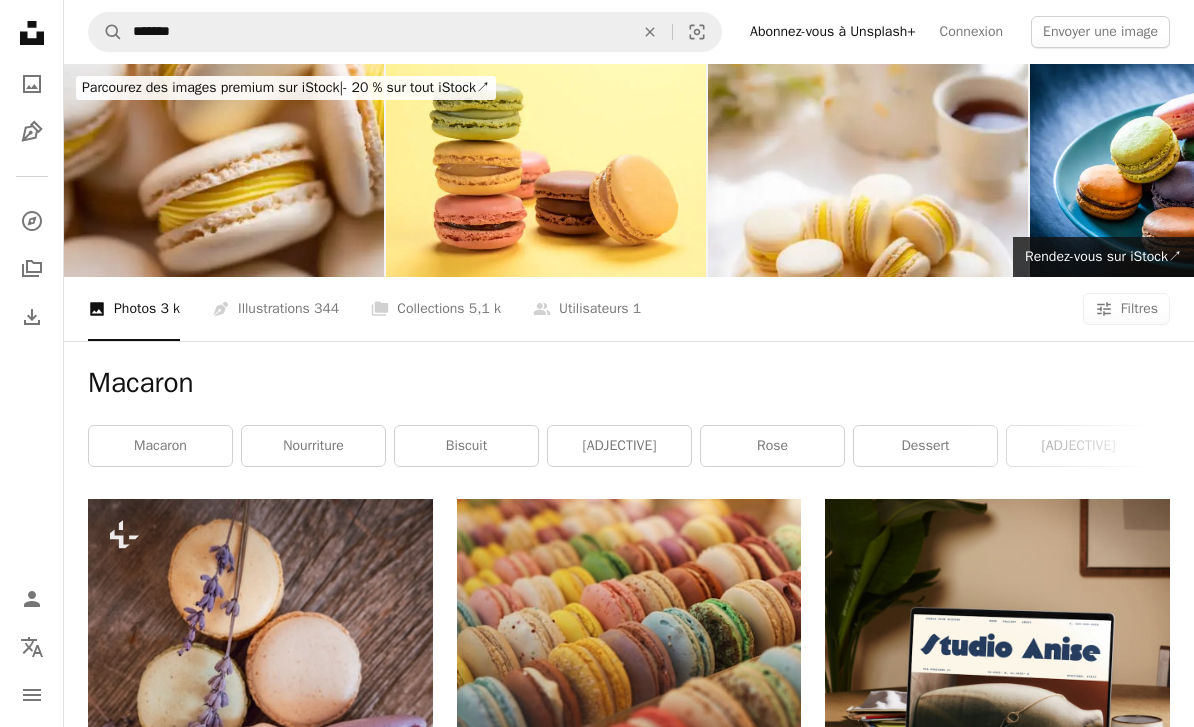 click on "An X shape" 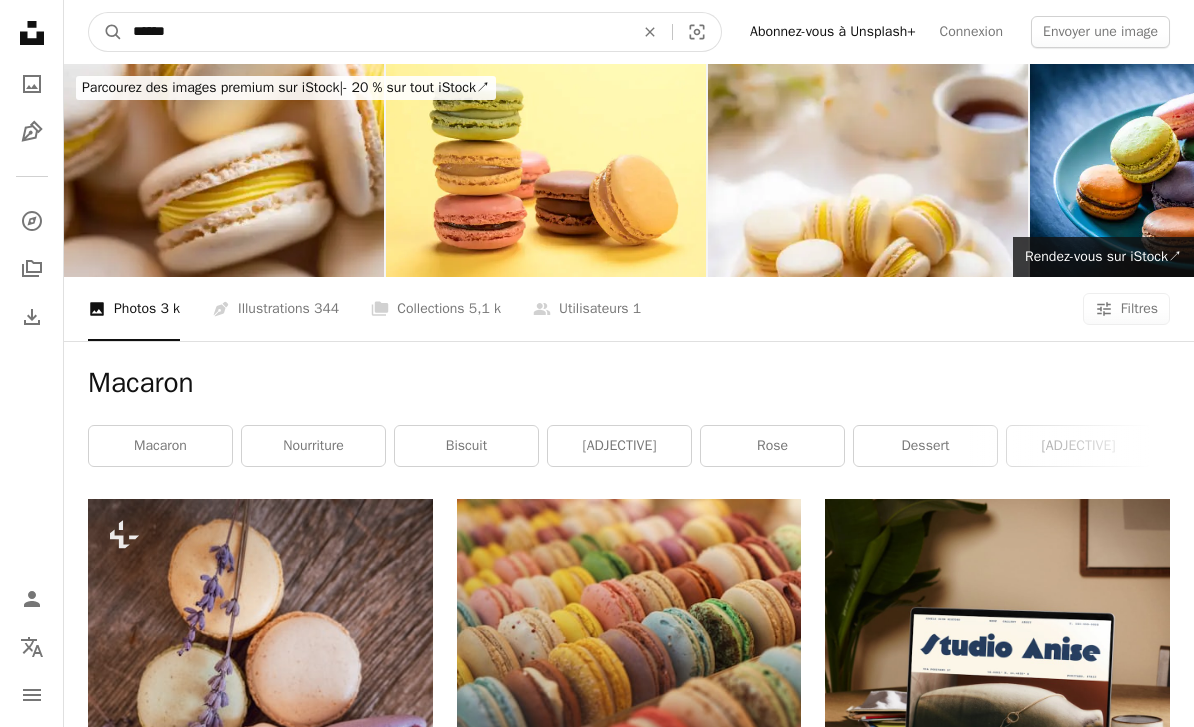 type on "*****" 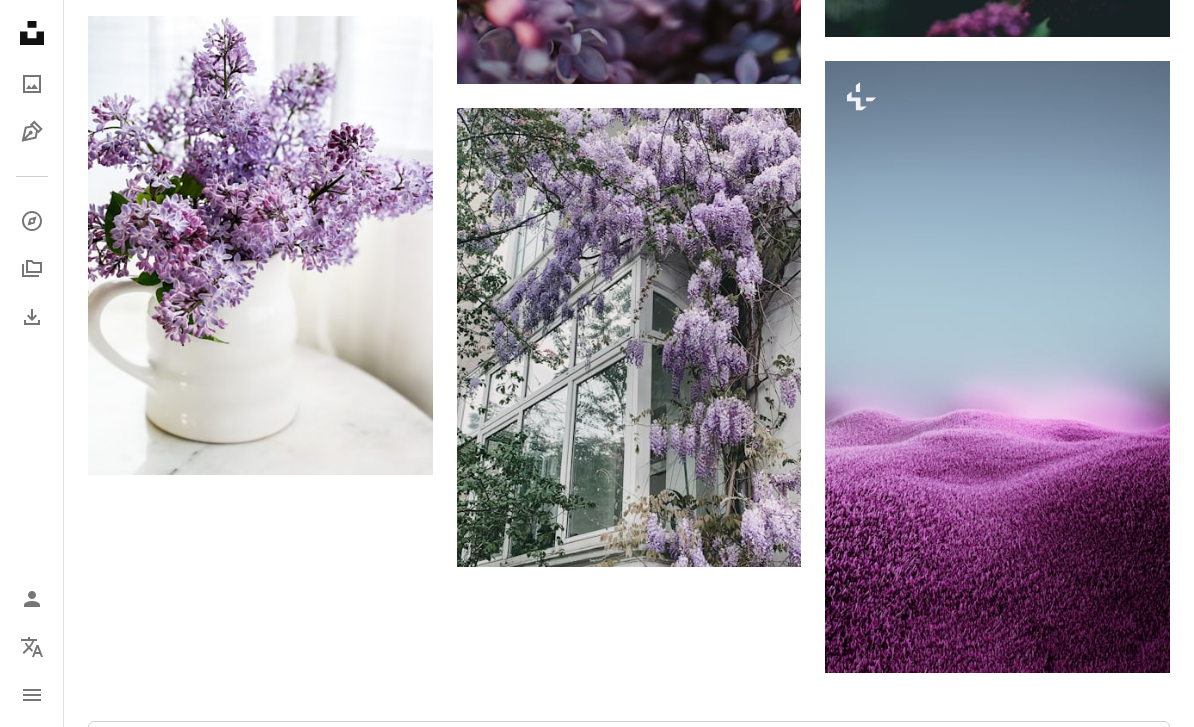 scroll, scrollTop: 3170, scrollLeft: 0, axis: vertical 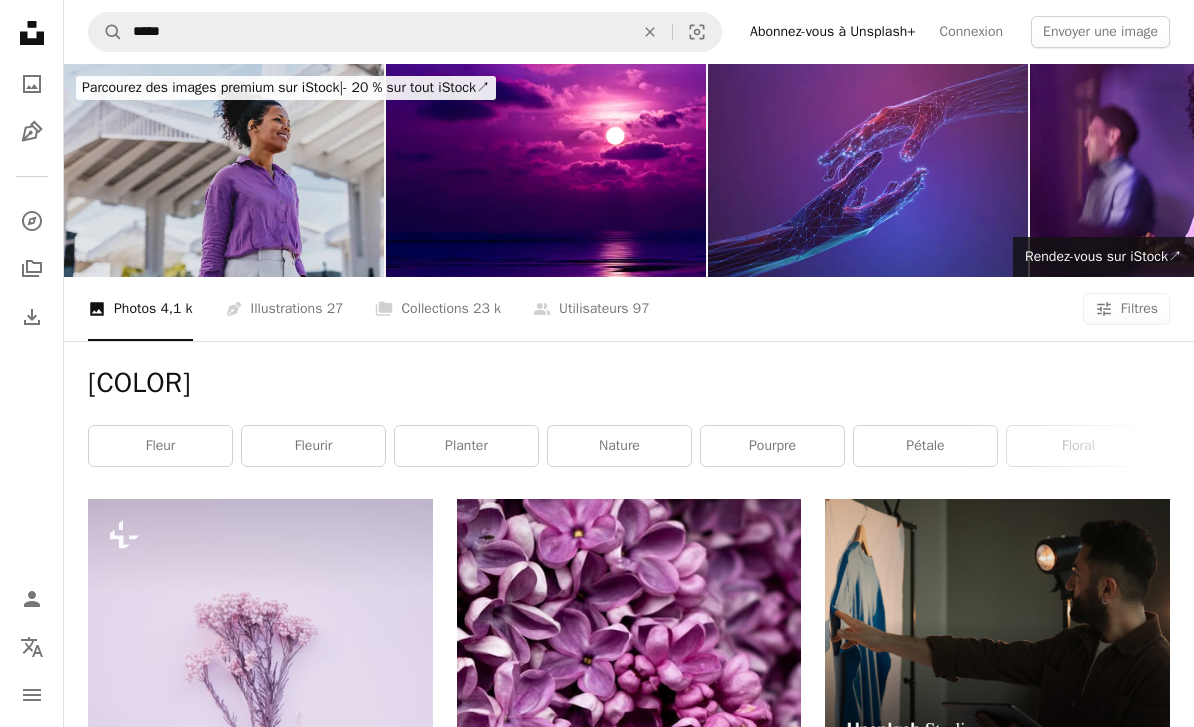 click on "An X shape" 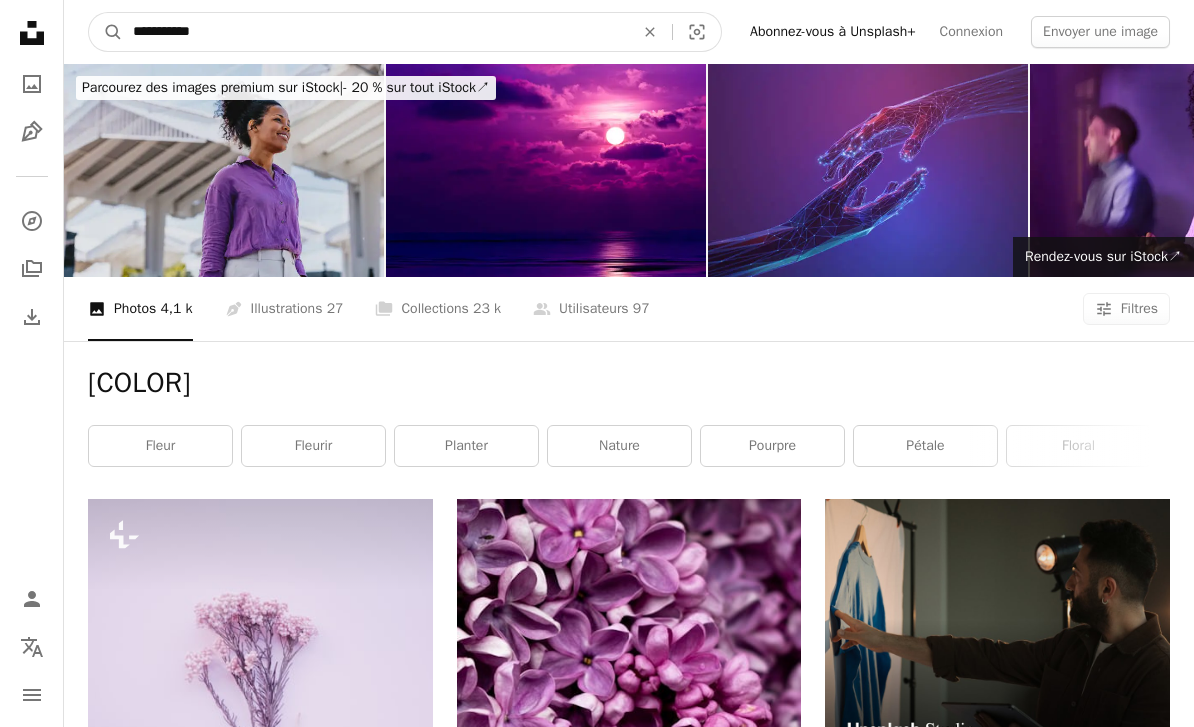 type on "**********" 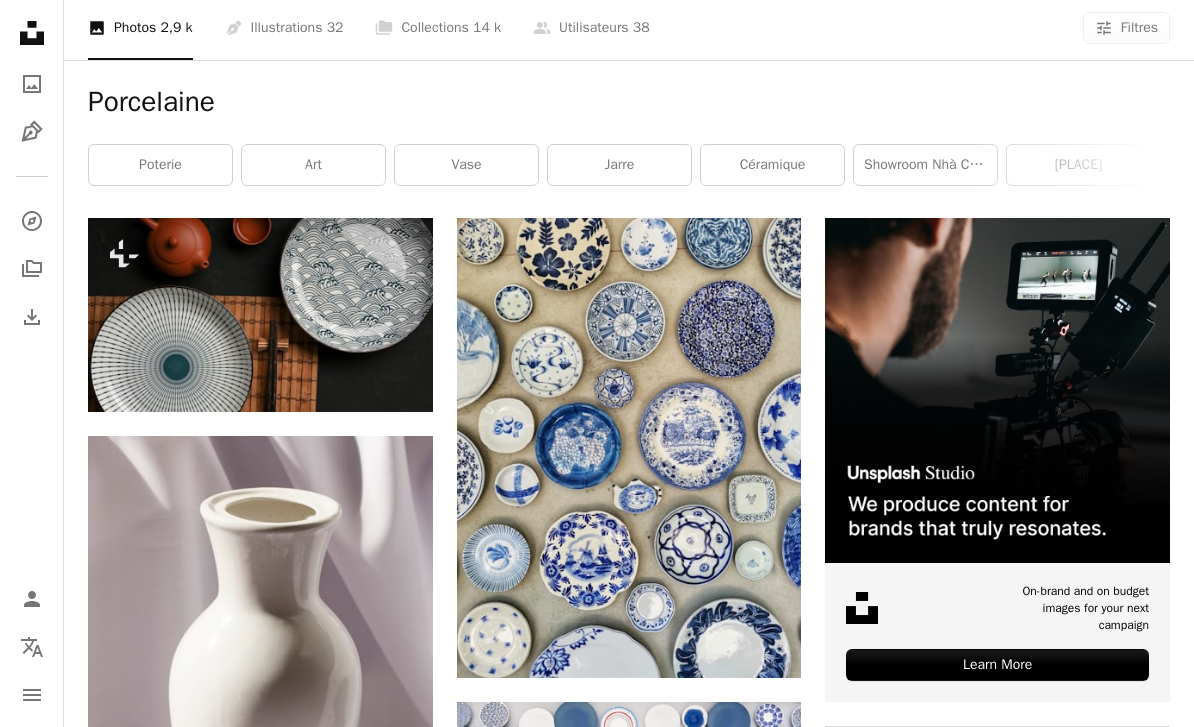 scroll, scrollTop: 281, scrollLeft: 0, axis: vertical 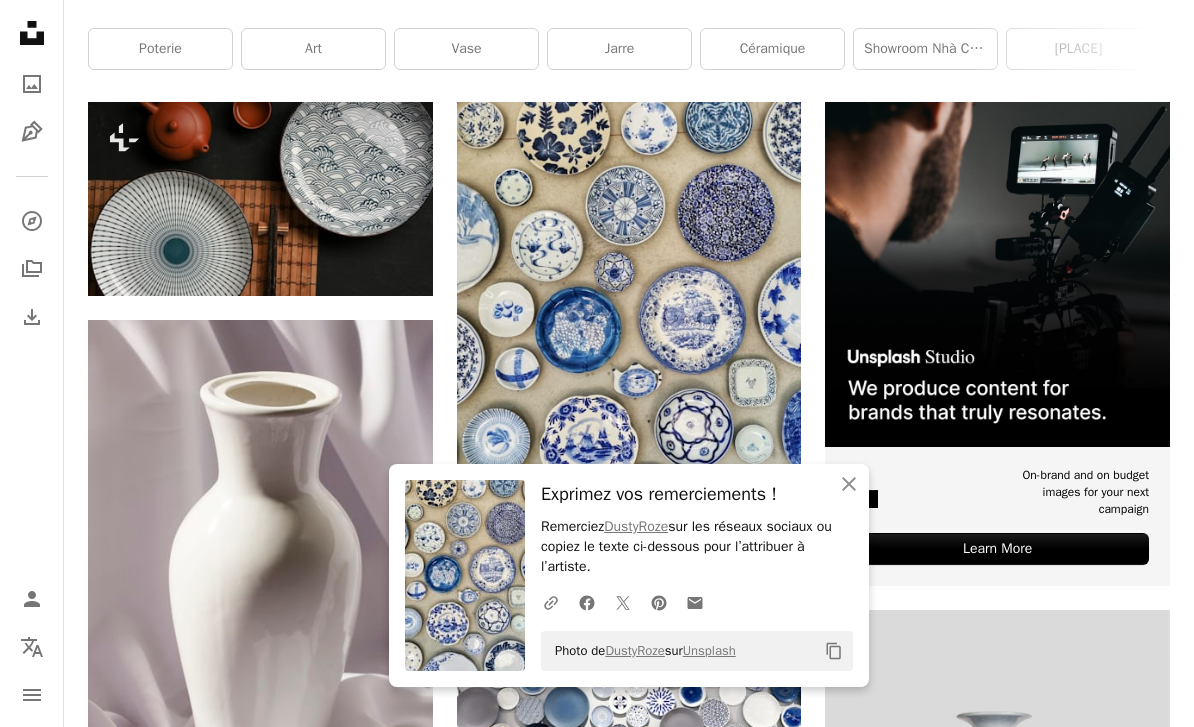 click on "An X shape" 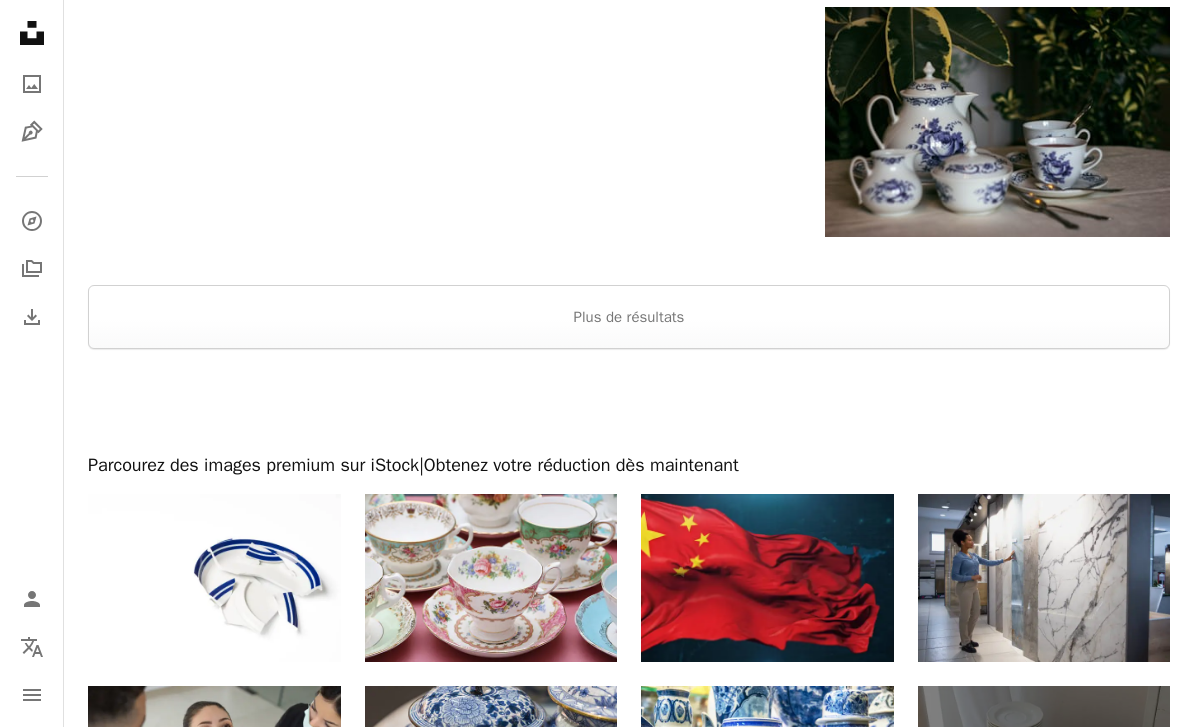 click on "Plus de résultats" at bounding box center [629, 318] 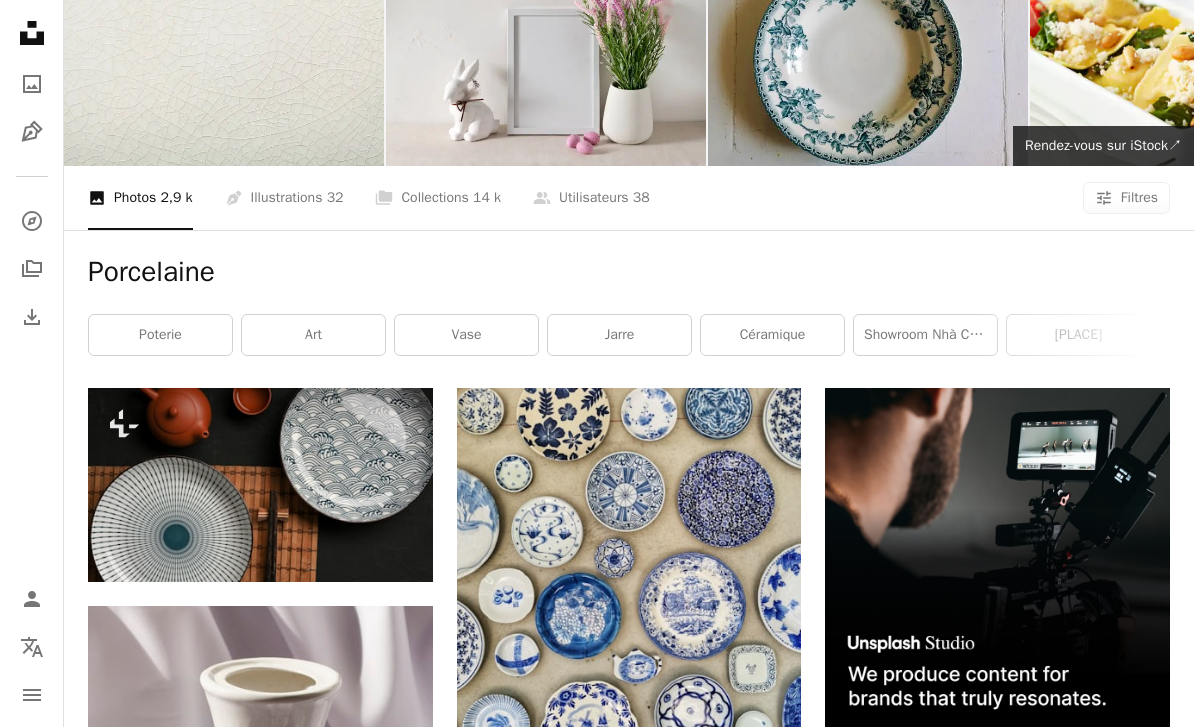 scroll, scrollTop: 0, scrollLeft: 0, axis: both 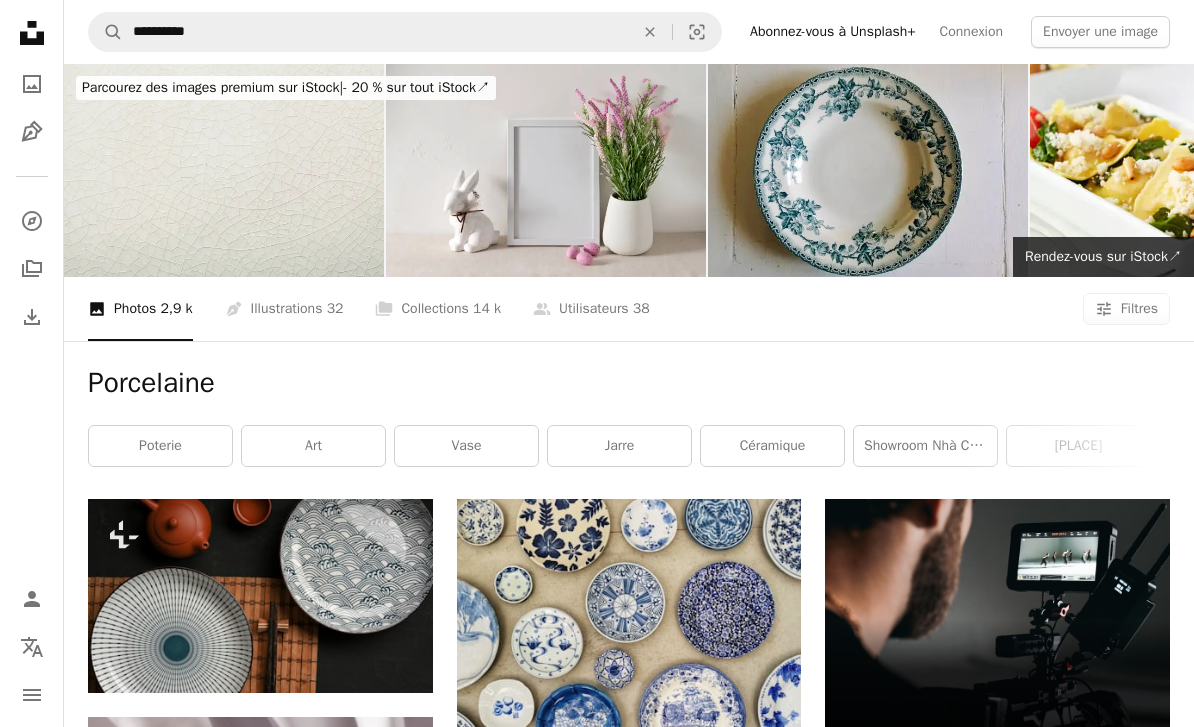 click on "An X shape" 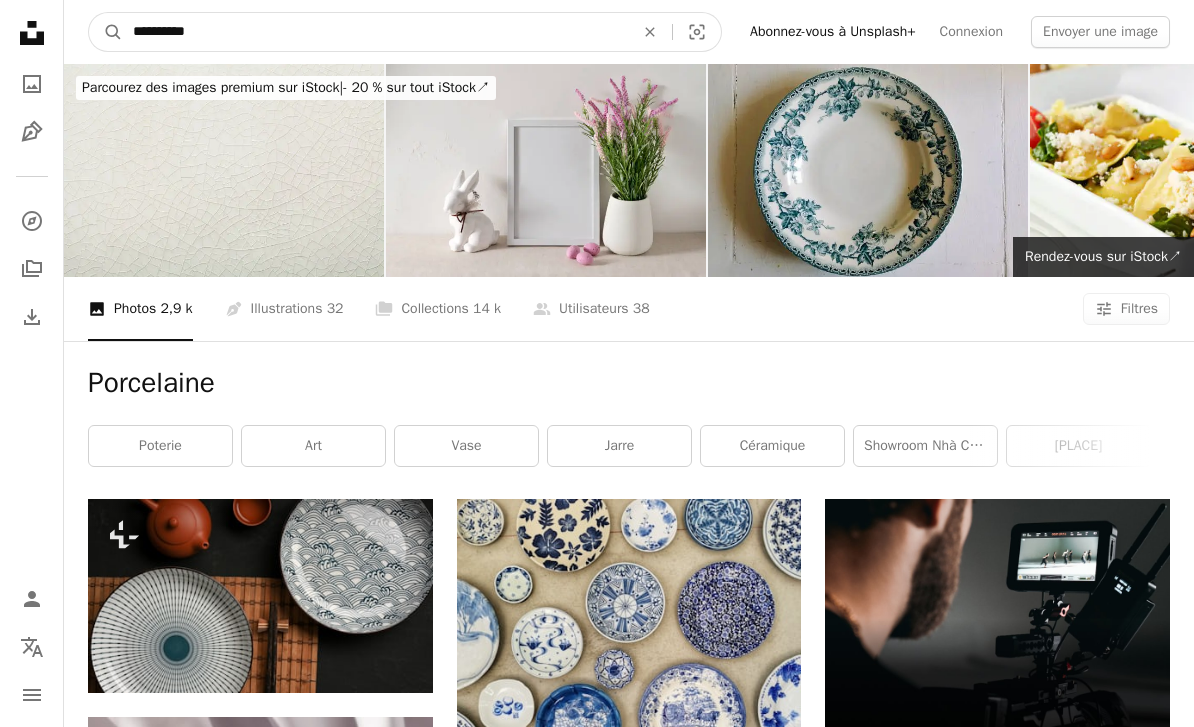 type on "**********" 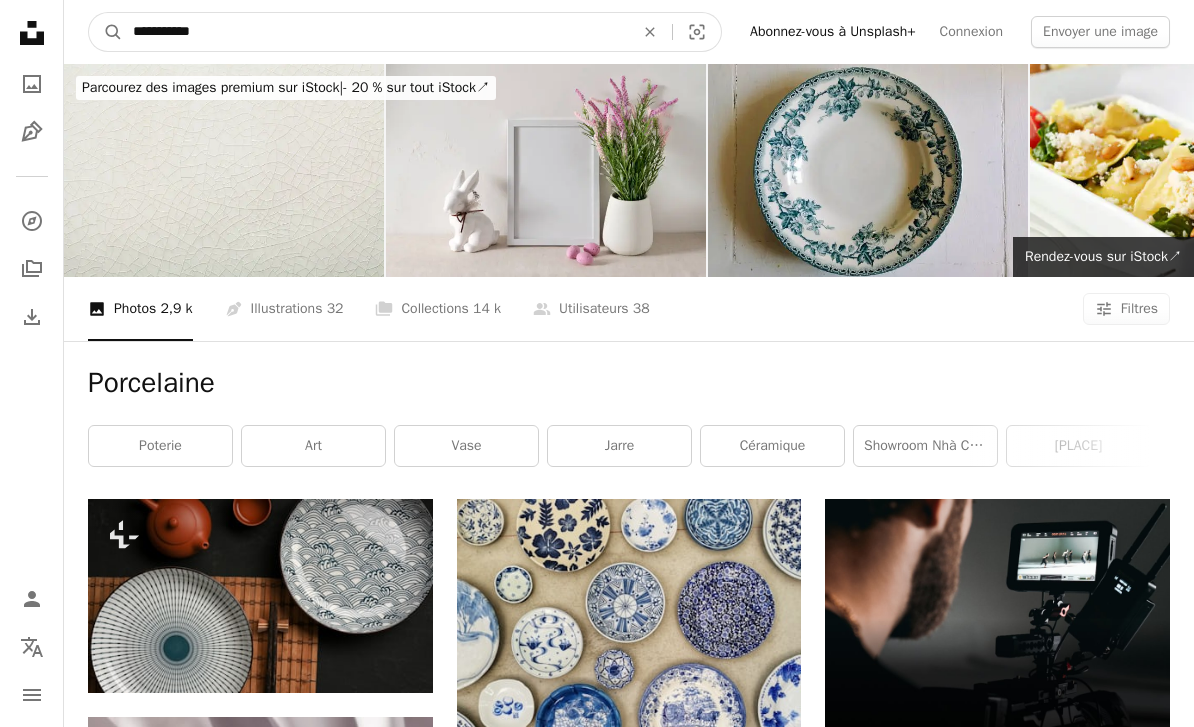 click on "A magnifying glass" at bounding box center (106, 32) 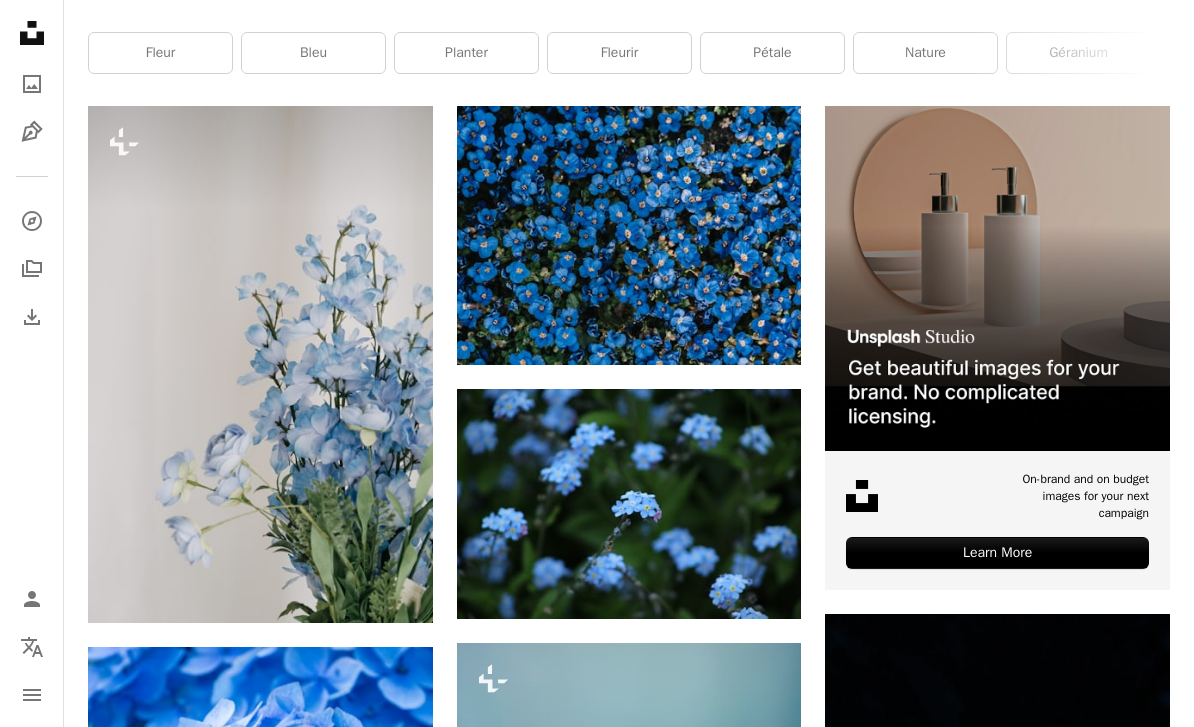 scroll, scrollTop: 392, scrollLeft: 0, axis: vertical 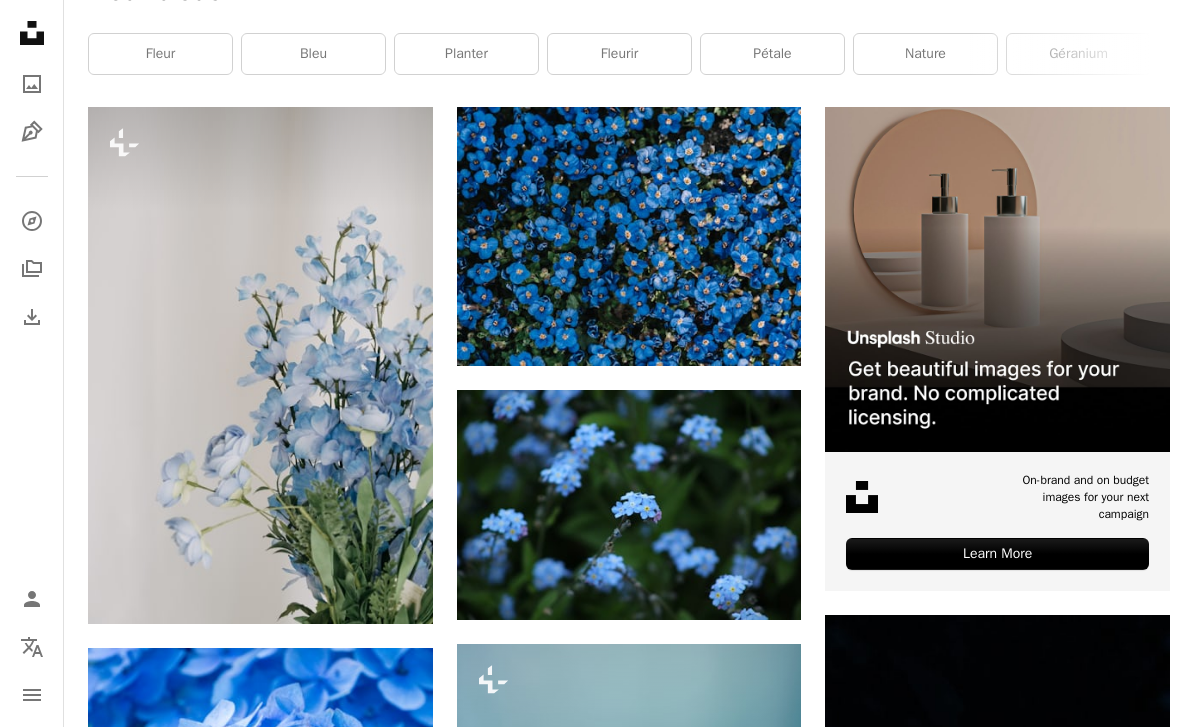 click 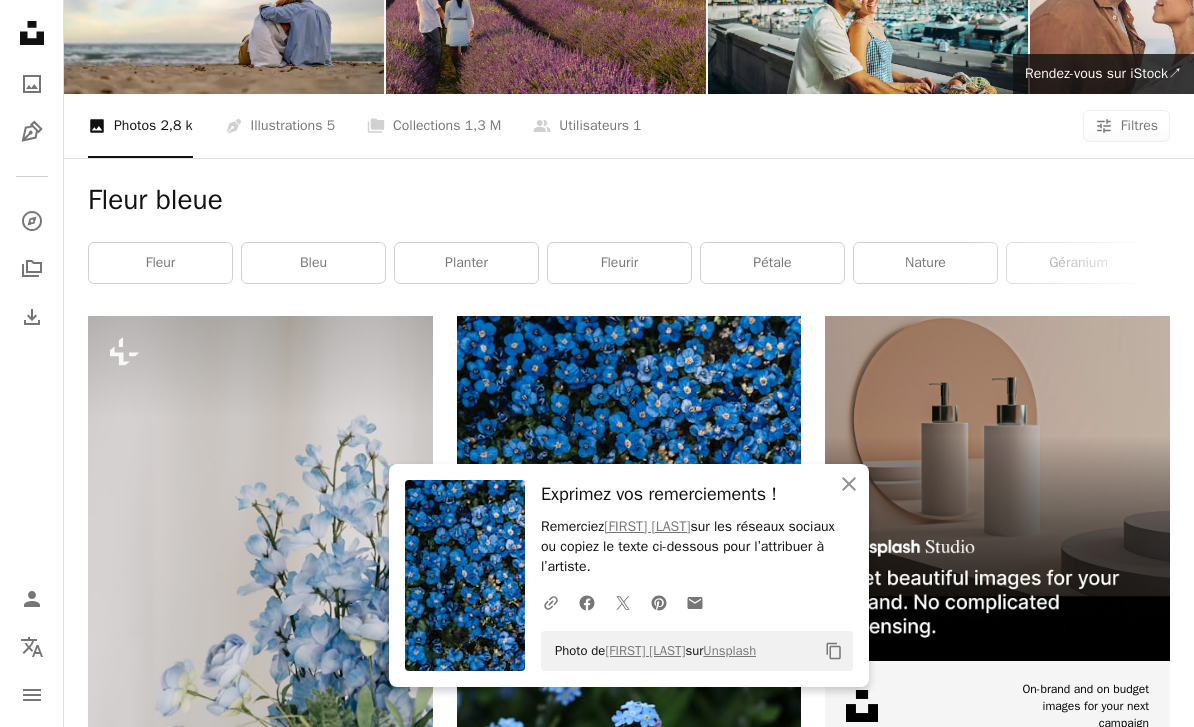 scroll, scrollTop: 0, scrollLeft: 0, axis: both 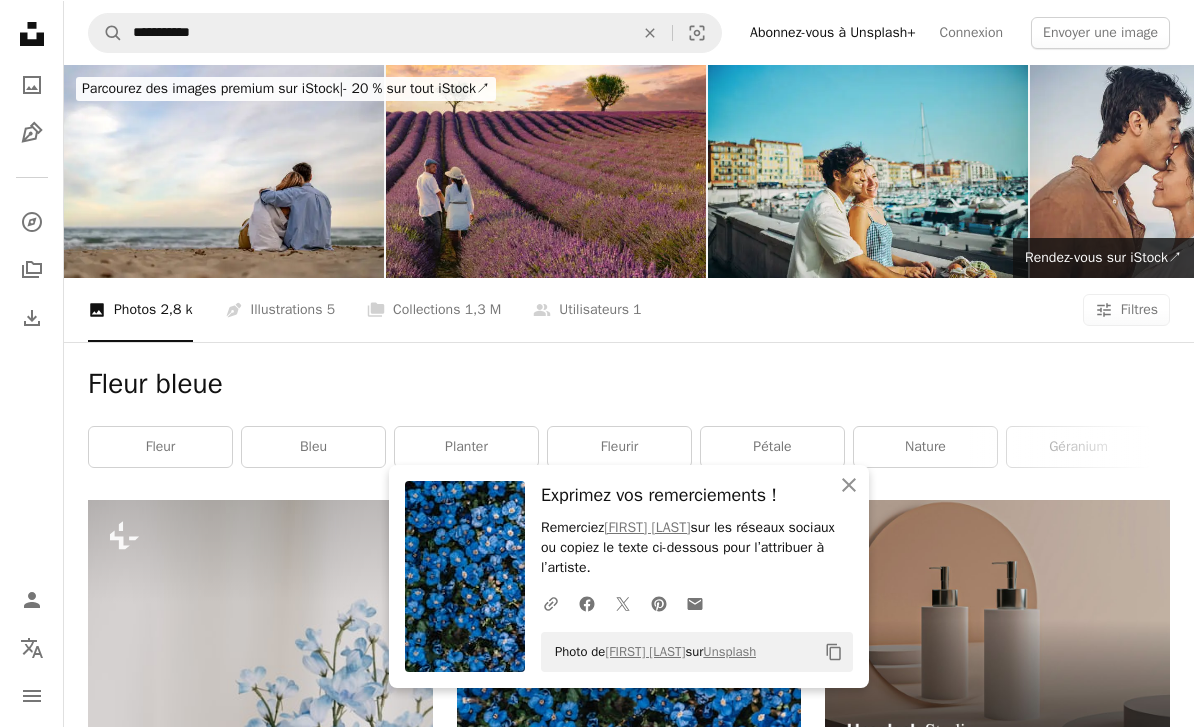 click on "An X shape" at bounding box center [650, 32] 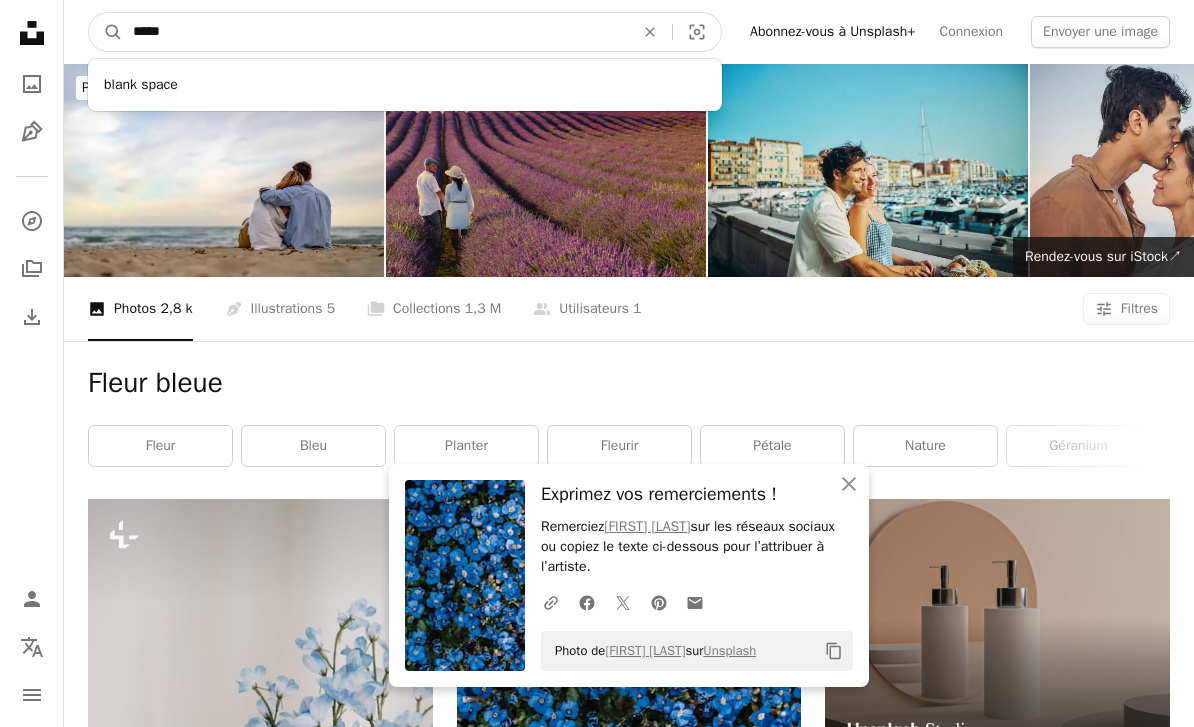 type on "*****" 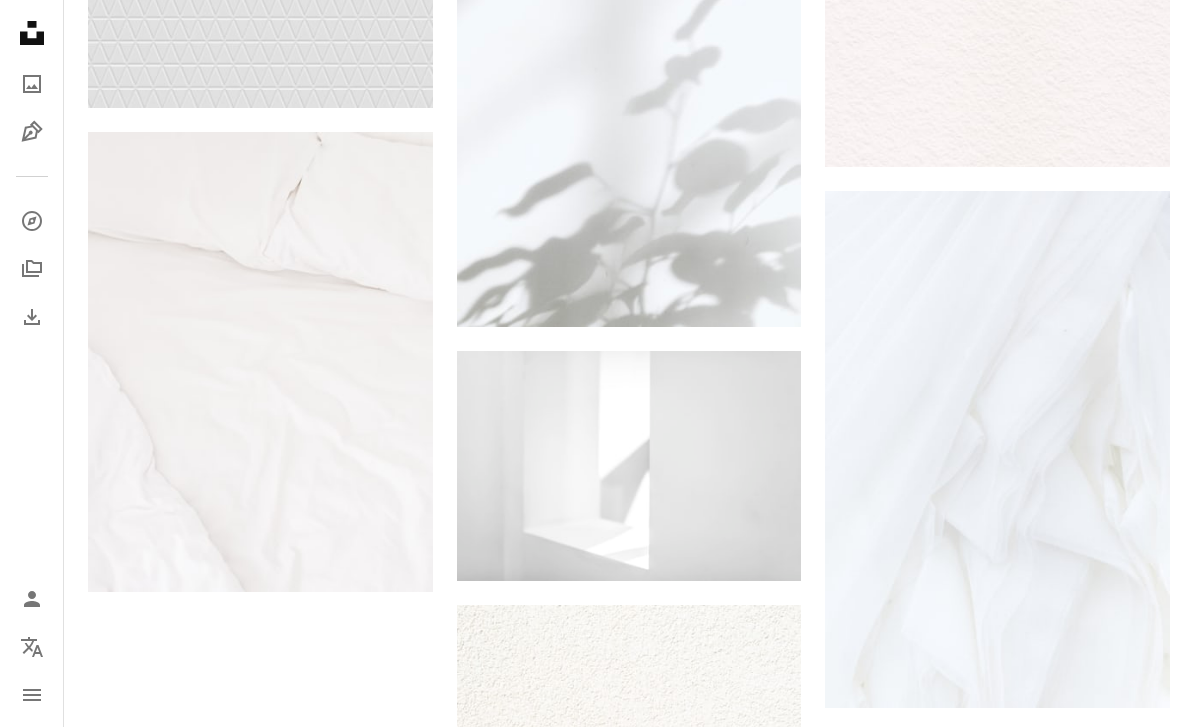 scroll, scrollTop: 2400, scrollLeft: 0, axis: vertical 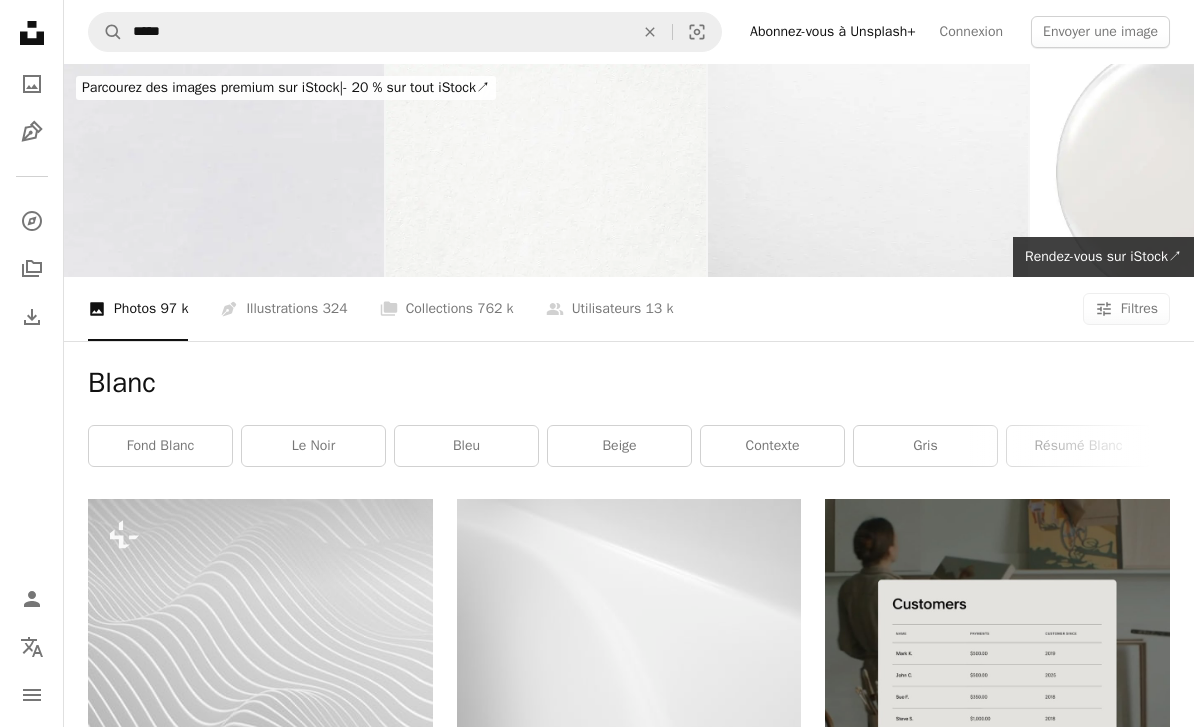 click on "An X shape" 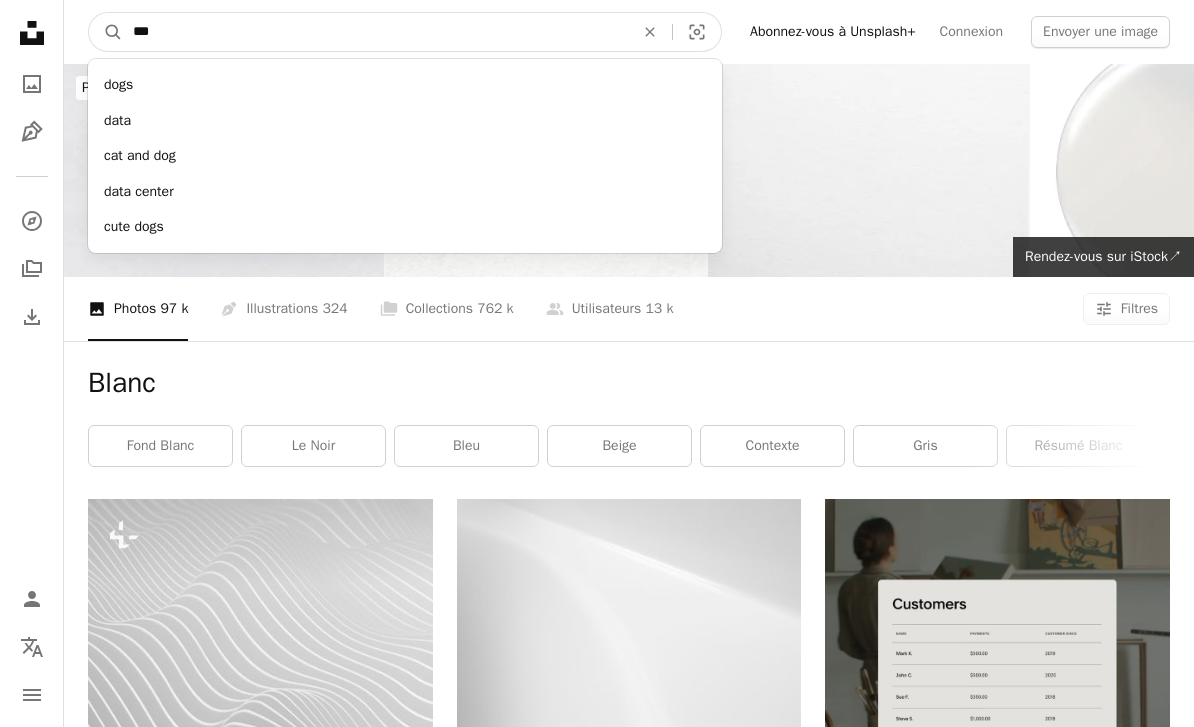 type on "***" 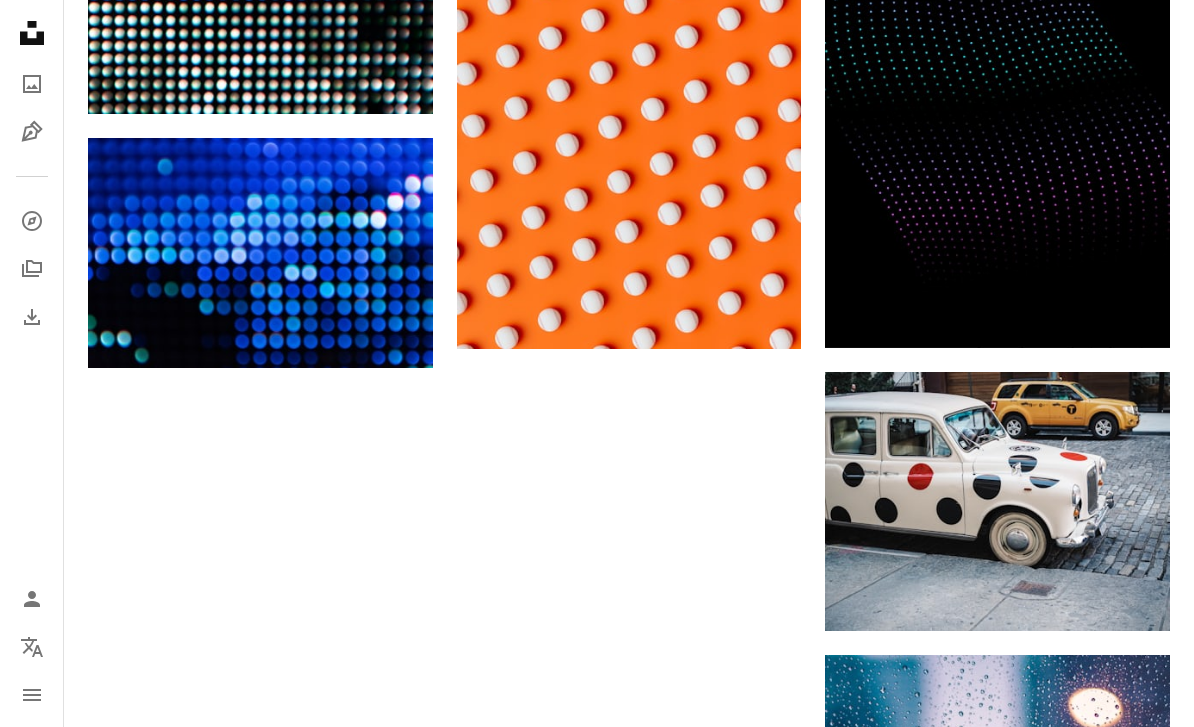 scroll, scrollTop: 2400, scrollLeft: 0, axis: vertical 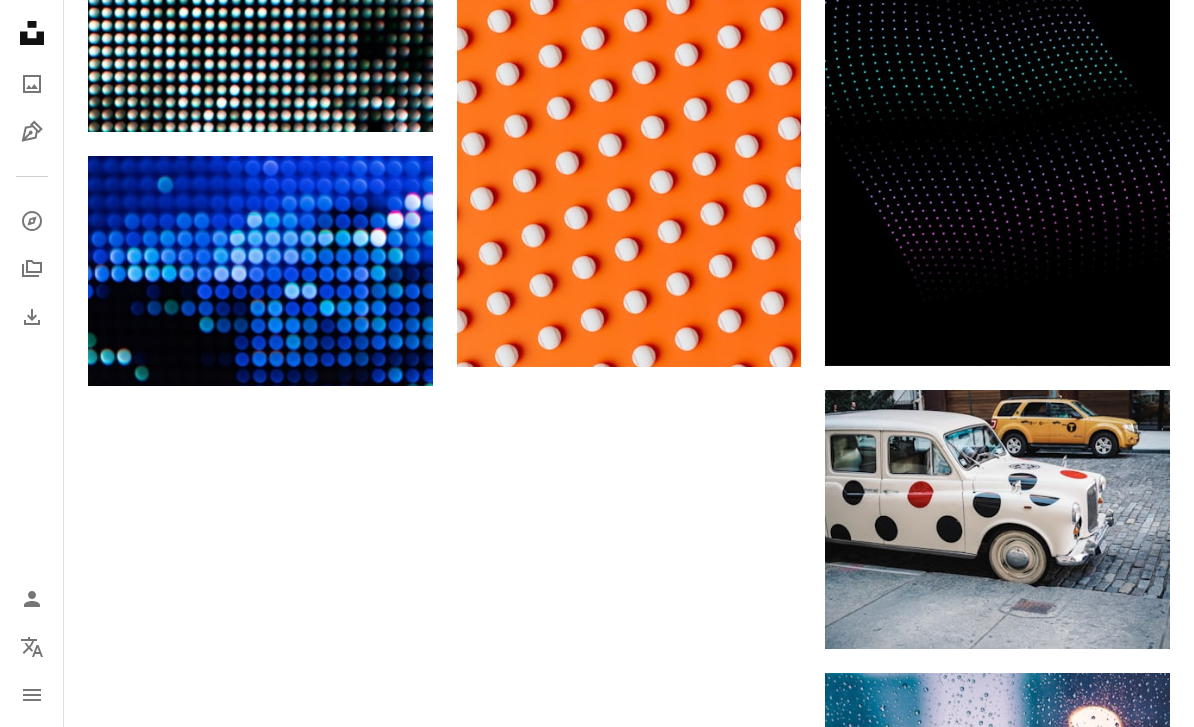 click on "Arrow pointing down" at bounding box center (393, 350) 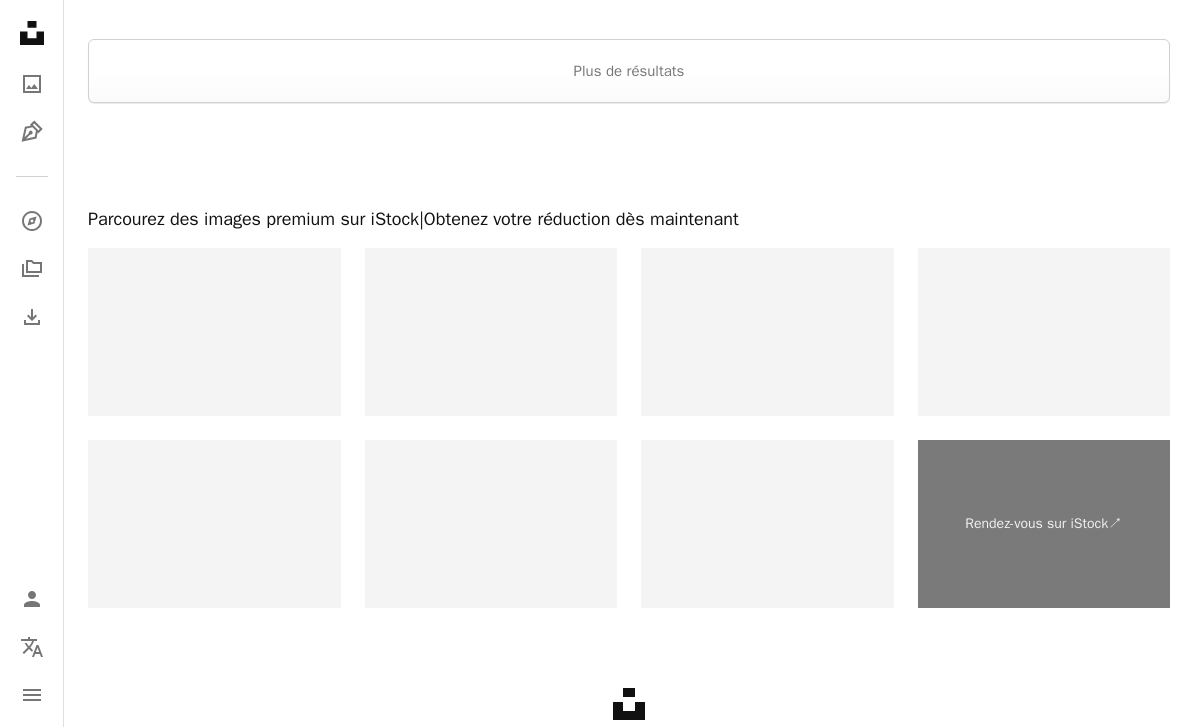 scroll, scrollTop: 3586, scrollLeft: 0, axis: vertical 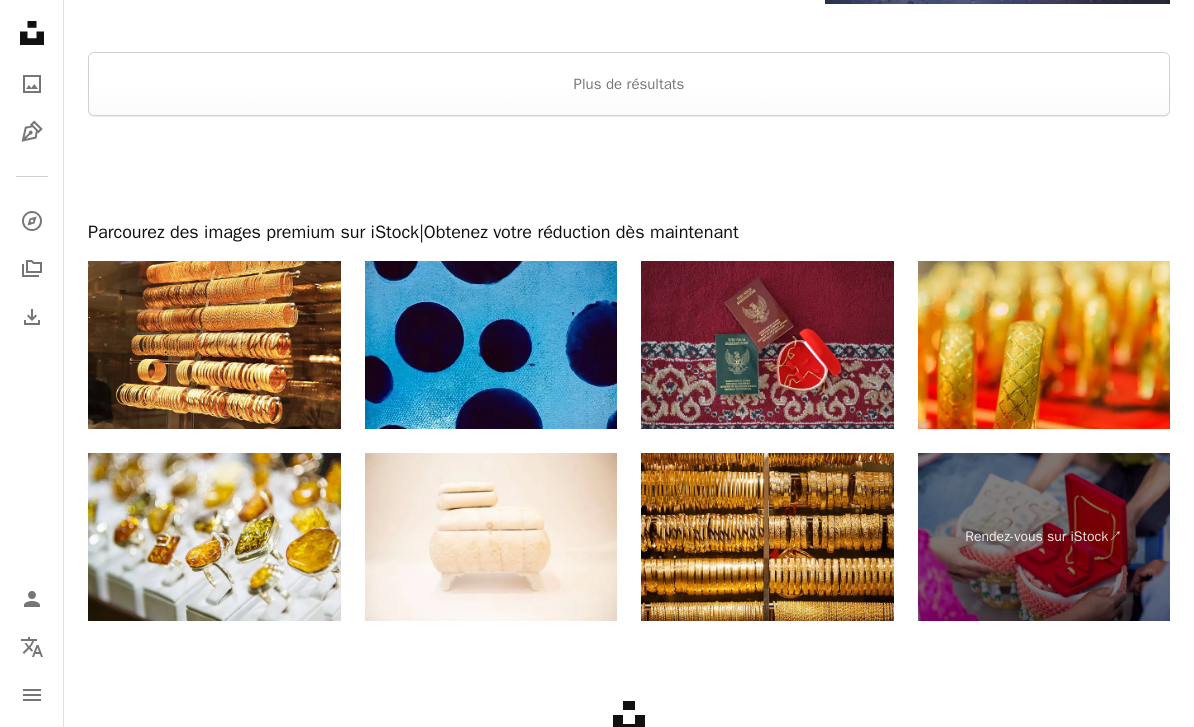 click on "Plus de résultats" at bounding box center (629, 84) 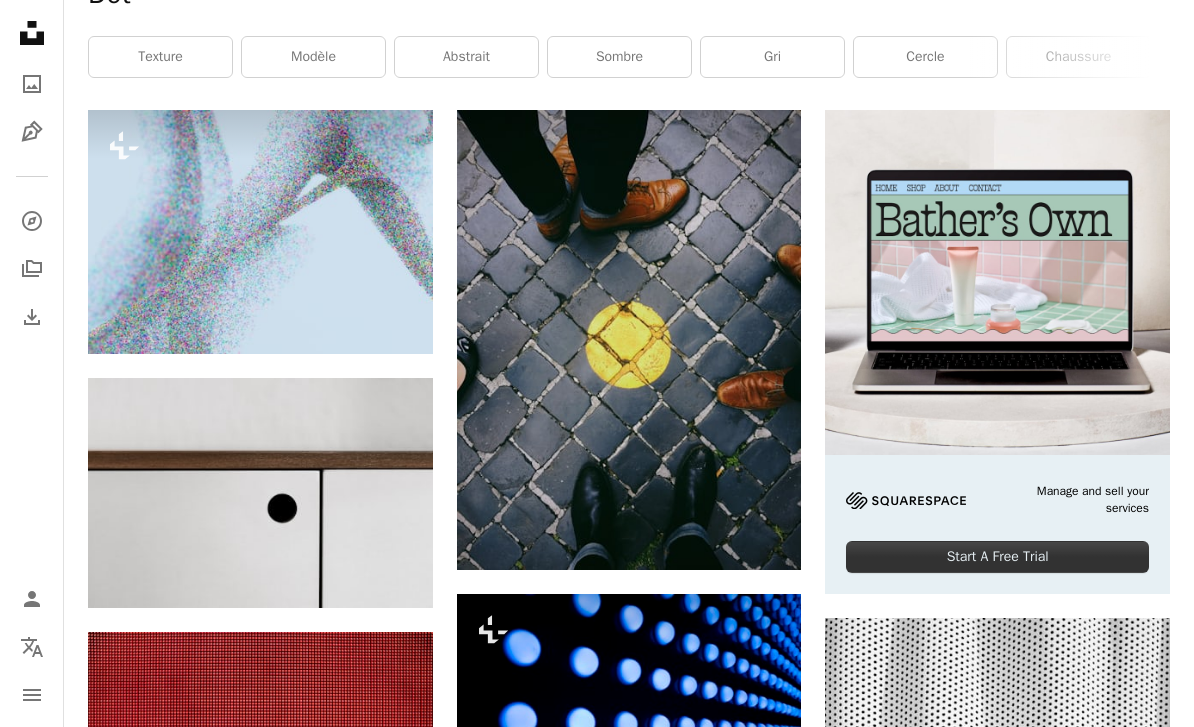 scroll, scrollTop: 0, scrollLeft: 0, axis: both 